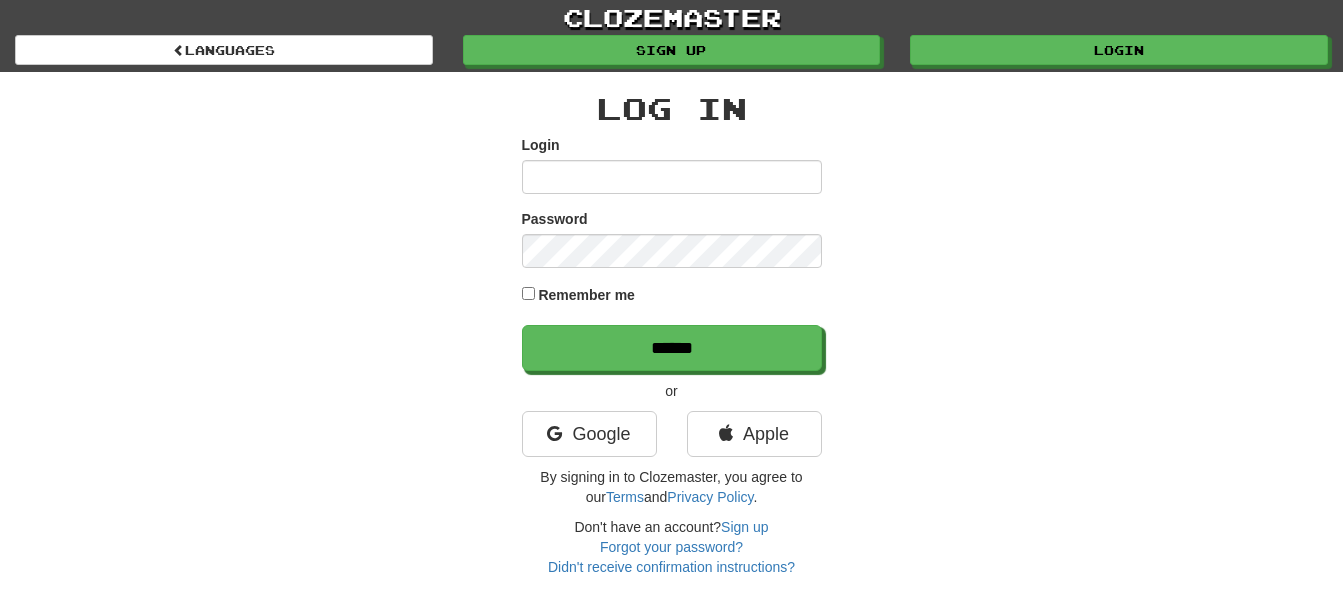 scroll, scrollTop: 0, scrollLeft: 0, axis: both 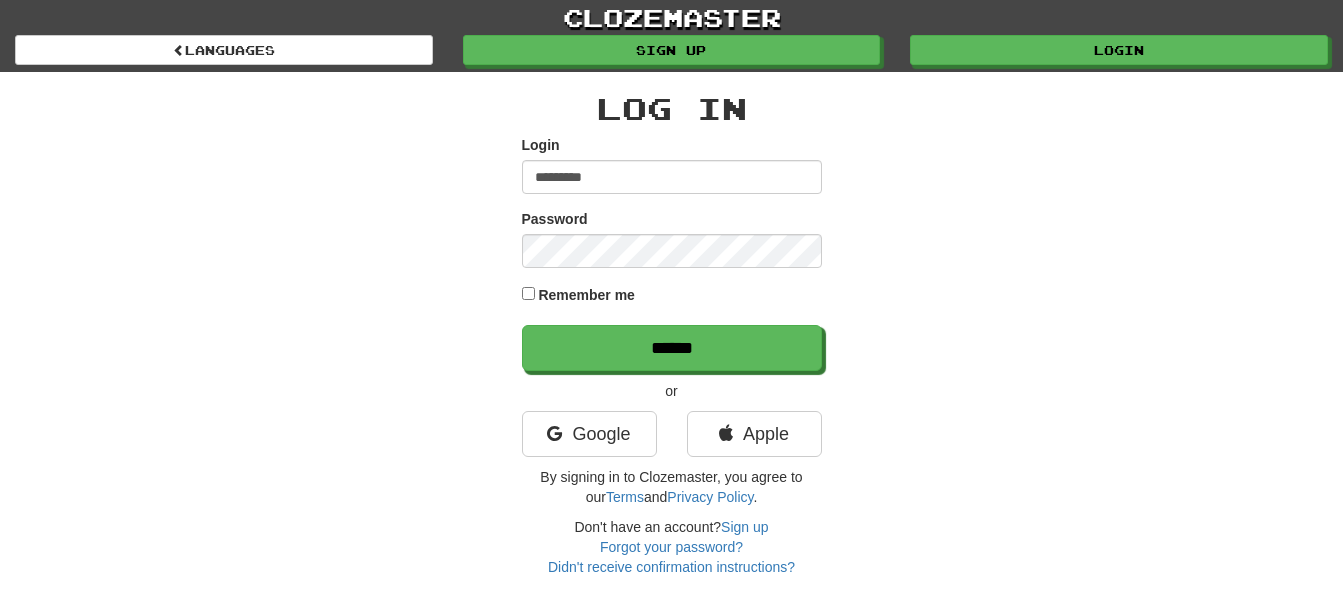 type on "*********" 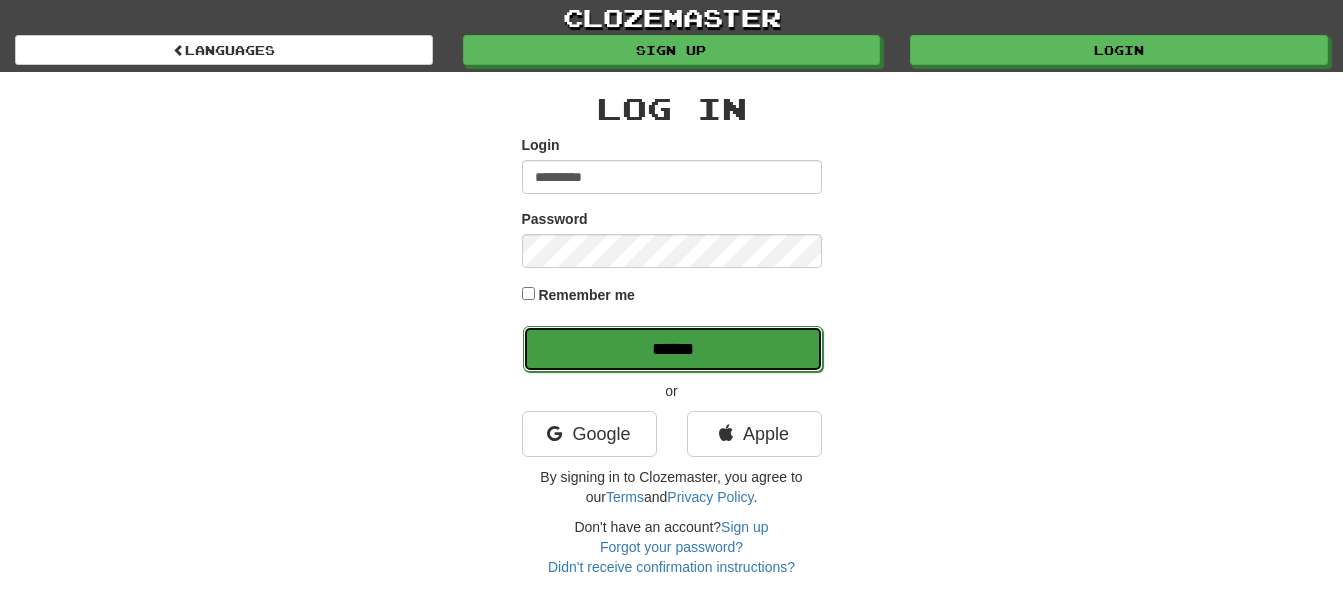 click on "******" at bounding box center (673, 349) 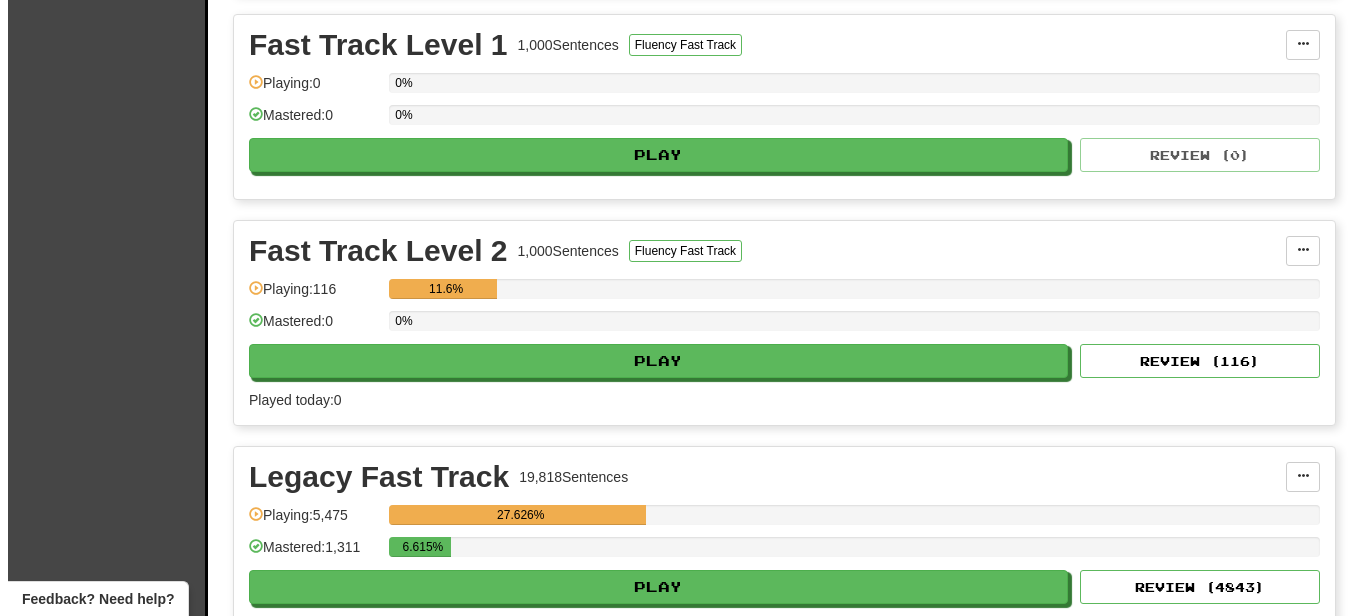 scroll, scrollTop: 900, scrollLeft: 0, axis: vertical 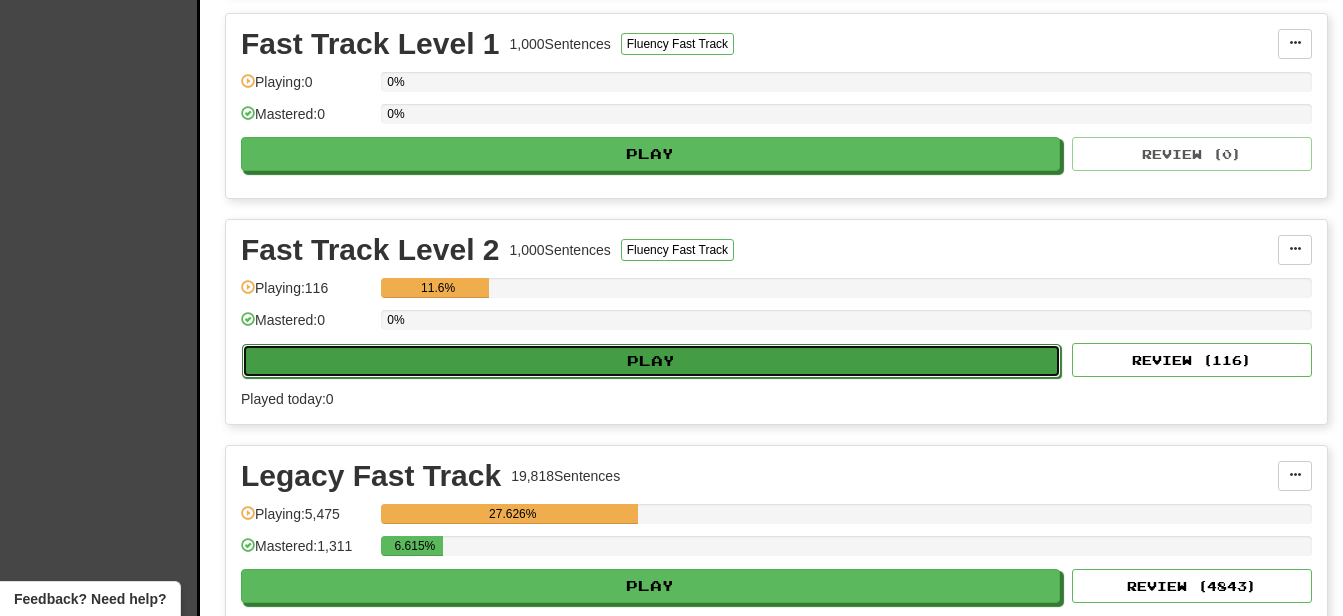 click on "Play" at bounding box center [651, 361] 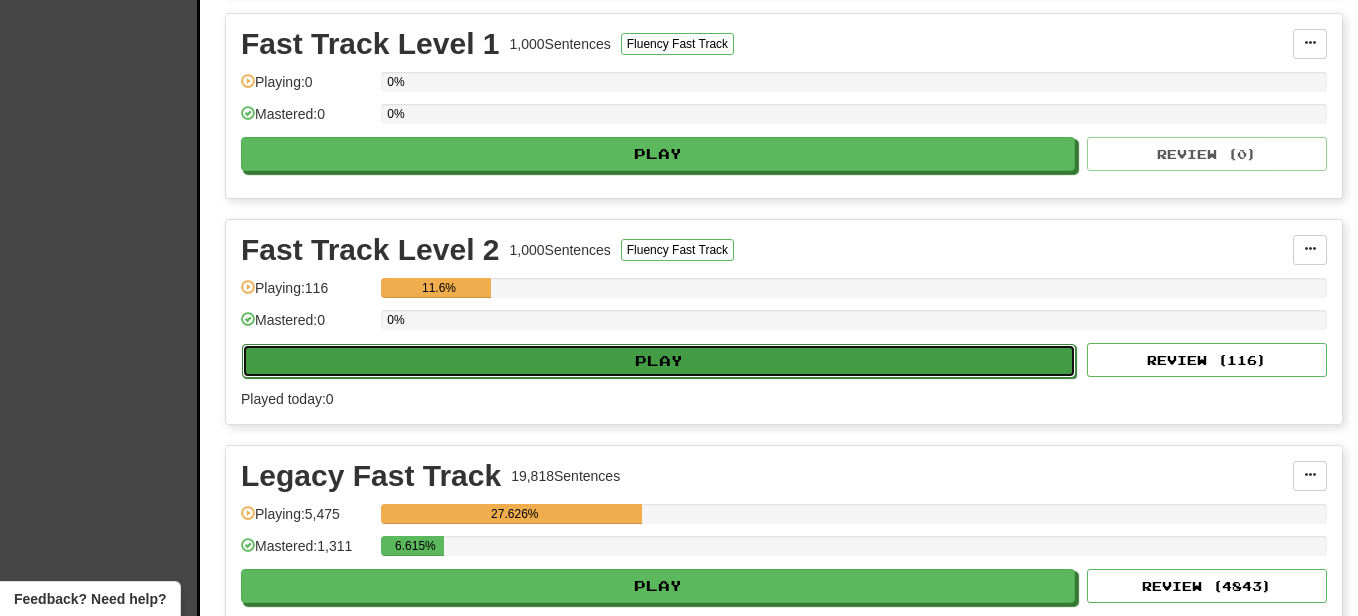 select on "********" 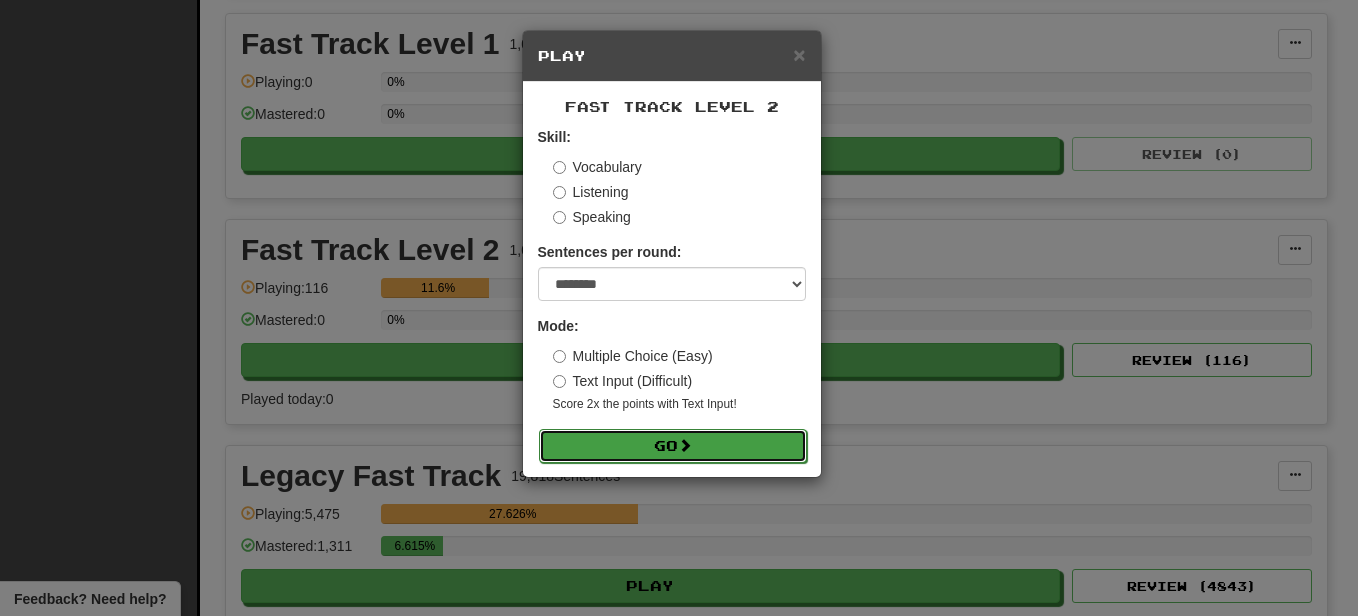 click on "Go" at bounding box center (673, 446) 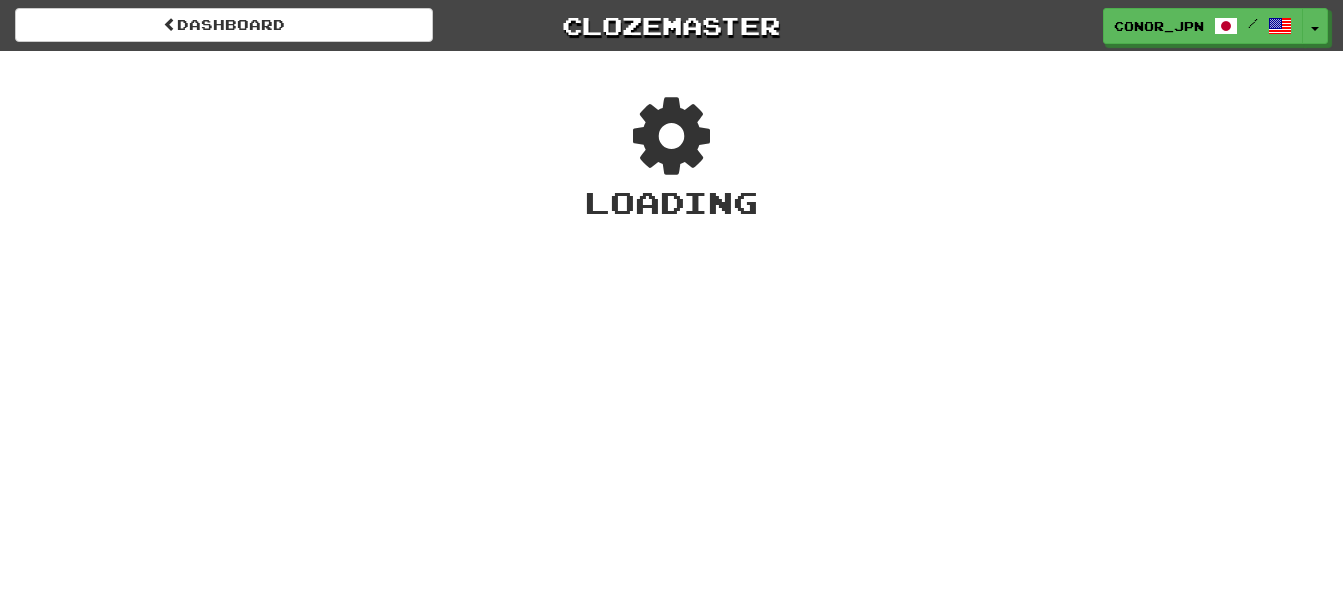 scroll, scrollTop: 0, scrollLeft: 0, axis: both 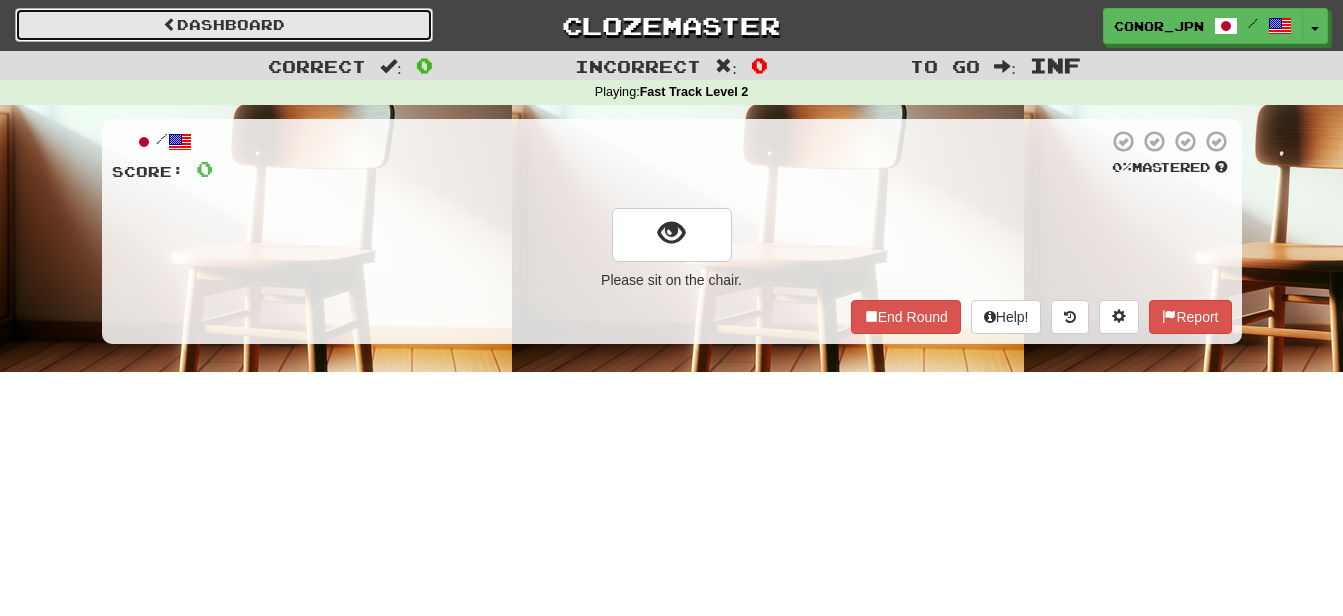 click on "Dashboard" at bounding box center [224, 25] 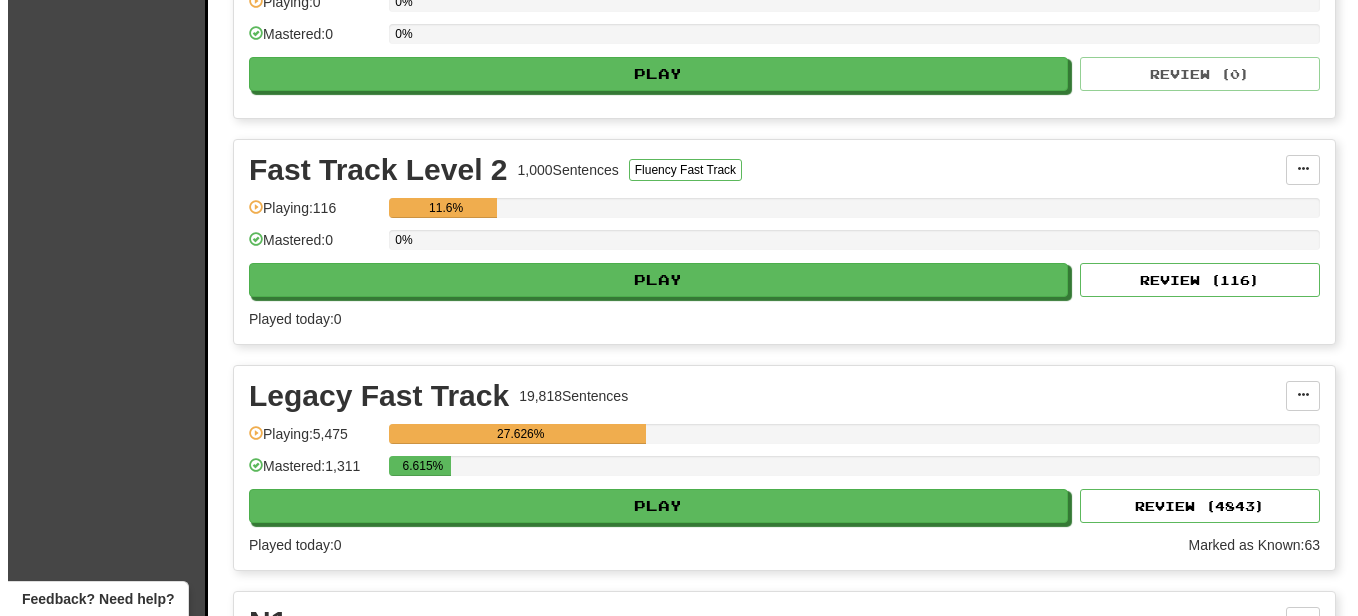 scroll, scrollTop: 1000, scrollLeft: 0, axis: vertical 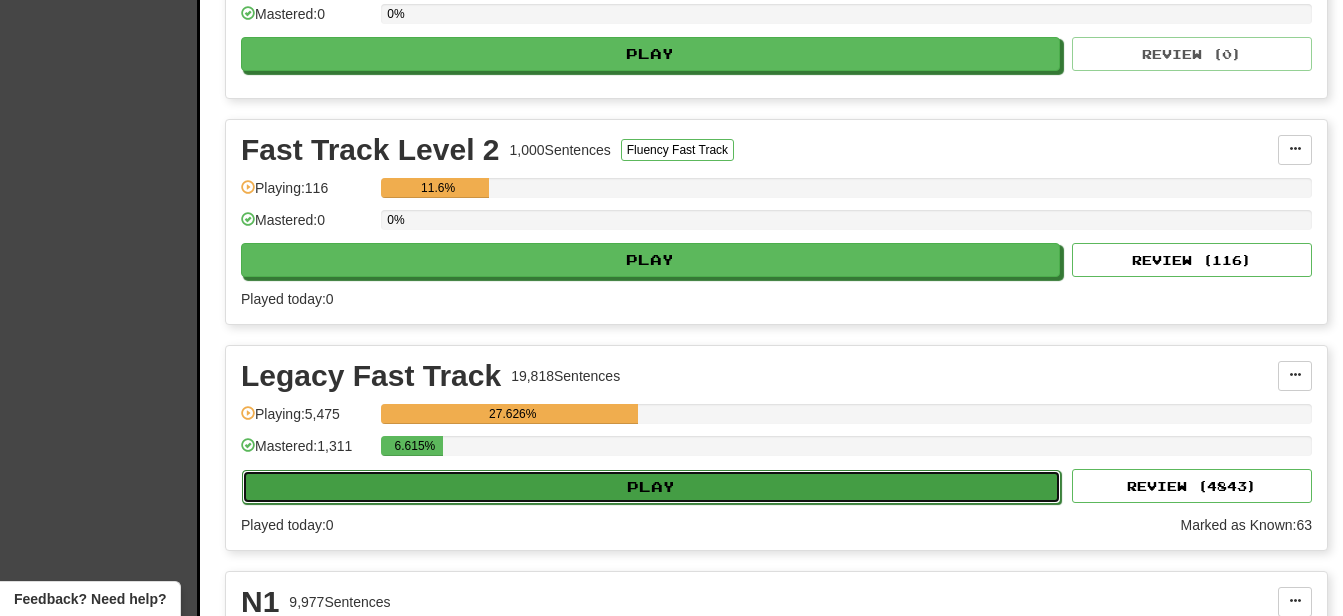 click on "Play" at bounding box center (651, 487) 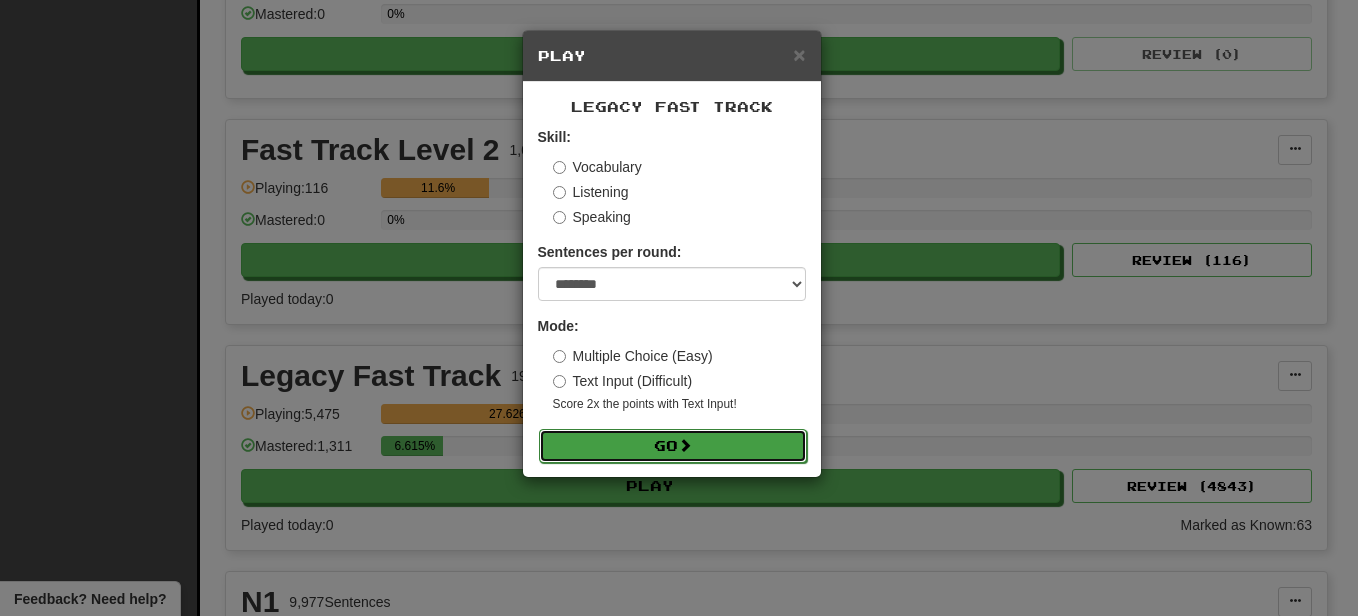 click on "Go" at bounding box center [673, 446] 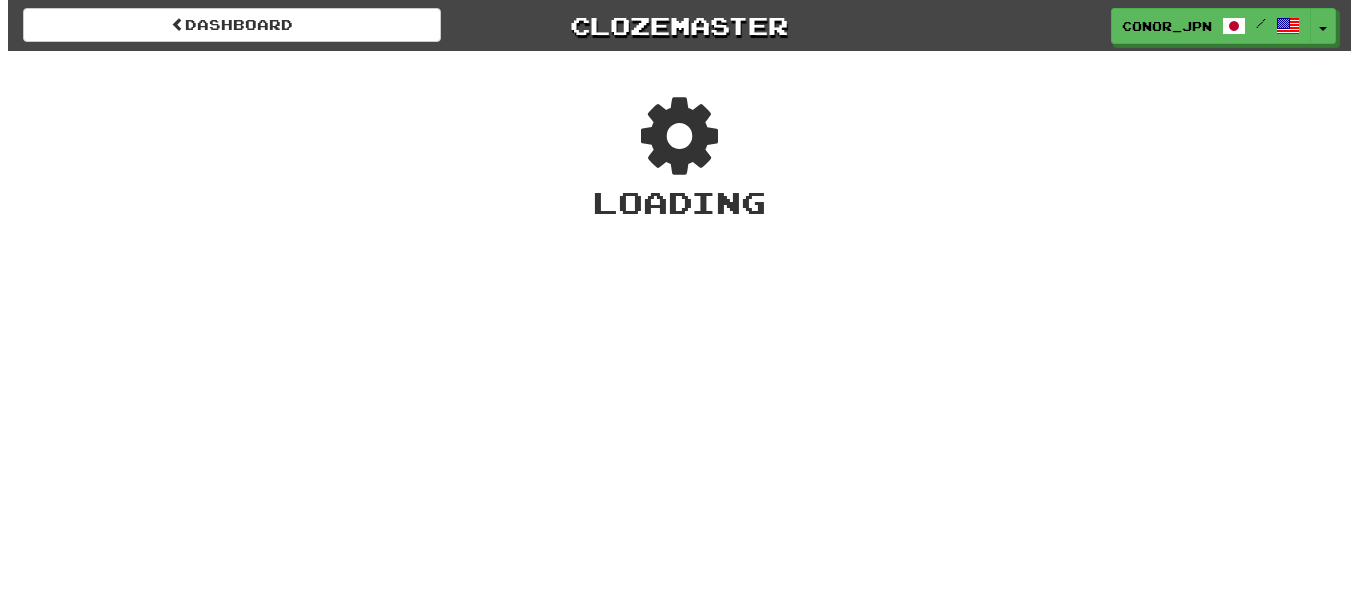 scroll, scrollTop: 0, scrollLeft: 0, axis: both 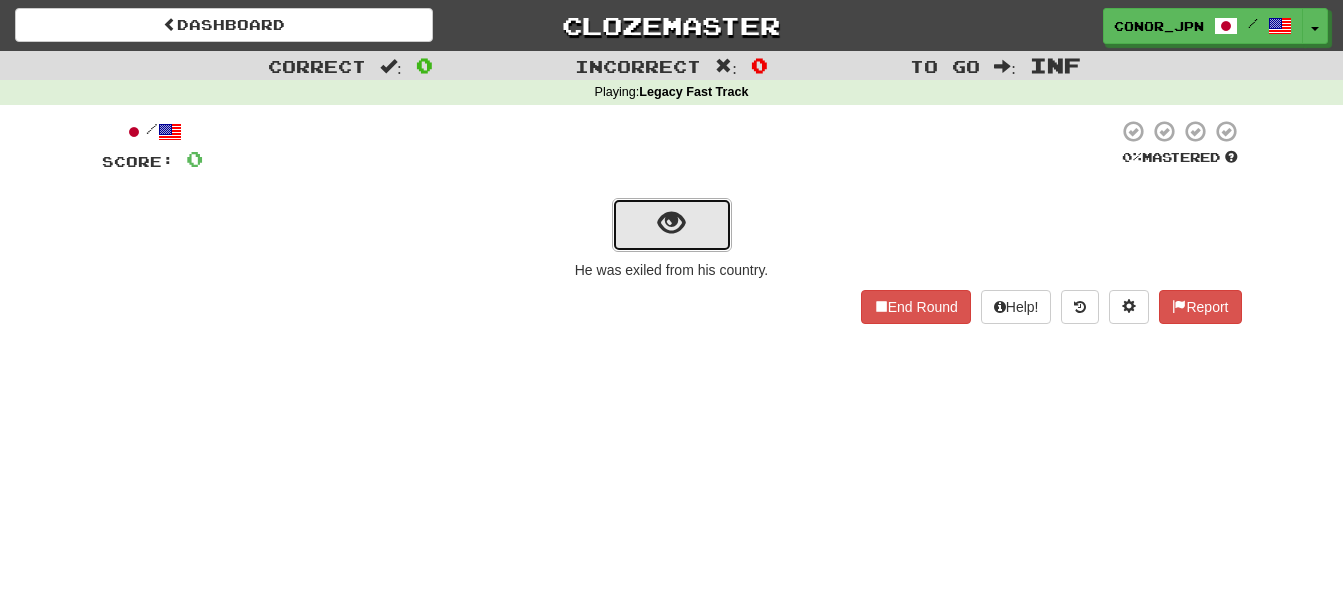 click at bounding box center [672, 225] 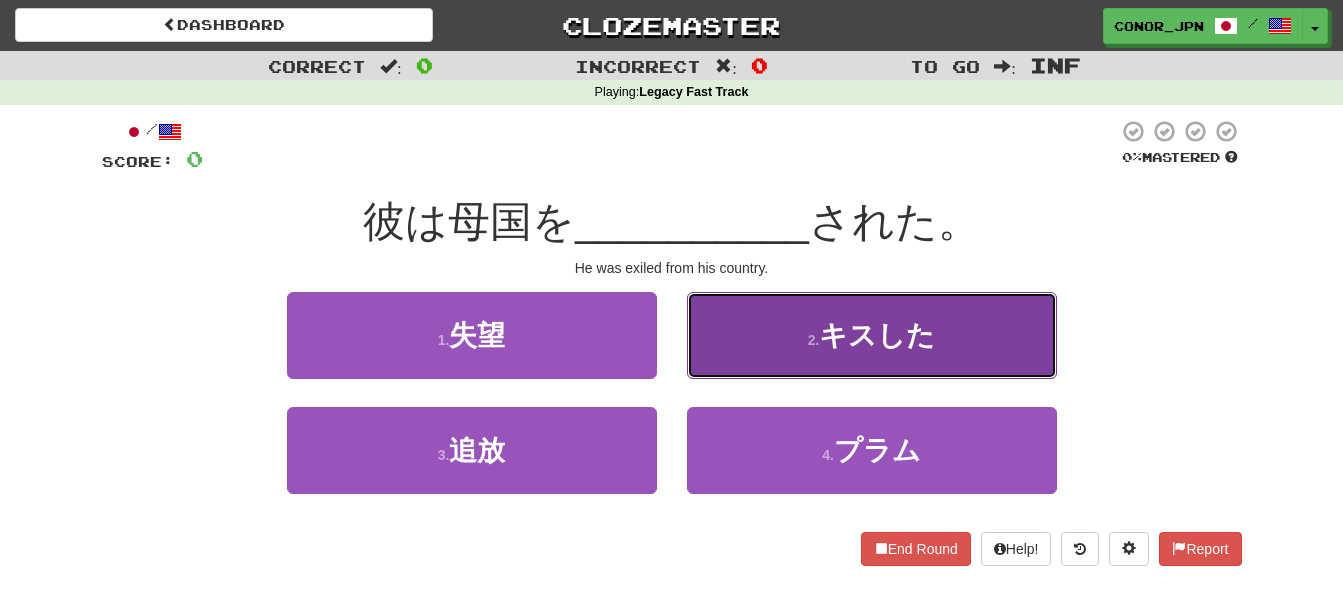 click on "キスした" at bounding box center (877, 335) 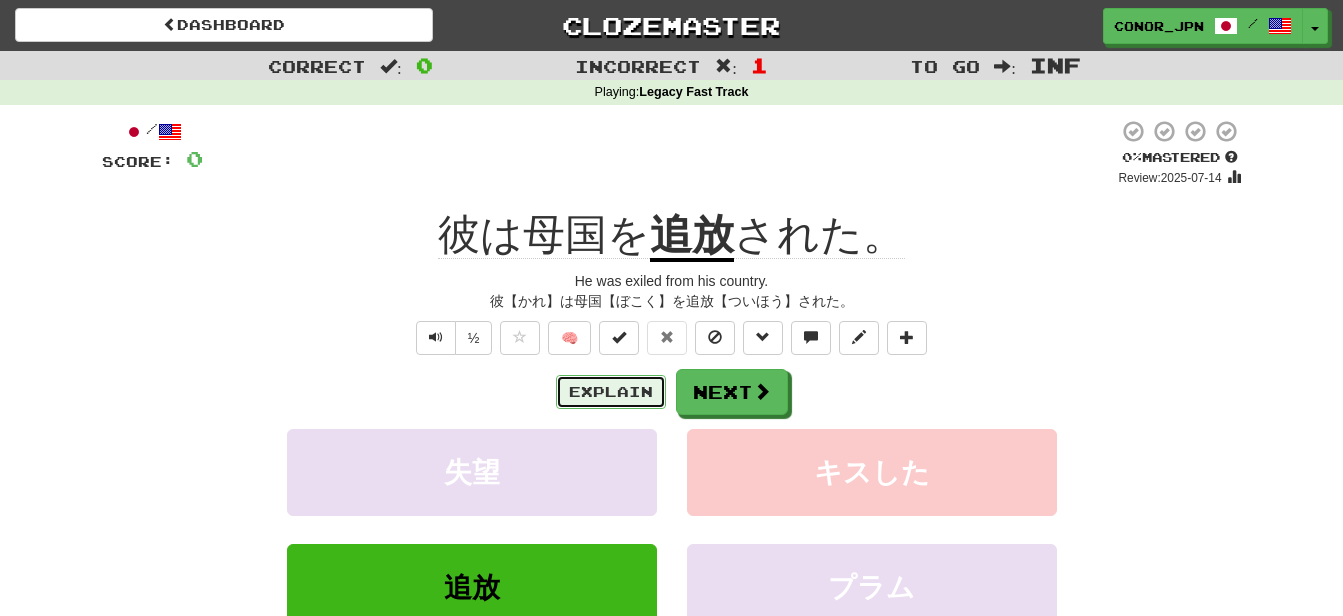 click on "Explain" at bounding box center [611, 392] 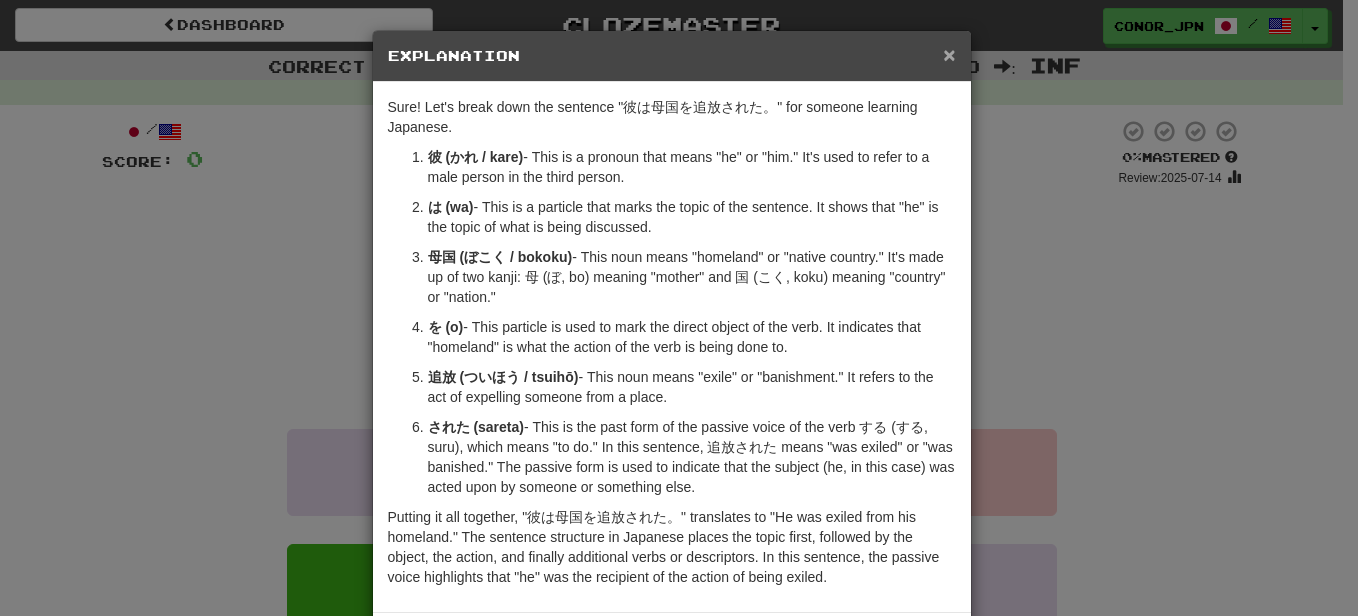 click on "×" at bounding box center [949, 54] 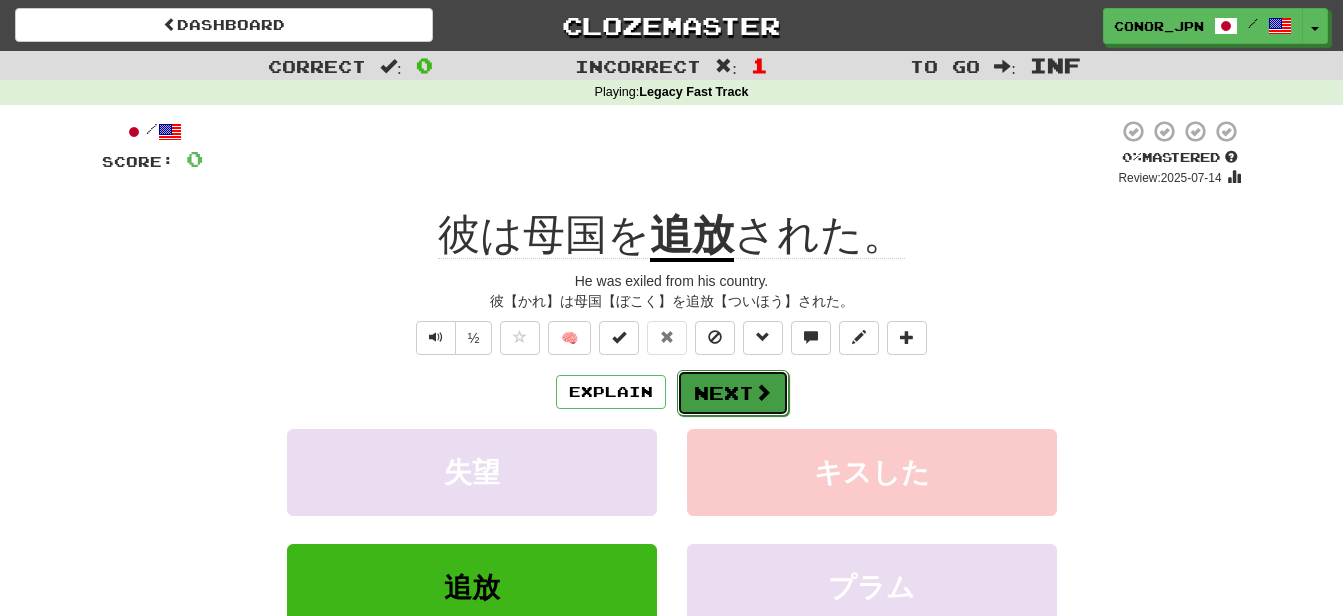 click at bounding box center [763, 392] 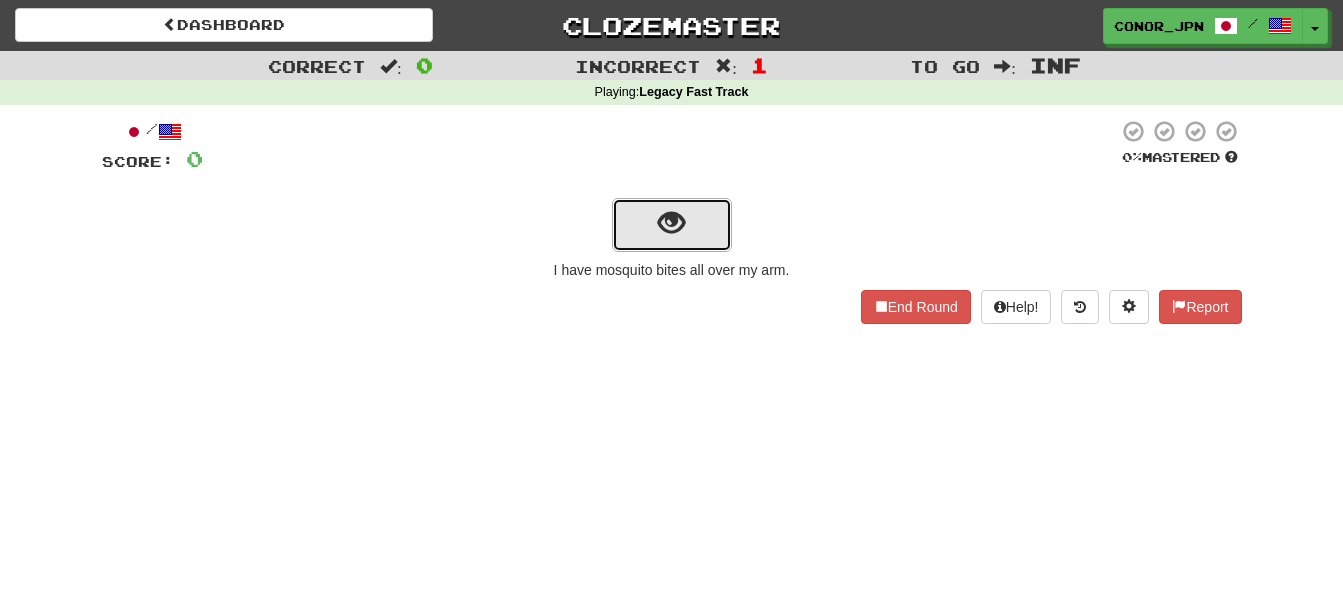 click at bounding box center [672, 225] 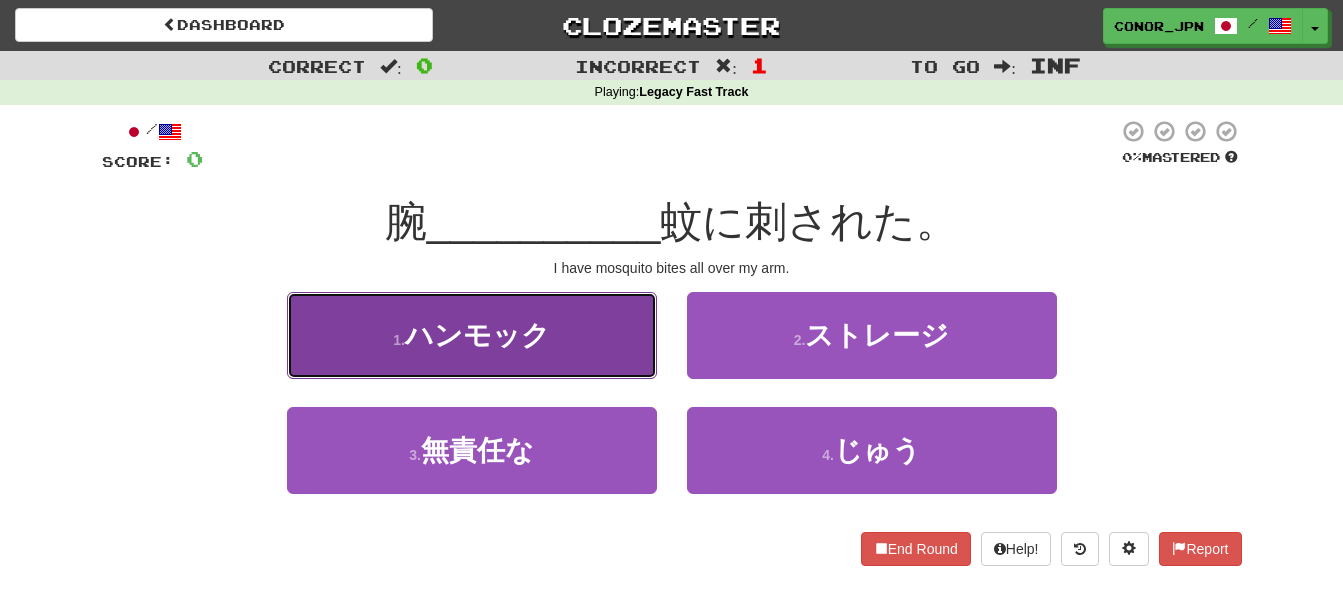 click on "1 .  ハンモック" at bounding box center (472, 335) 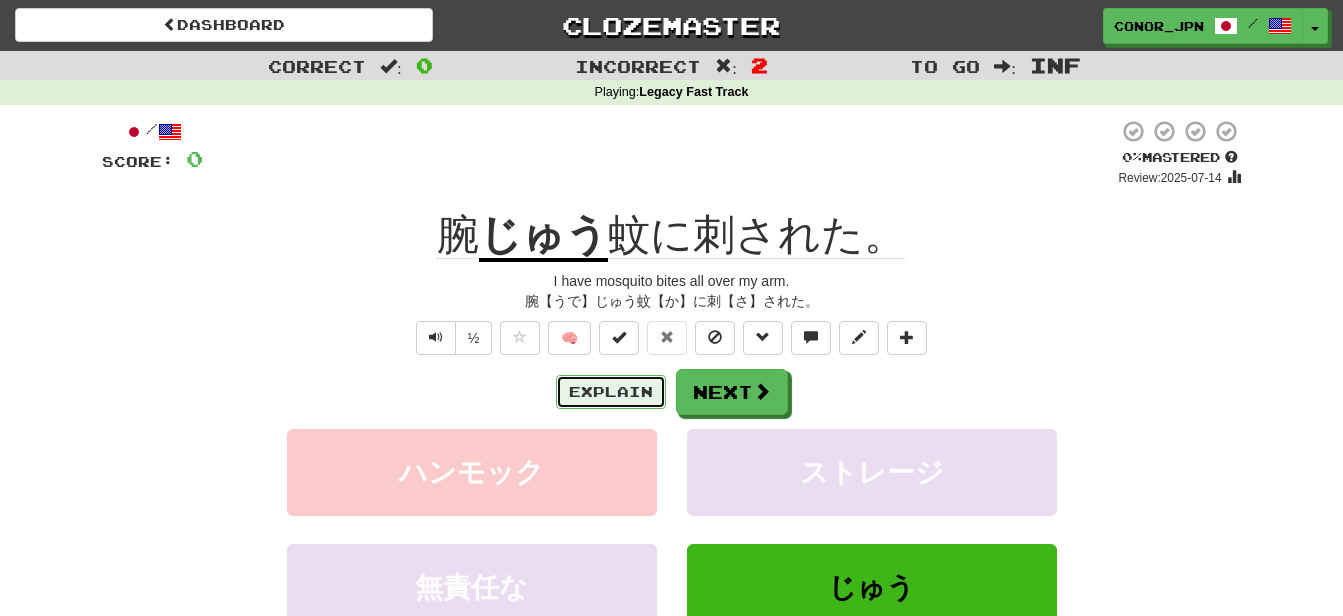 click on "Explain" at bounding box center (611, 392) 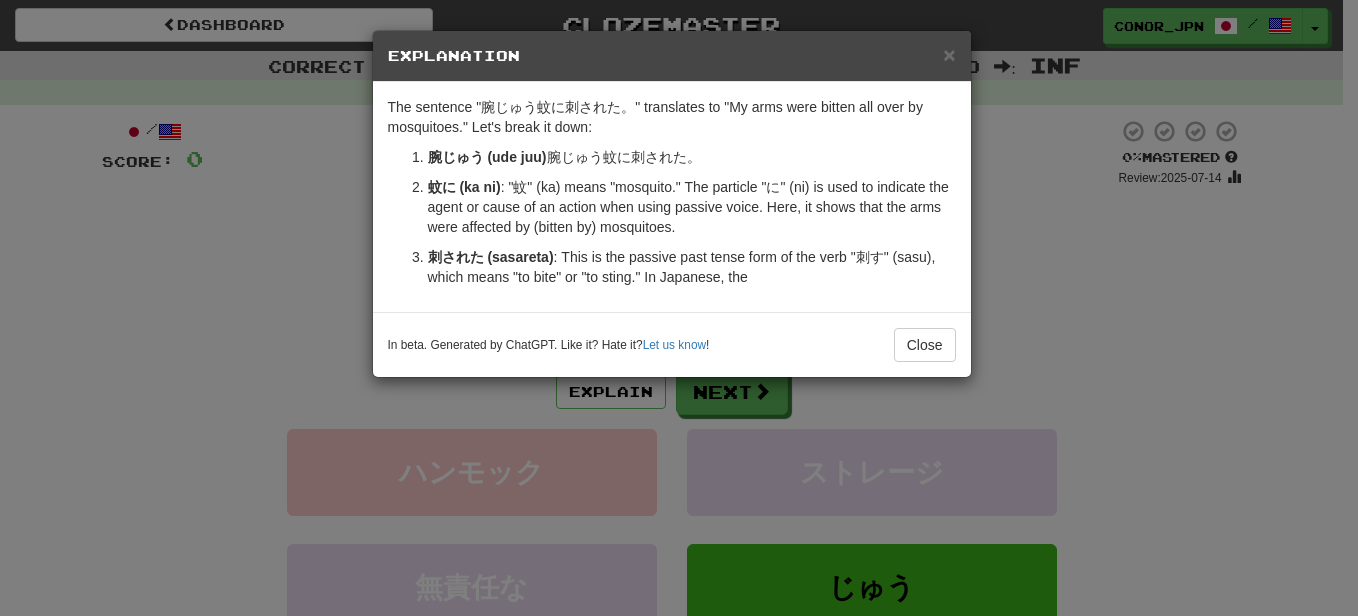 click on "The sentence "腕じゅう蚊に刺された。" translates to "My arms were bitten all over by mosquitoes." Let's break it down:
腕じゅう (ude juu) : This phrase means "all over the arms" or "throughout the arms." In Japanese, "腕" (ude) means "arm," and when you add "じゅう" (juu), it indicates that something is affecting the entire area specified by the noun, in this case, the arms.
蚊に (ka ni) : "蚊" (ka) means "mosquito." The particle "に" (ni) is used to indicate the agent or cause of an action when using passive voice. Here, it shows that the arms were affected by (bitten by) mosquitoes.
刺された (sasareta) : This is the passive past tense form of the verb "刺す" (sasu), which means "to bite" or "to sting." In Japanese, the" at bounding box center (672, 197) 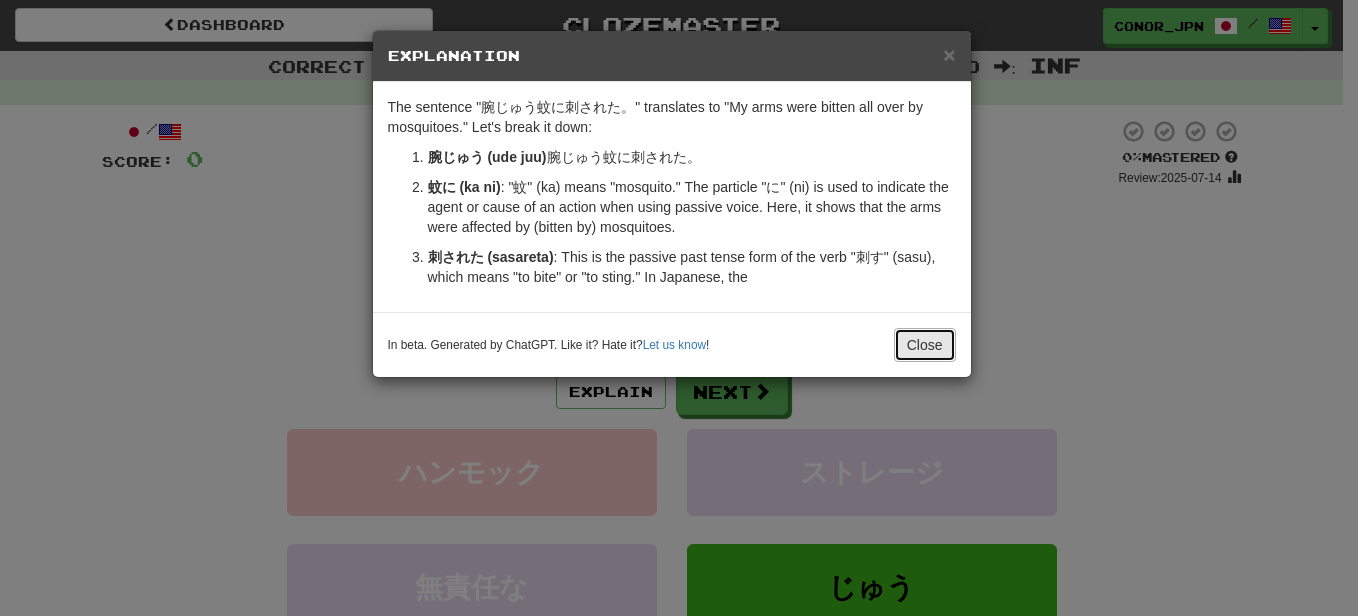 click on "Close" at bounding box center (925, 345) 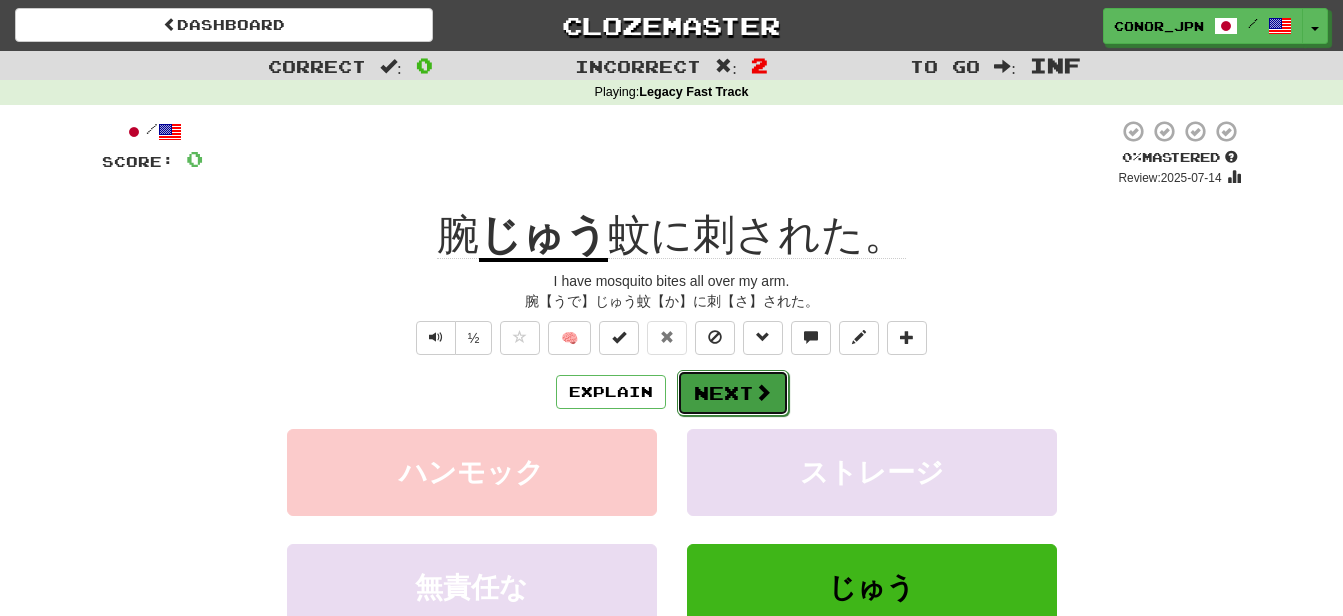 click on "Next" at bounding box center (733, 393) 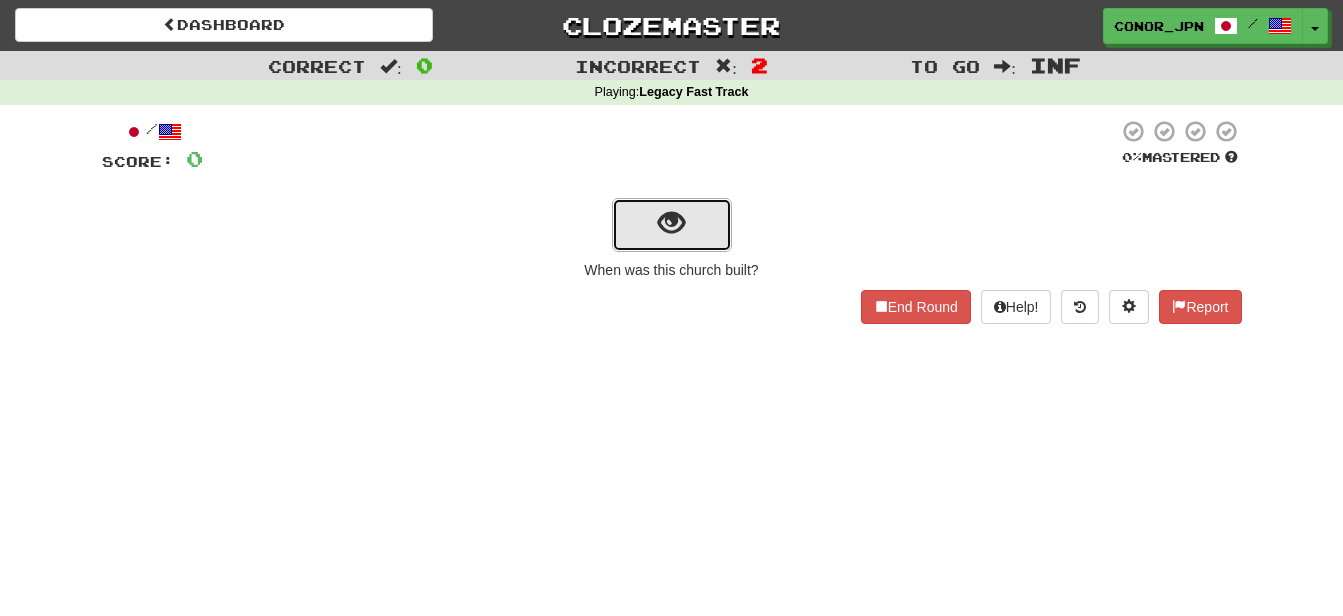 click at bounding box center [672, 225] 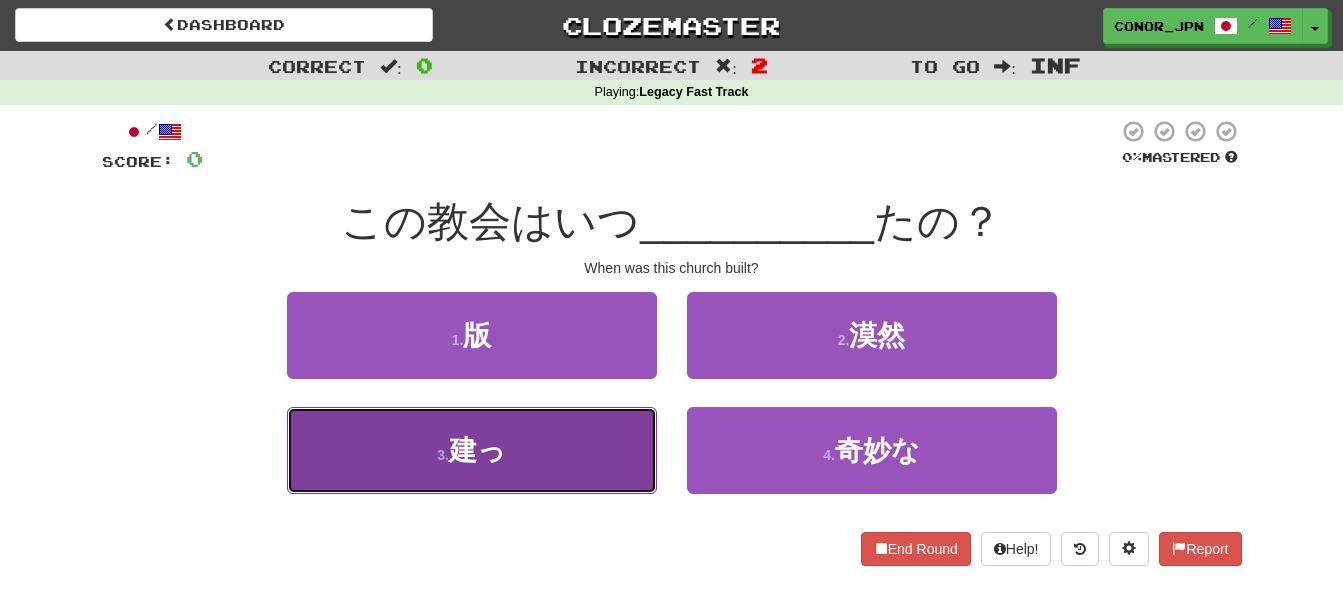 click on "3 .  建っ" at bounding box center (472, 450) 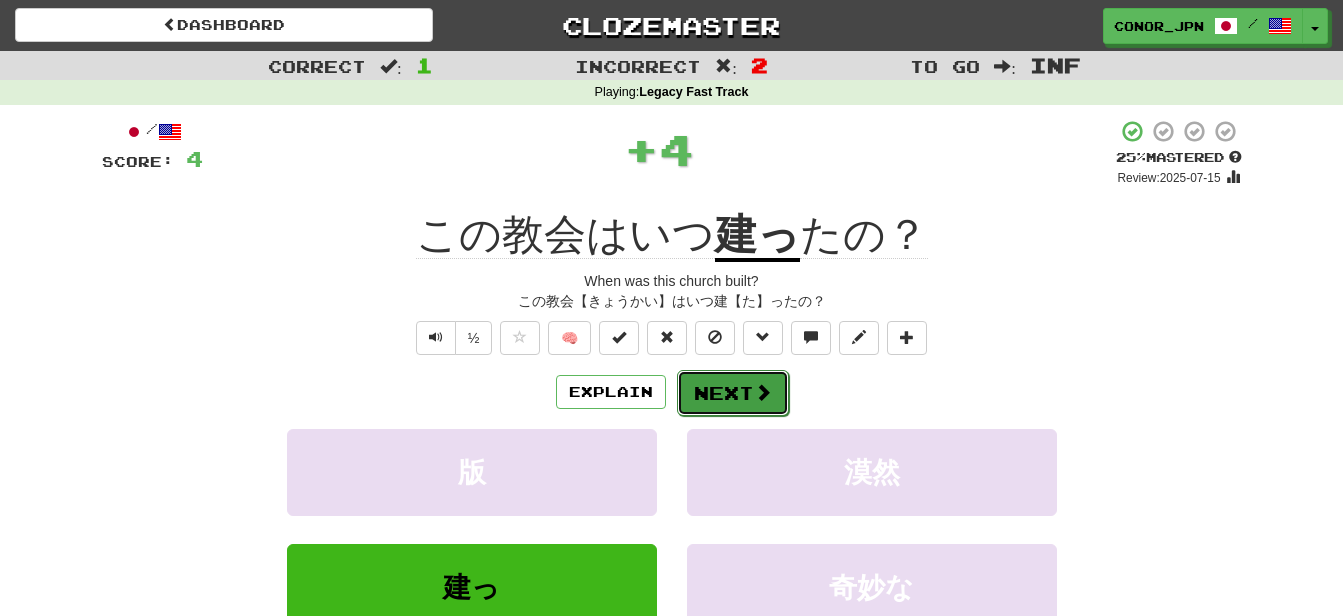 click on "Next" at bounding box center (733, 393) 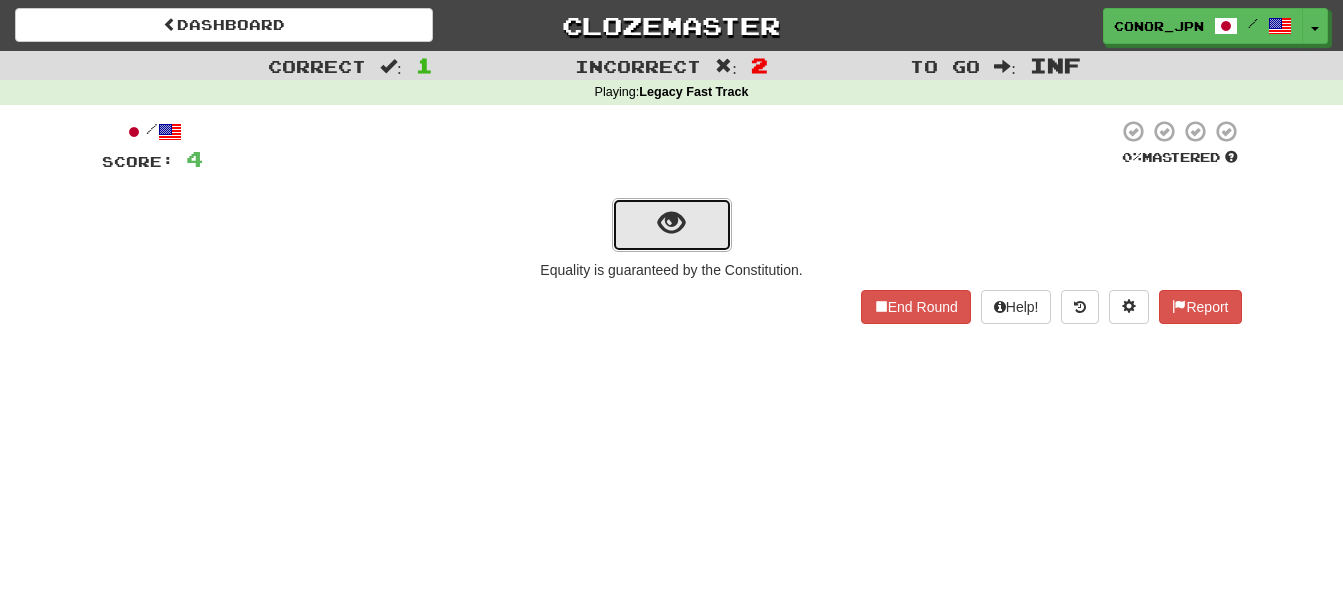 click at bounding box center [672, 225] 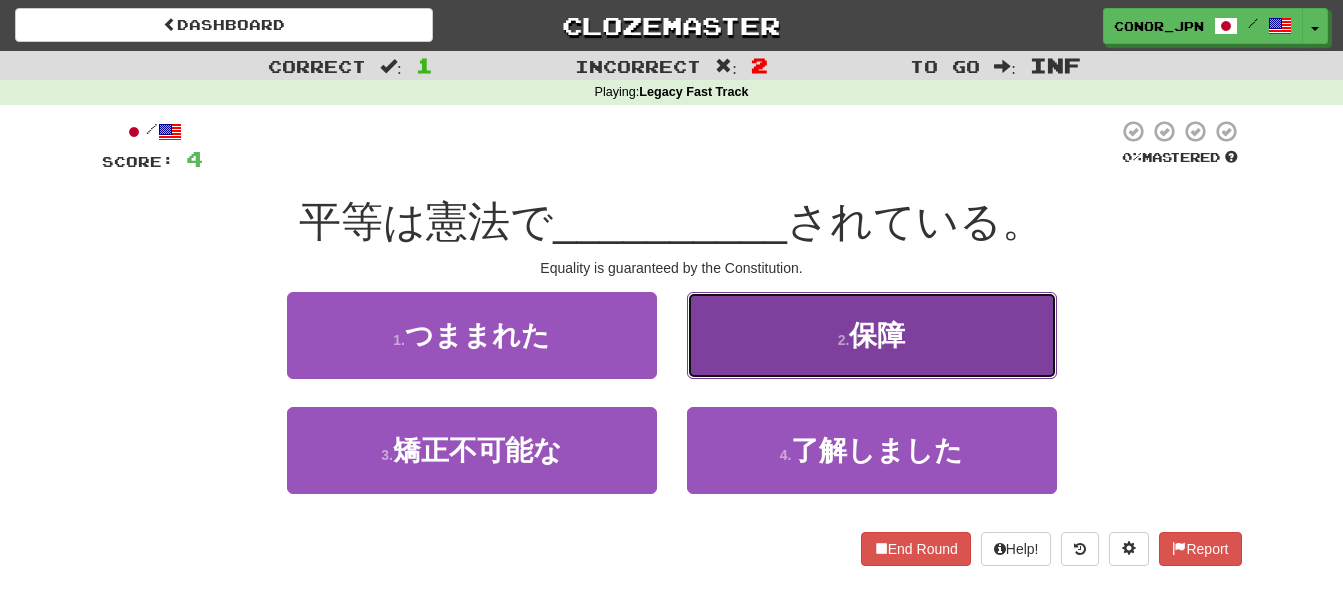 click on "2 .  保障" at bounding box center (872, 335) 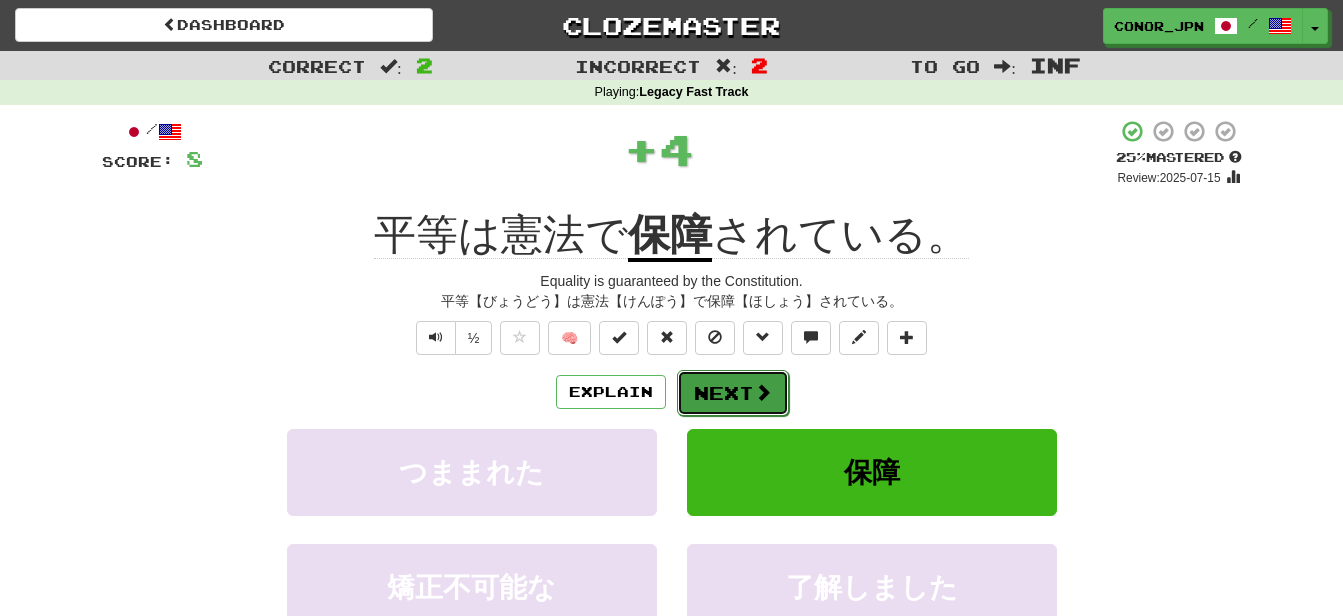 click at bounding box center [763, 392] 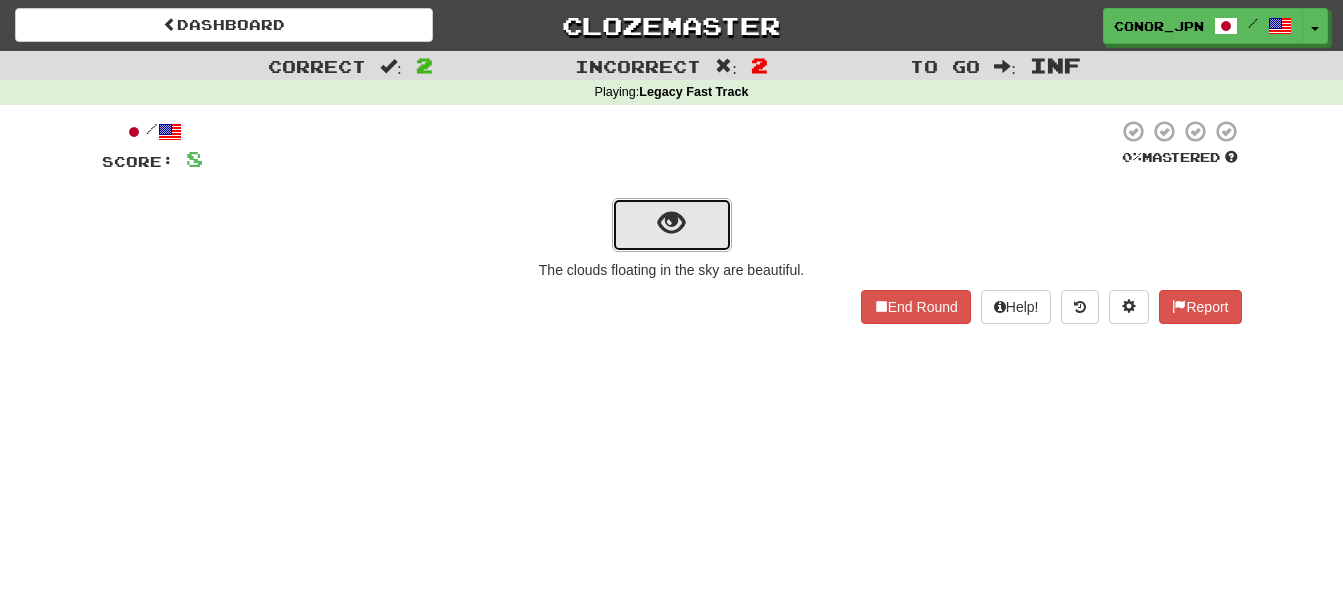 click at bounding box center (672, 225) 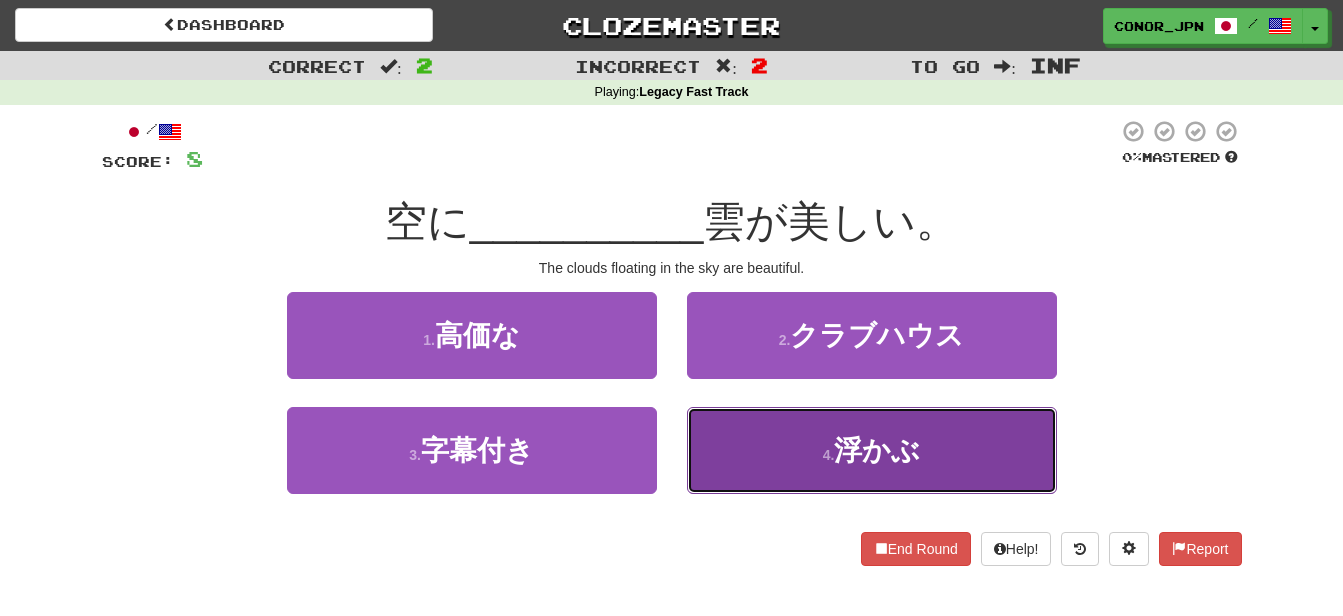 click on "4 .  浮かぶ" at bounding box center (872, 450) 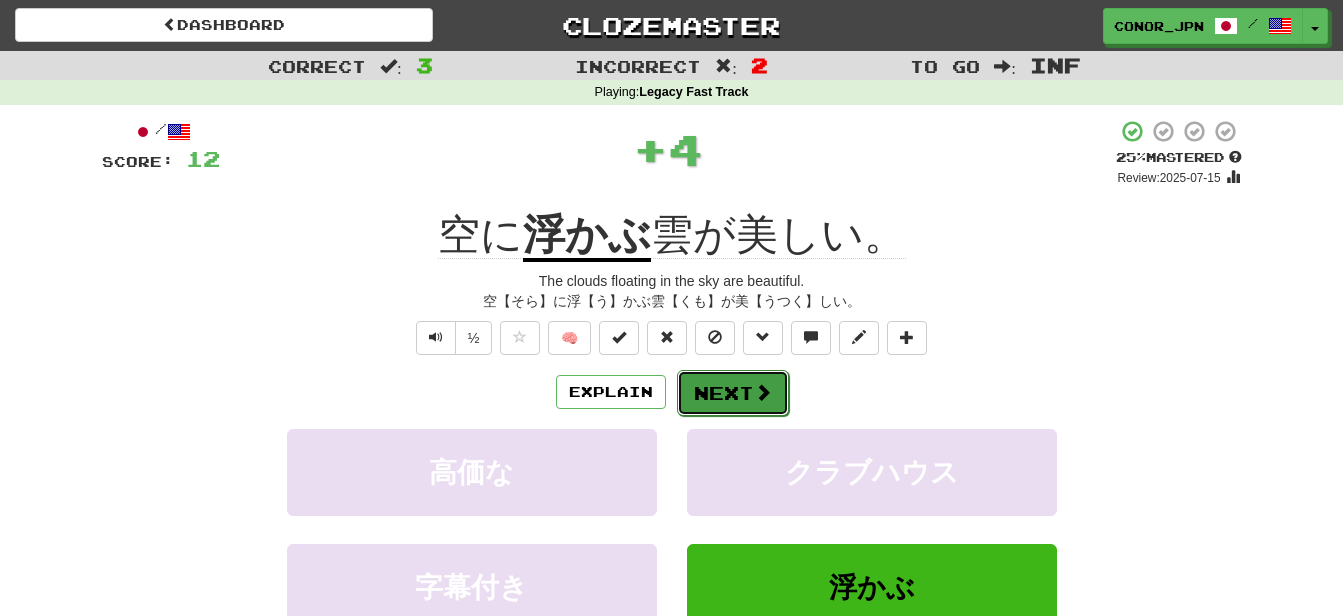 click at bounding box center (763, 392) 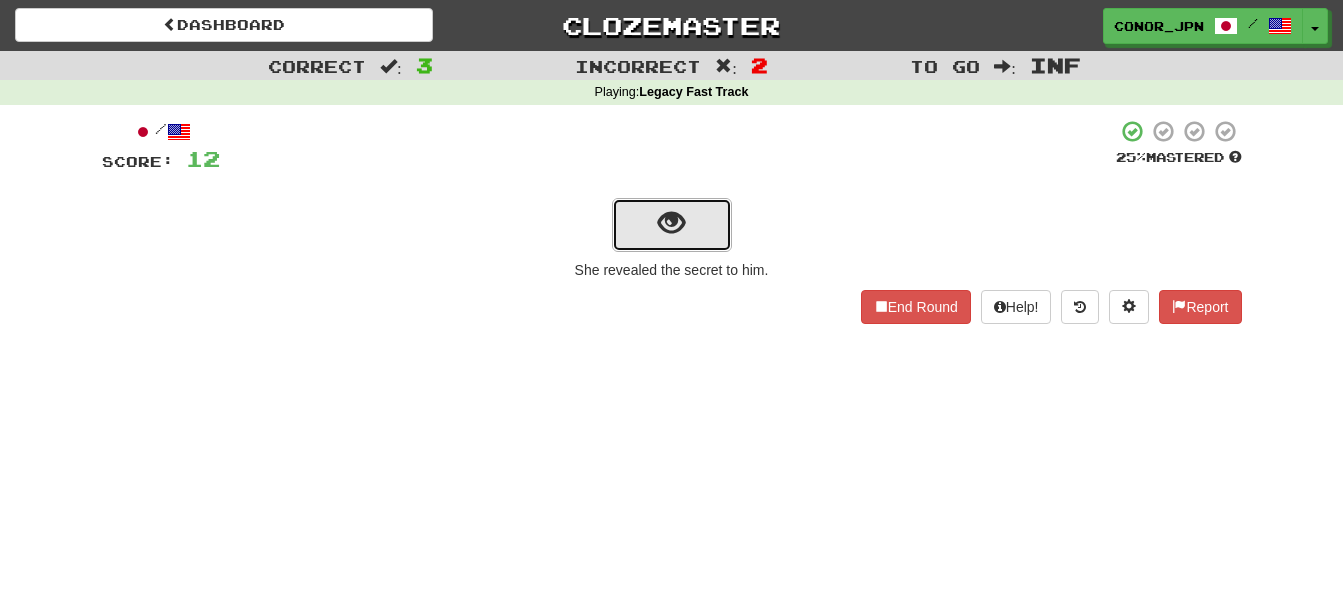 click at bounding box center [672, 225] 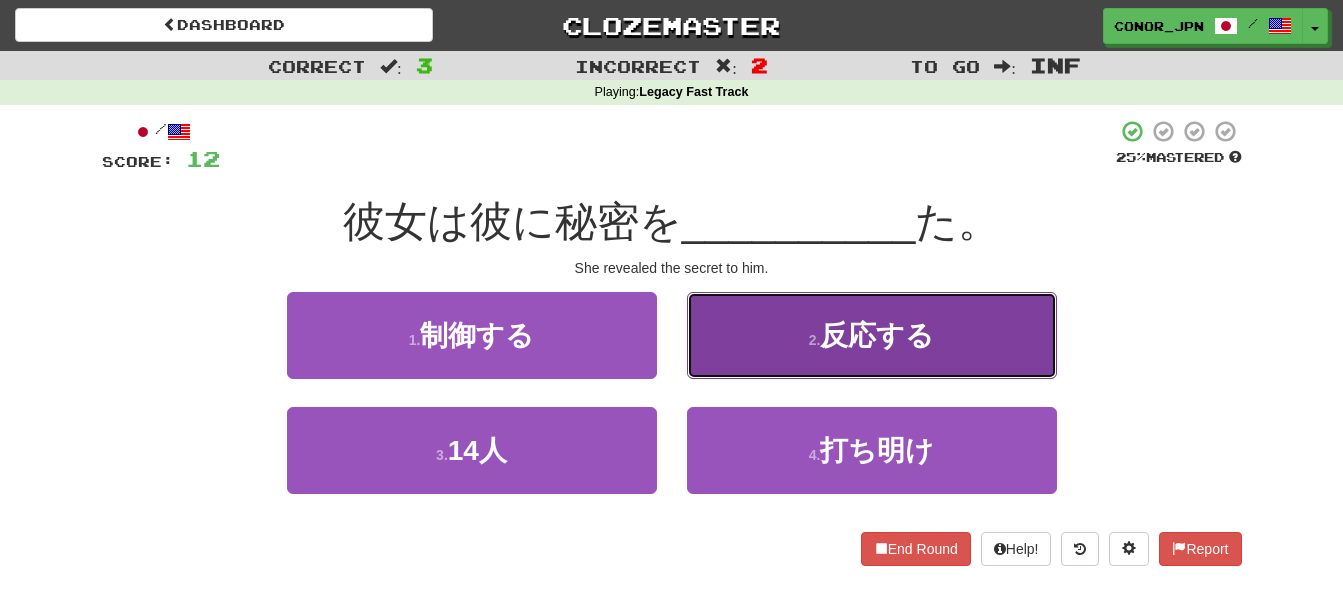 click on "反応する" at bounding box center [877, 335] 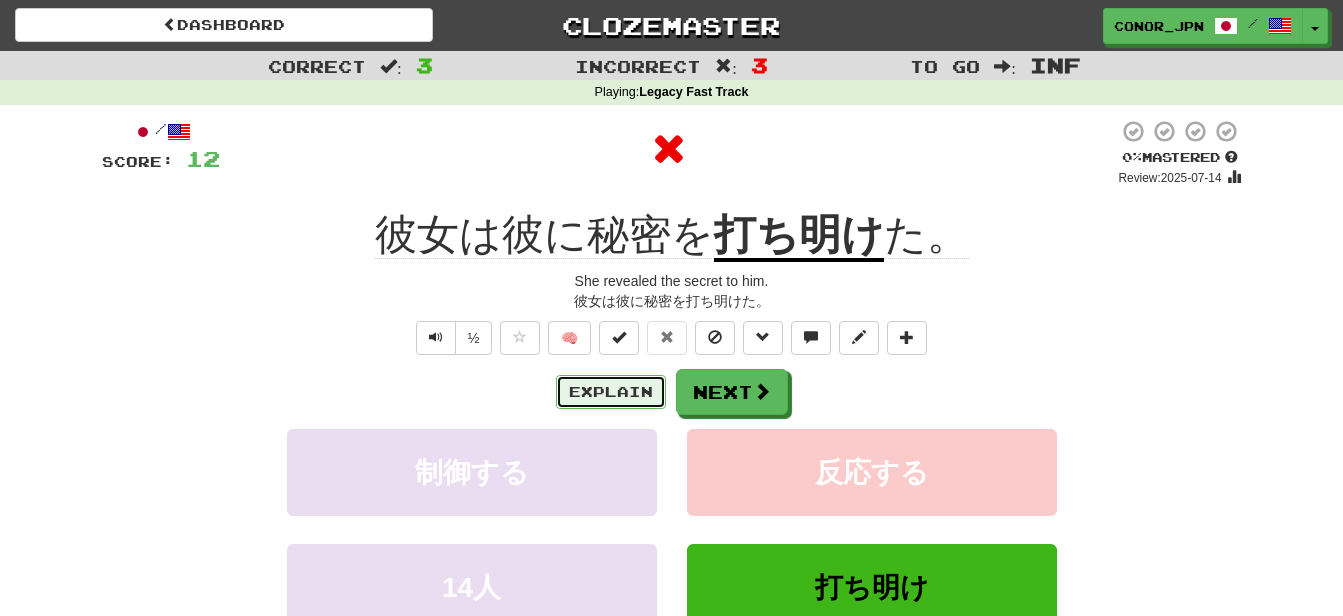 click on "Explain" at bounding box center [611, 392] 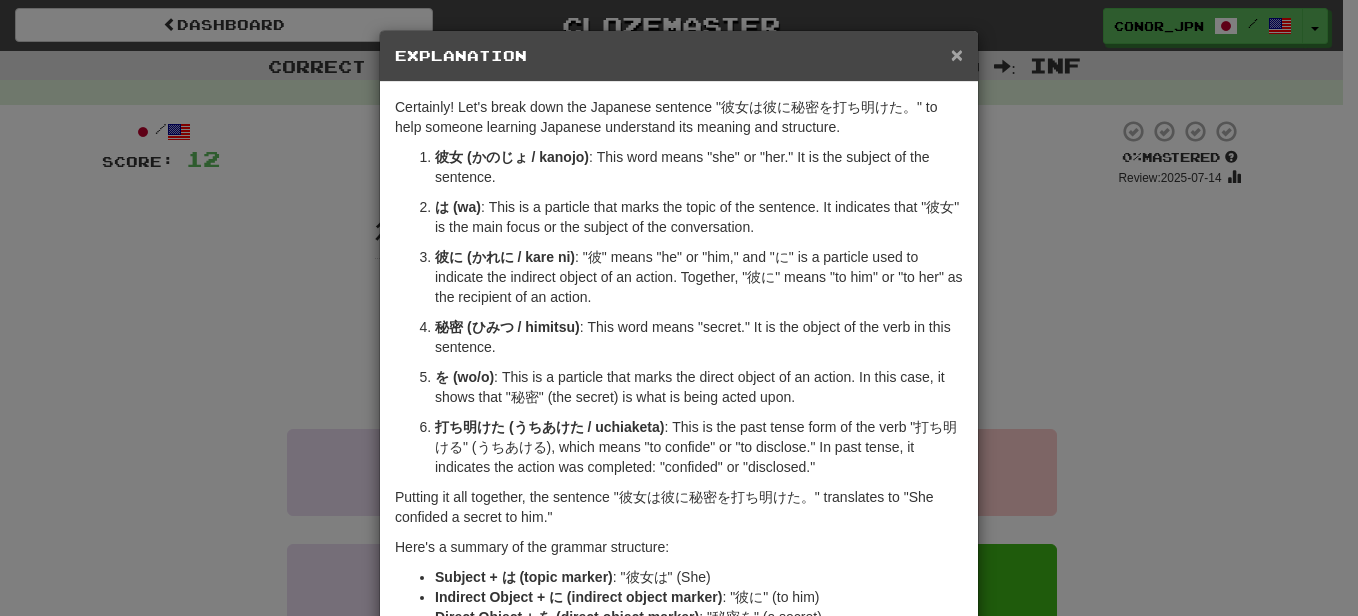 click on "×" at bounding box center [957, 54] 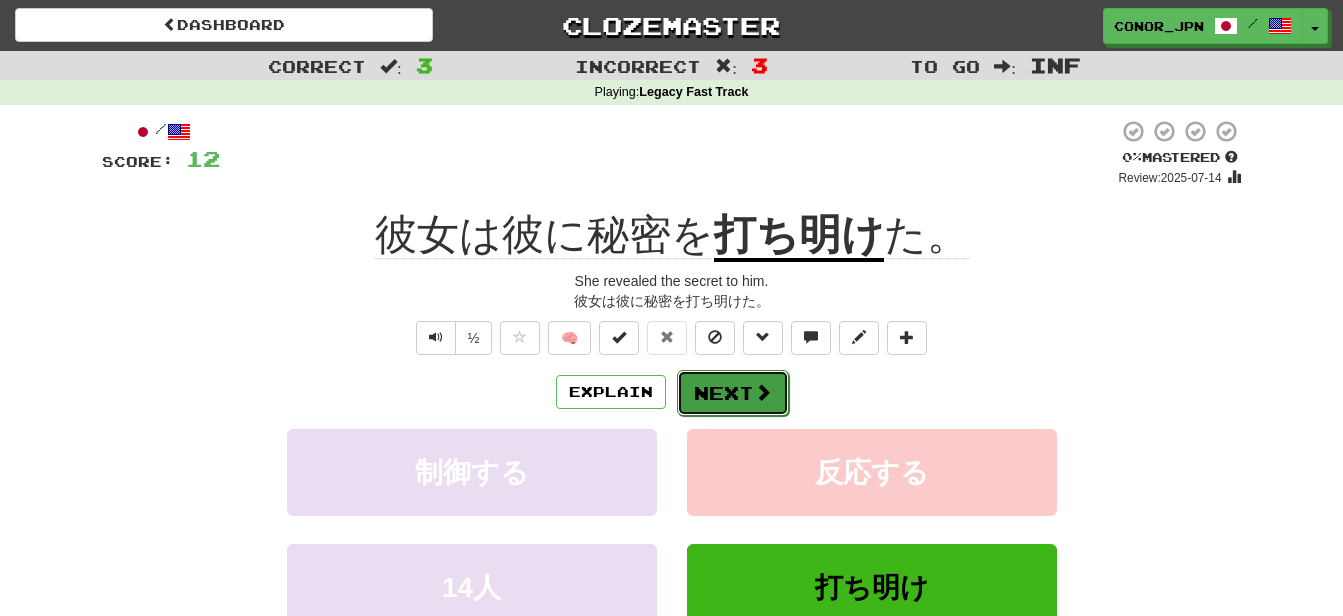 click at bounding box center [763, 392] 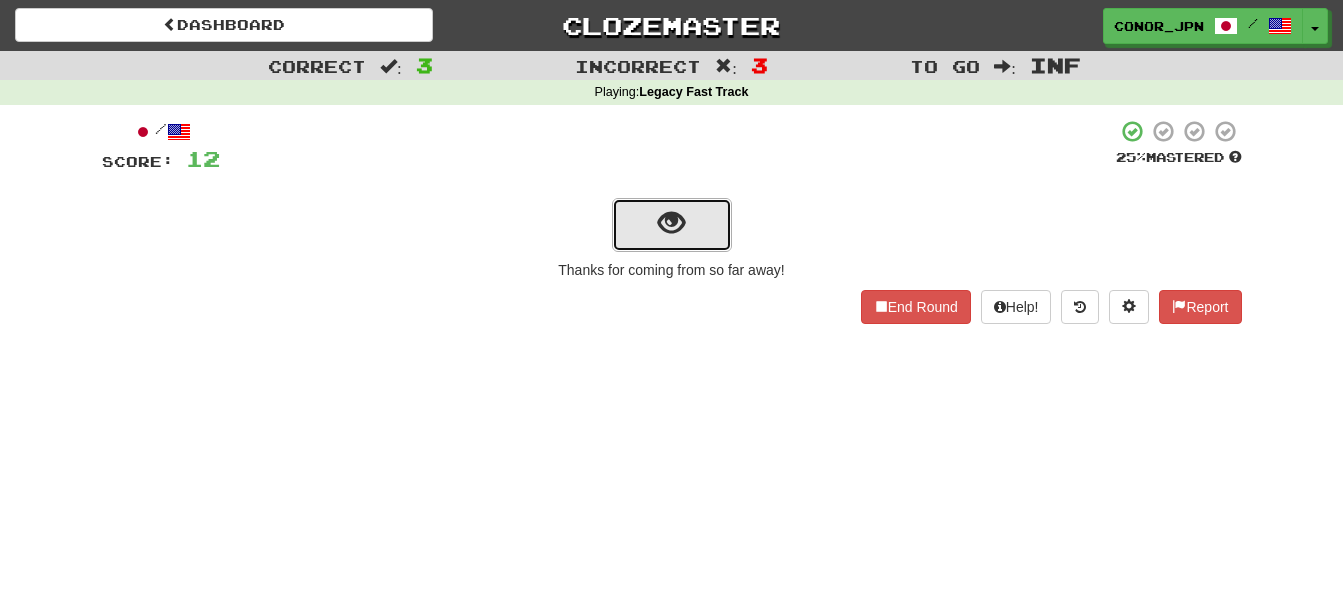 click at bounding box center [671, 223] 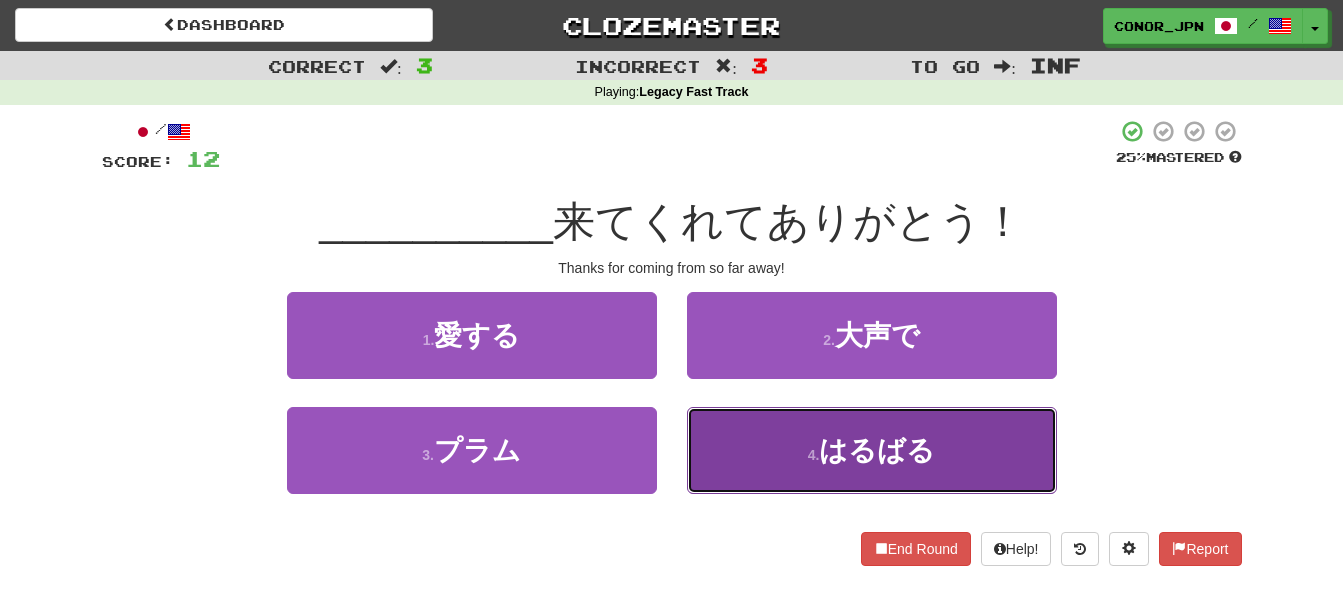 click on "はるばる" at bounding box center (877, 450) 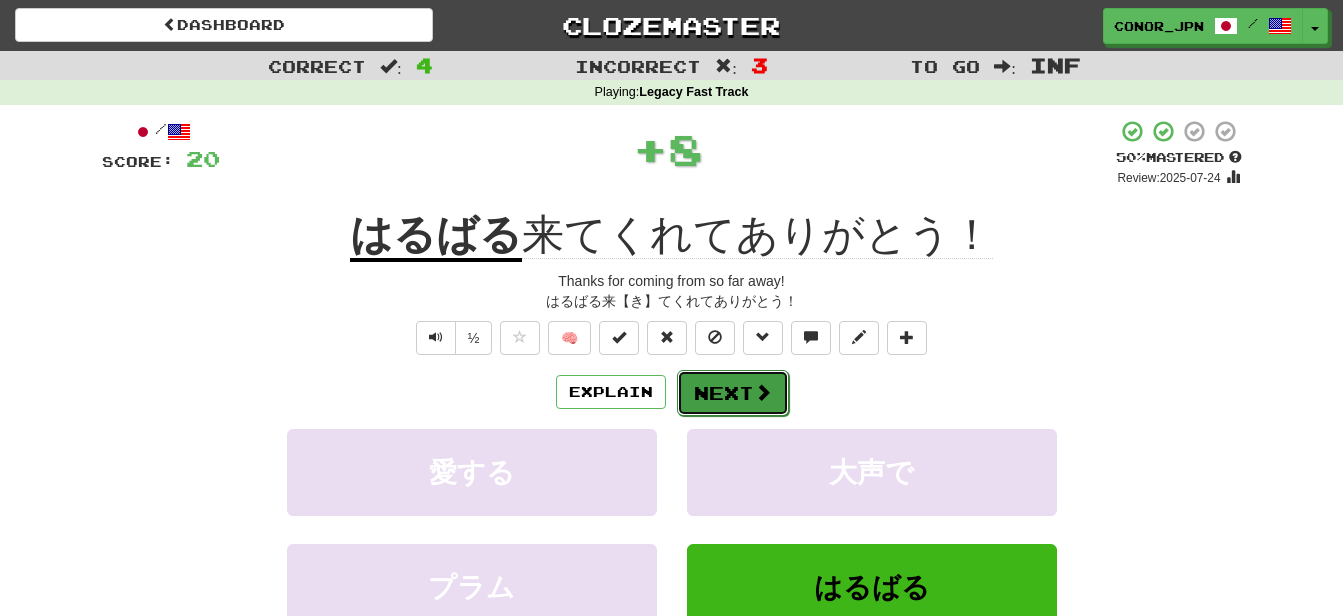 click on "Next" at bounding box center (733, 393) 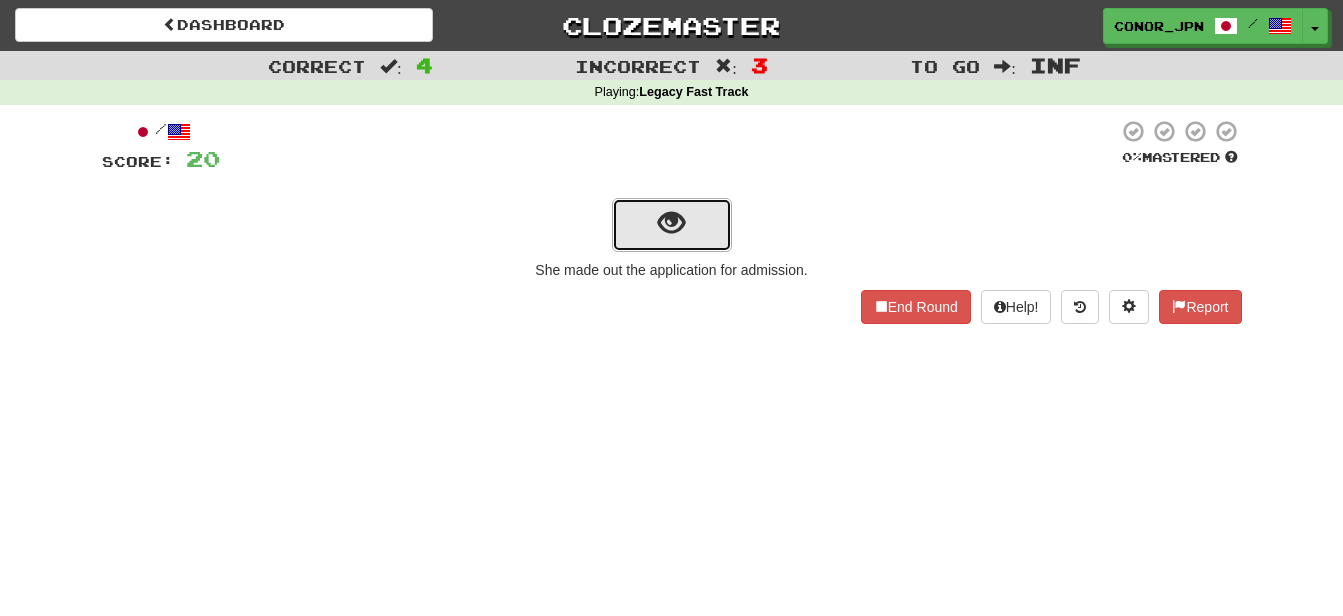 click at bounding box center (672, 225) 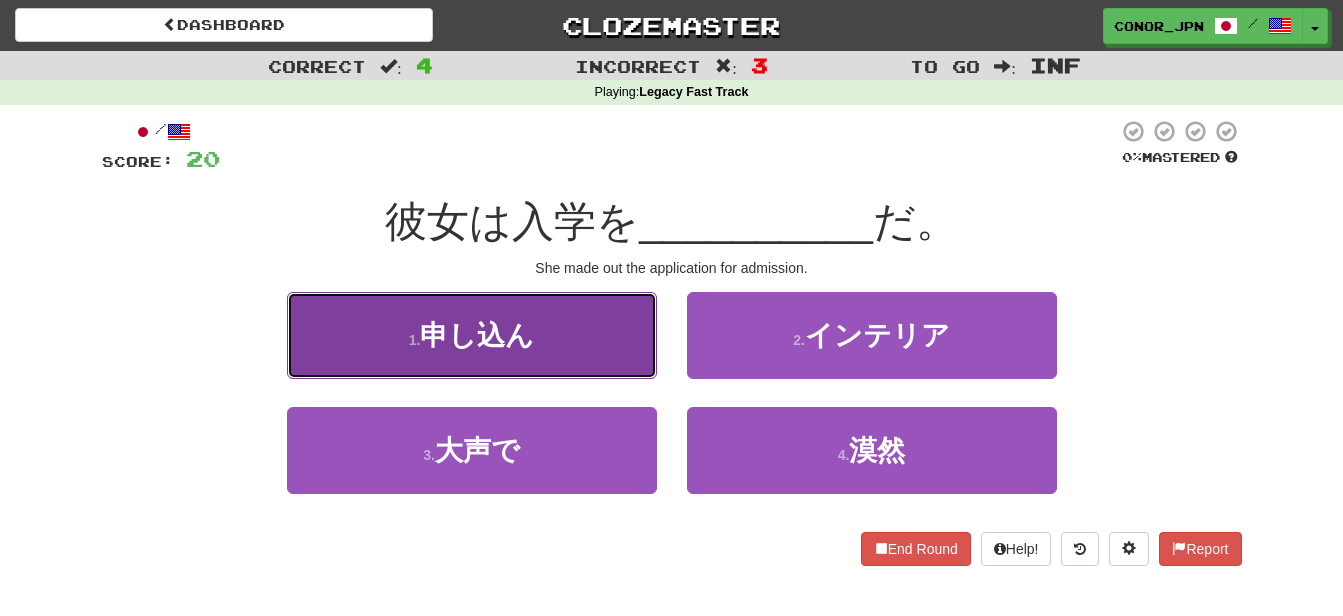 click on "申し込ん" at bounding box center (477, 335) 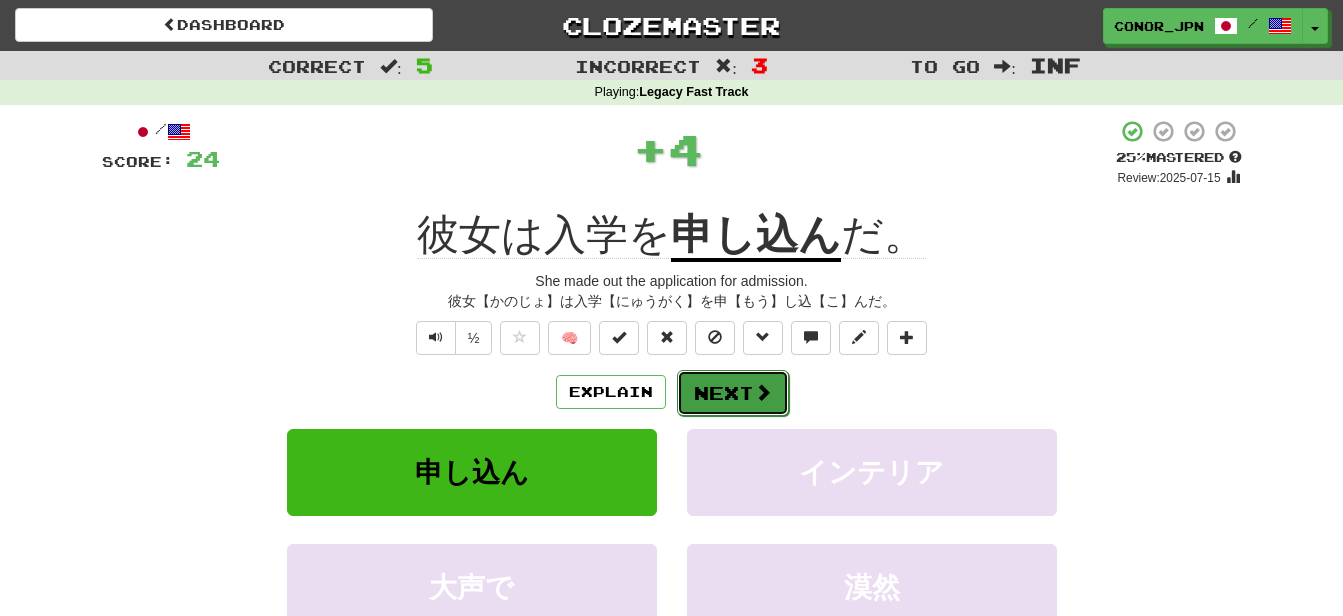 click at bounding box center [763, 392] 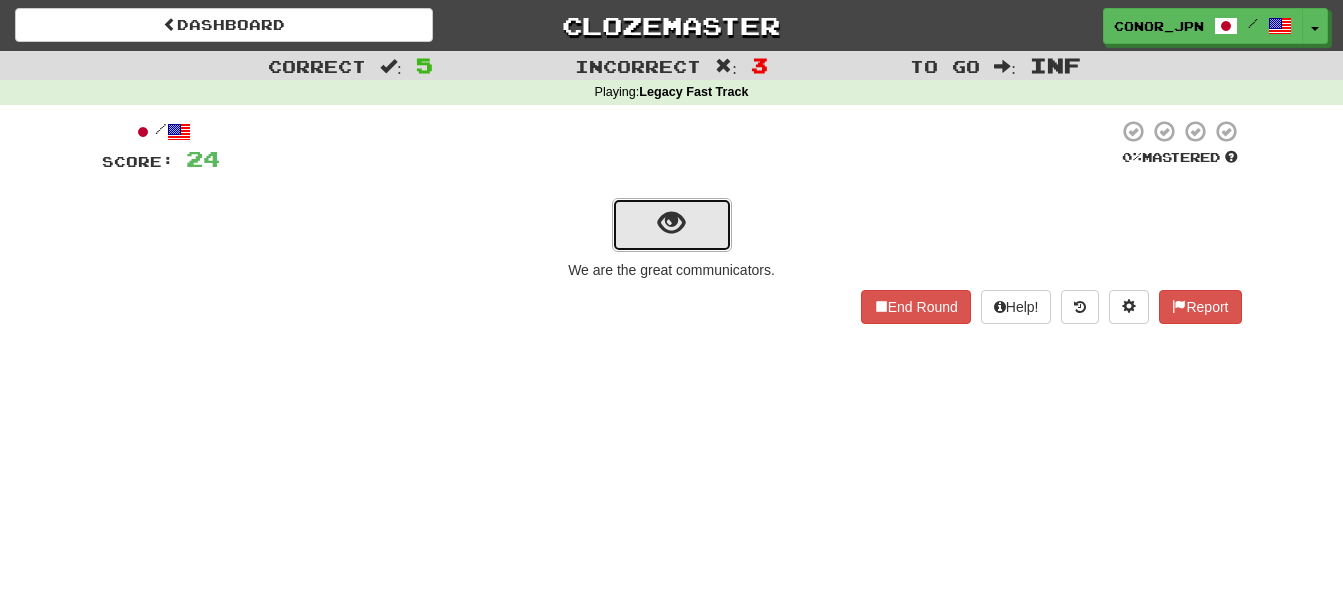 click at bounding box center (672, 225) 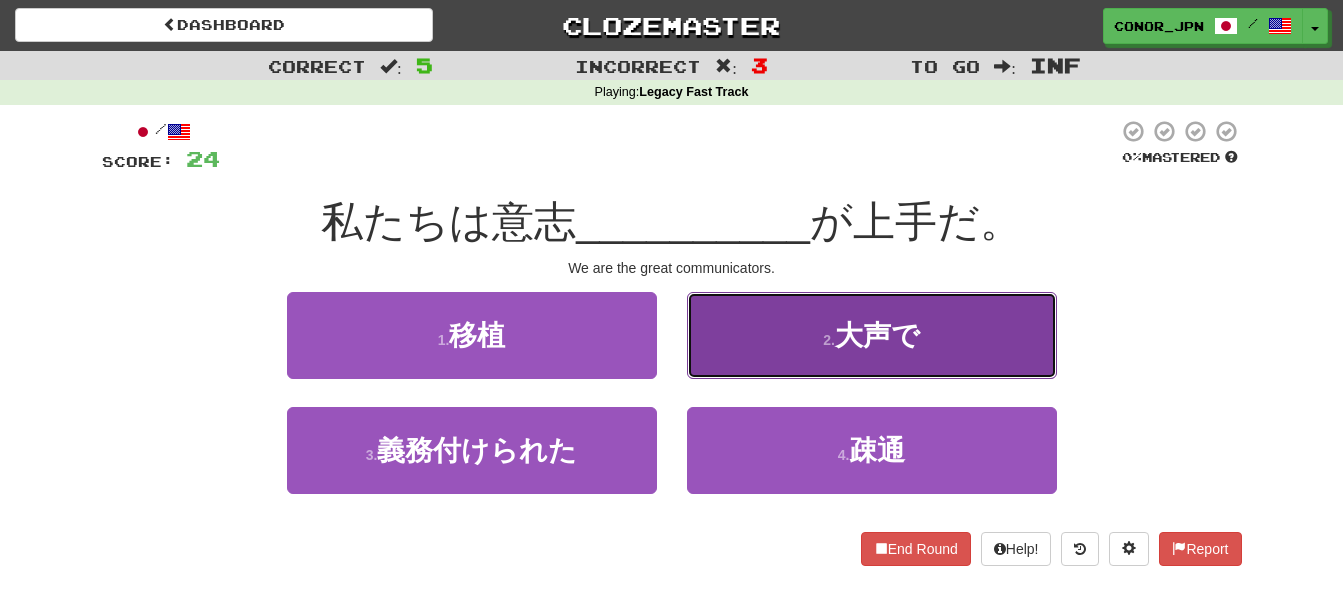 click on "2 .  大声で" at bounding box center [872, 335] 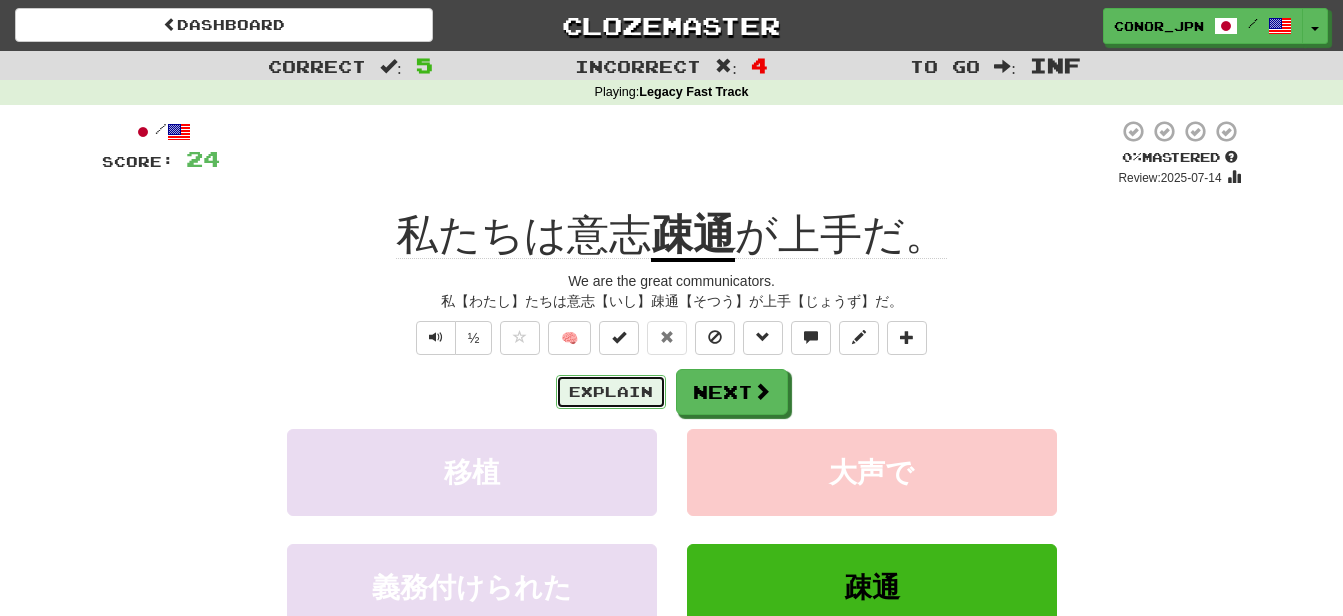 click on "Explain" at bounding box center [611, 392] 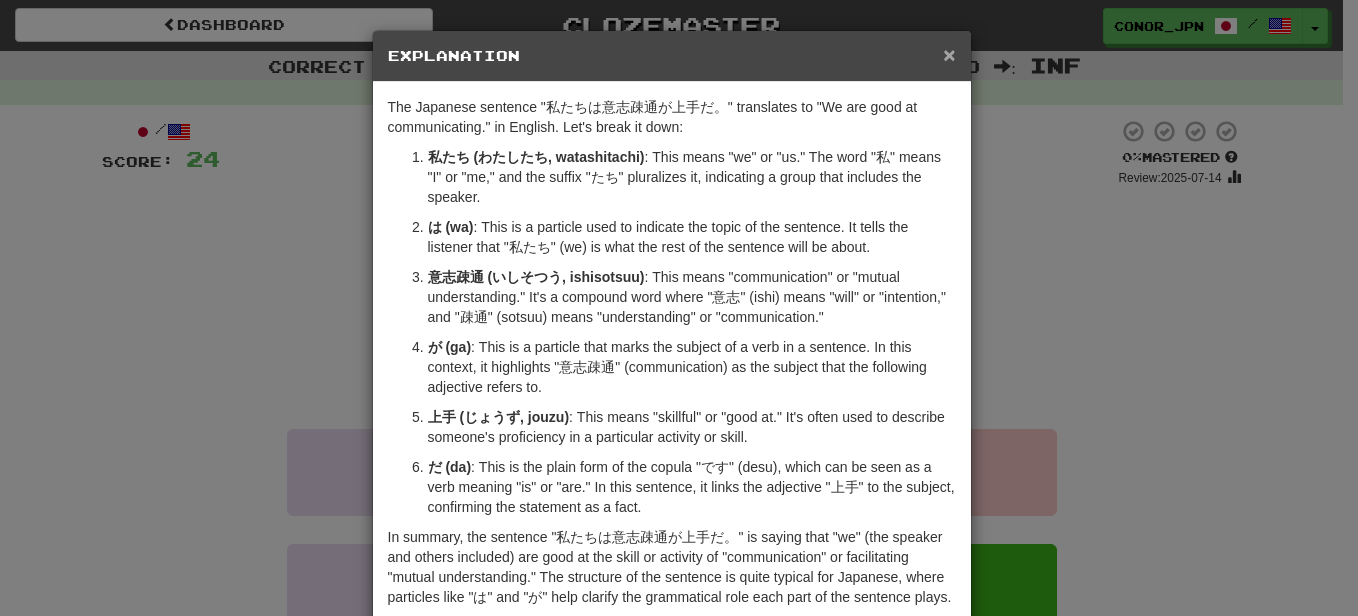 click on "×" at bounding box center [949, 54] 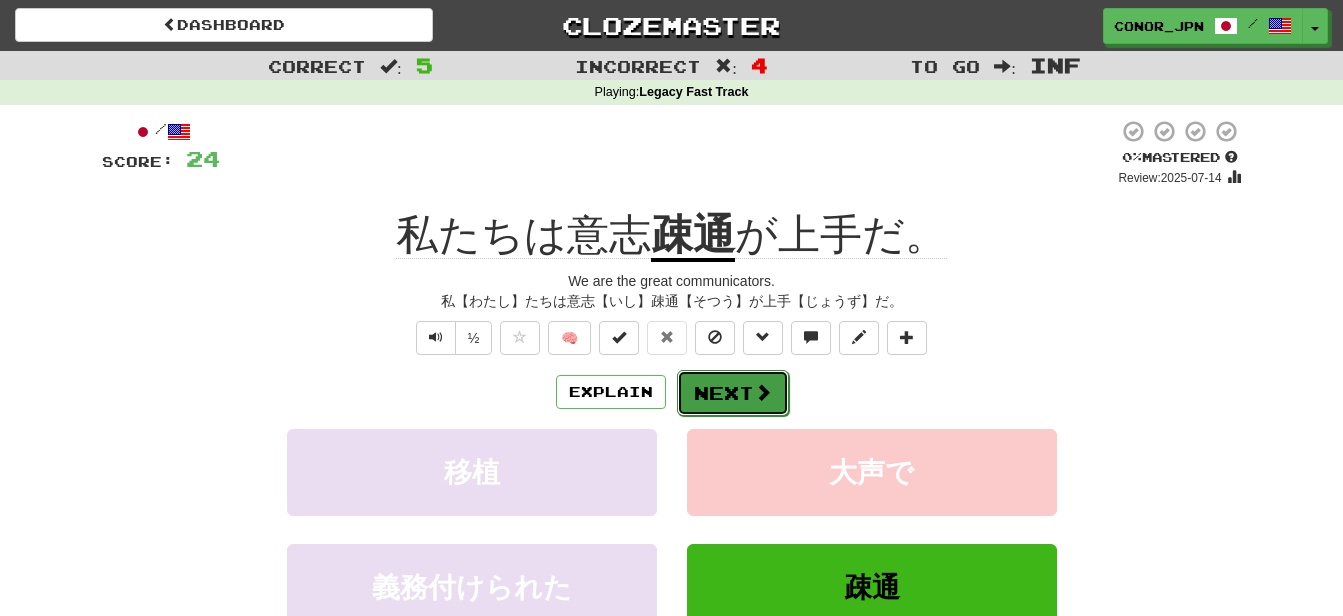 click at bounding box center [763, 392] 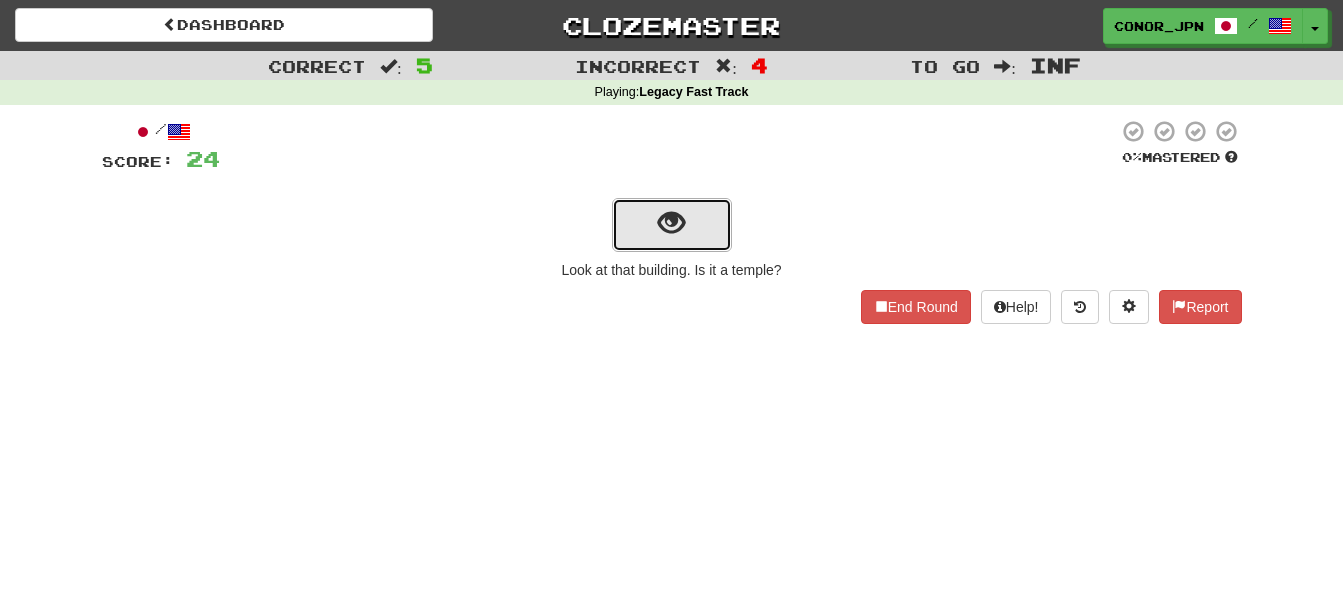 click at bounding box center [672, 225] 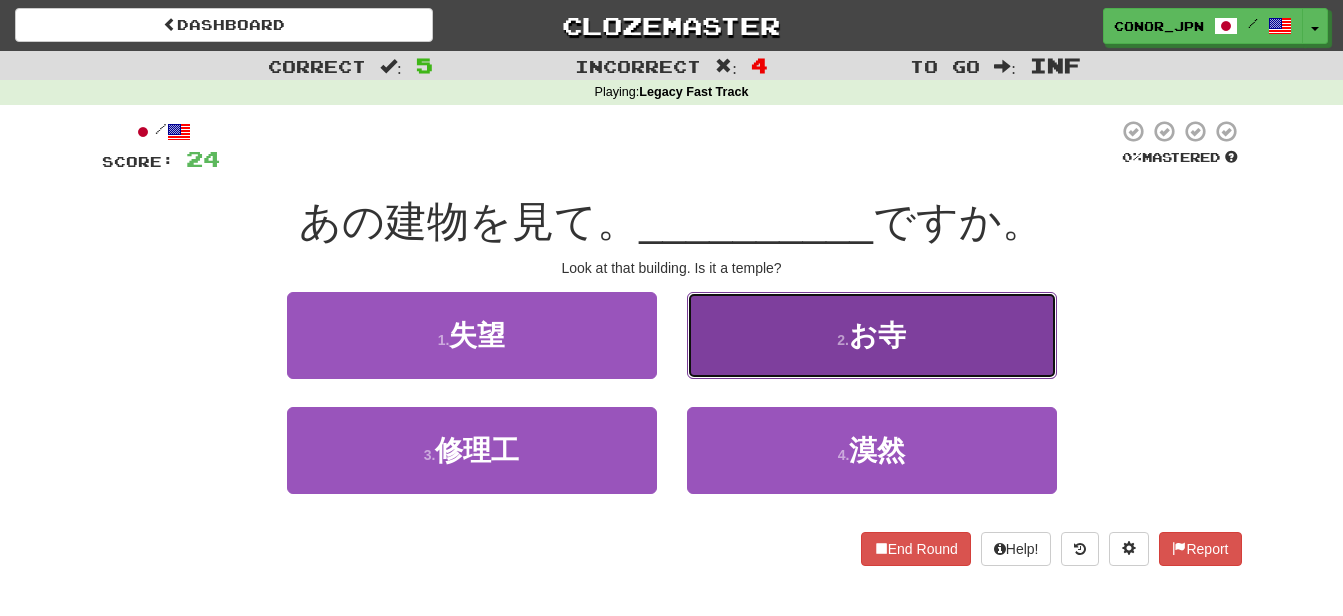 click on "2 .  お寺" at bounding box center [872, 335] 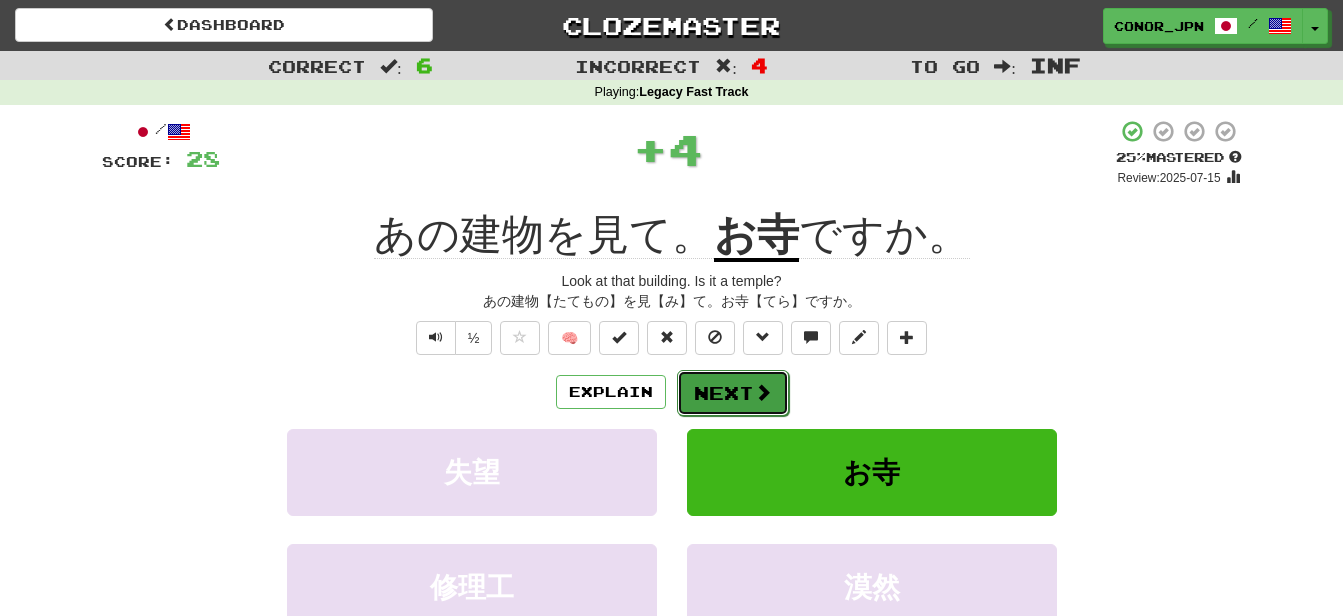click at bounding box center (763, 392) 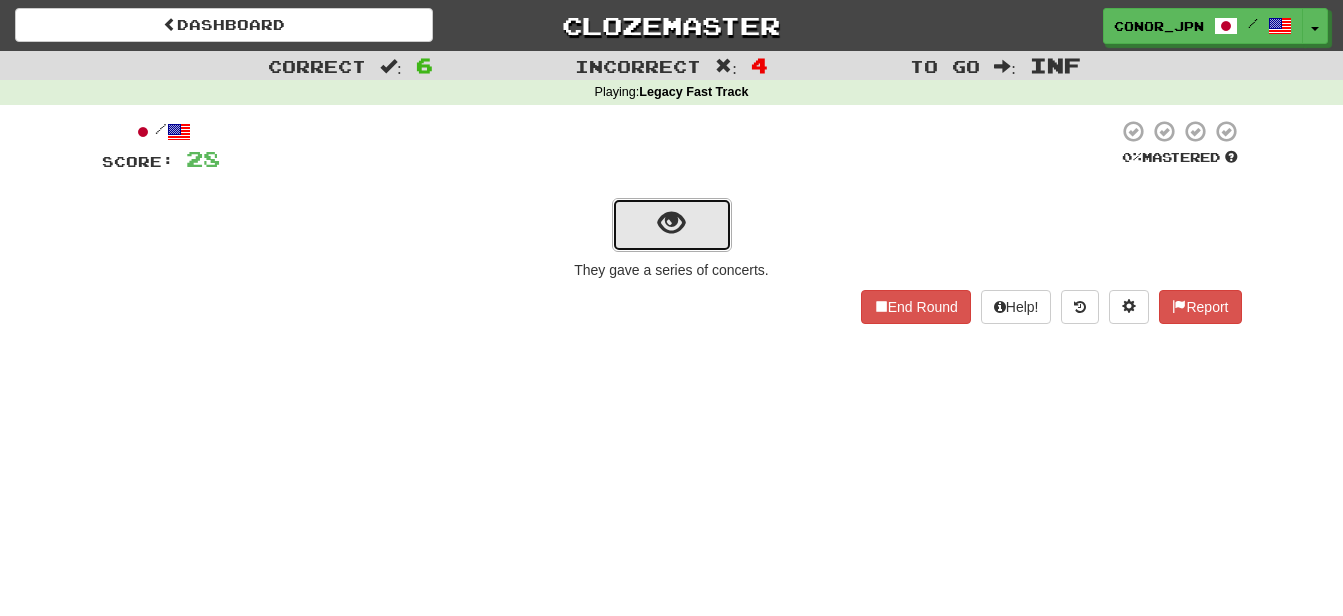 click at bounding box center [672, 225] 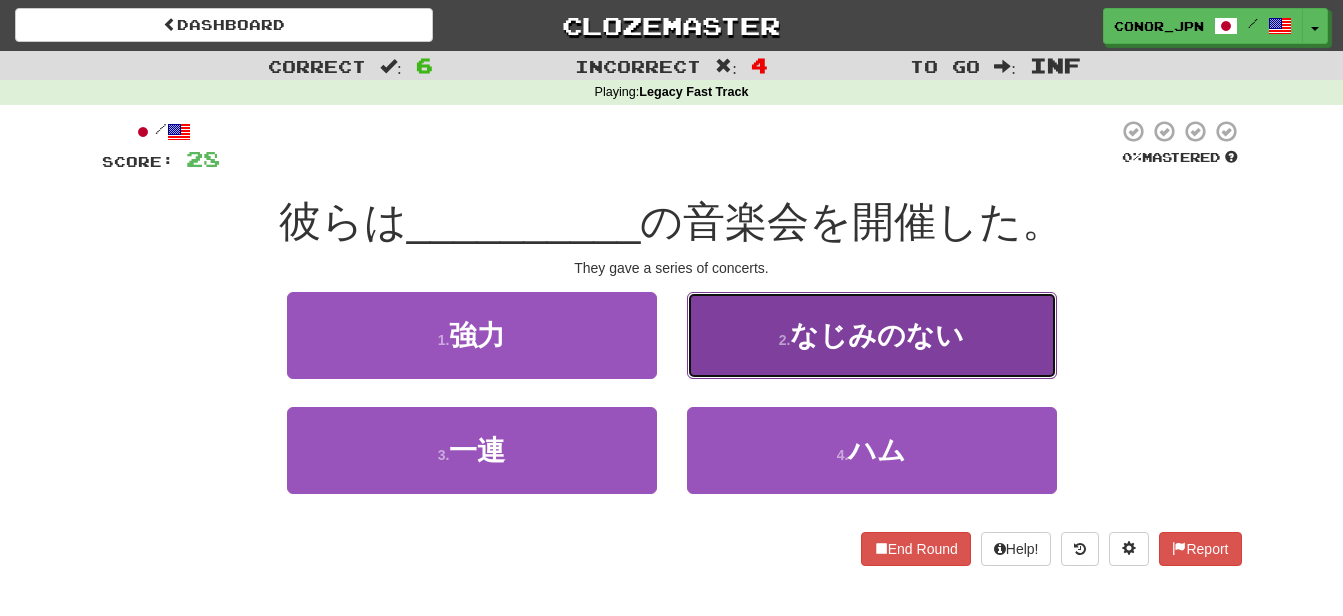 click on "2 .  なじみのない" at bounding box center (872, 335) 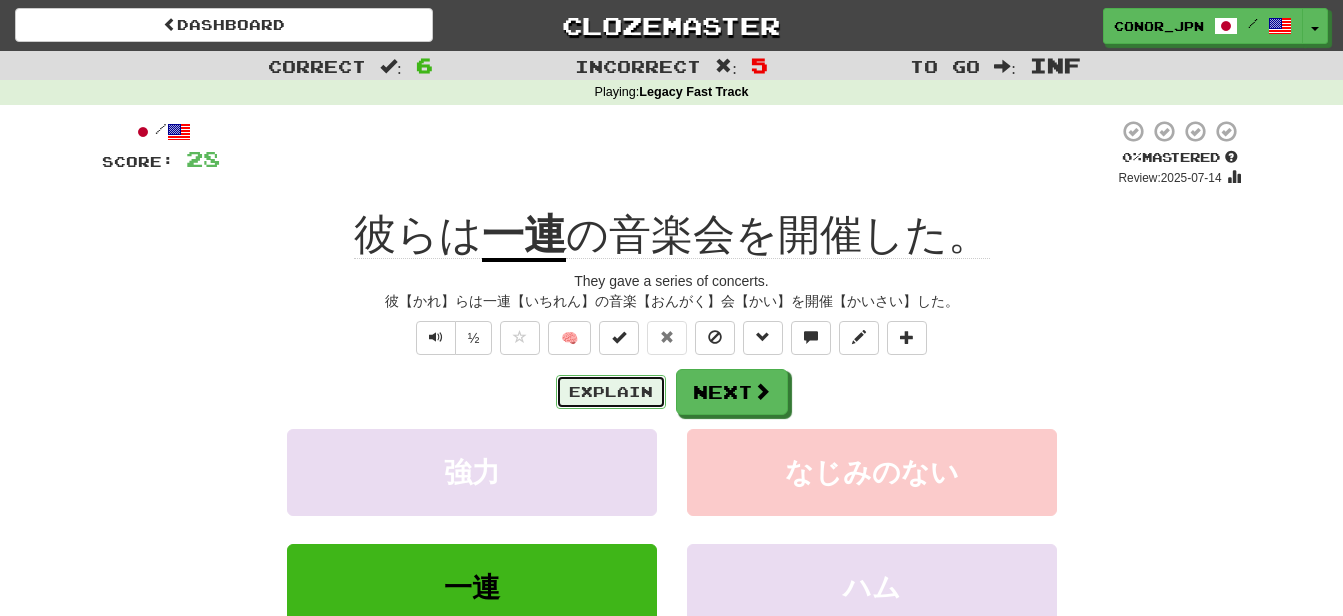 click on "Explain" at bounding box center (611, 392) 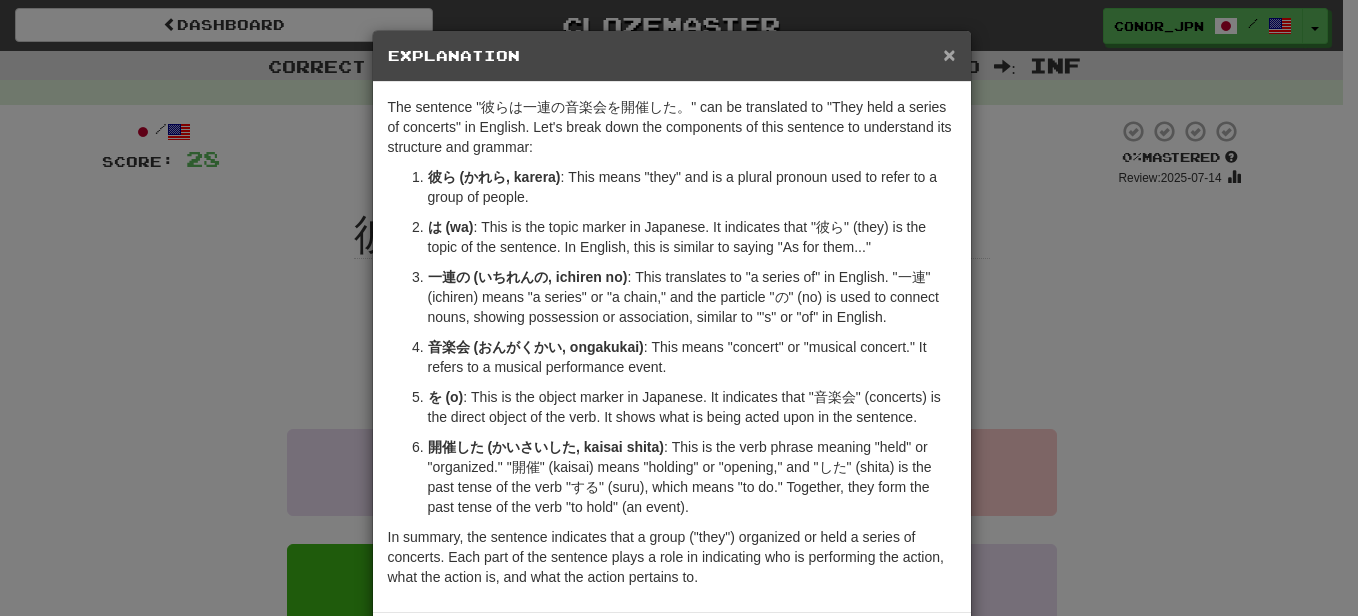 click on "×" at bounding box center (949, 54) 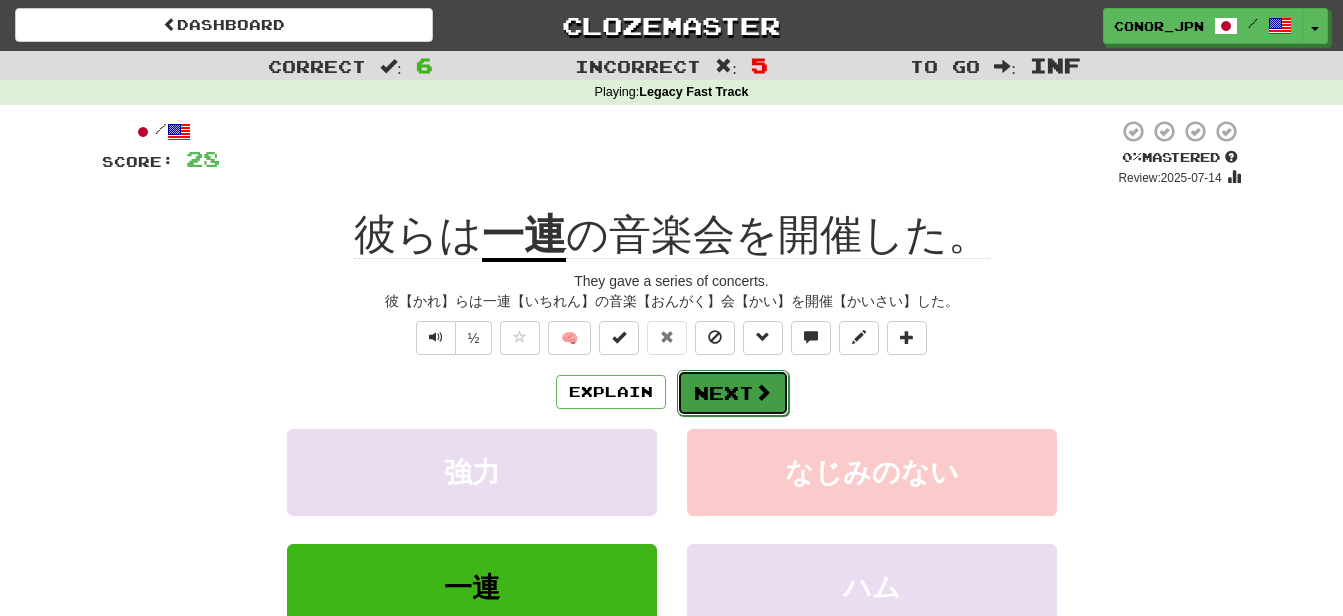click on "Next" at bounding box center [733, 393] 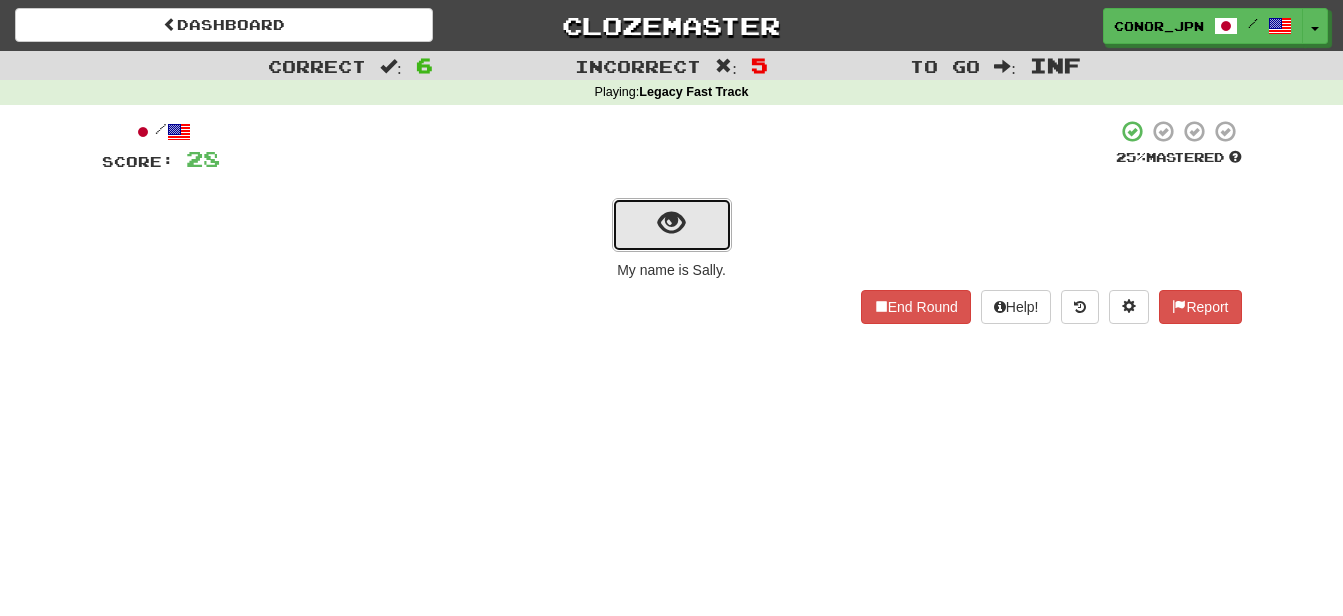click at bounding box center [671, 223] 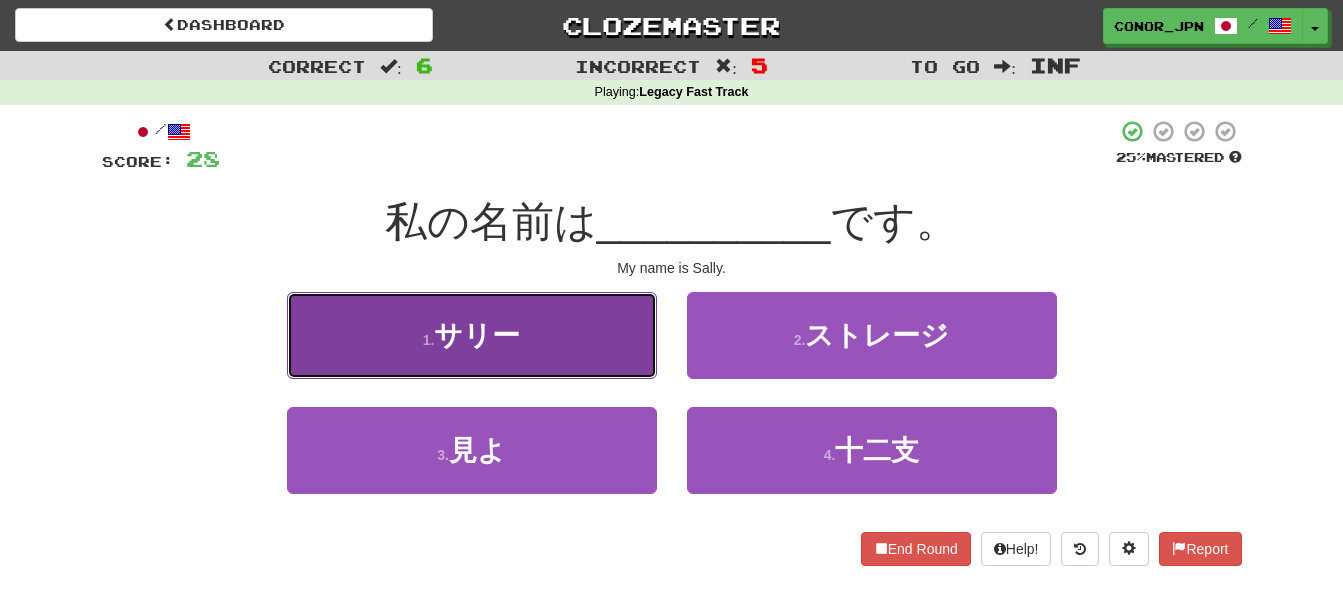 click on "1 .  サリー" at bounding box center [472, 335] 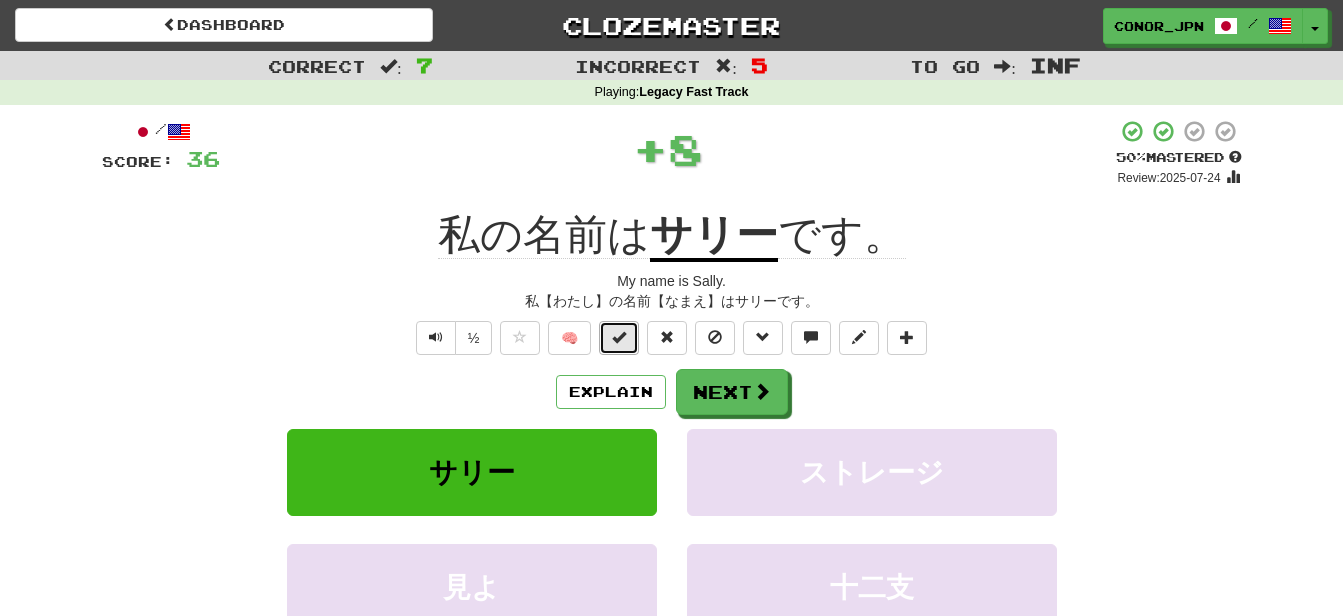 click at bounding box center (619, 338) 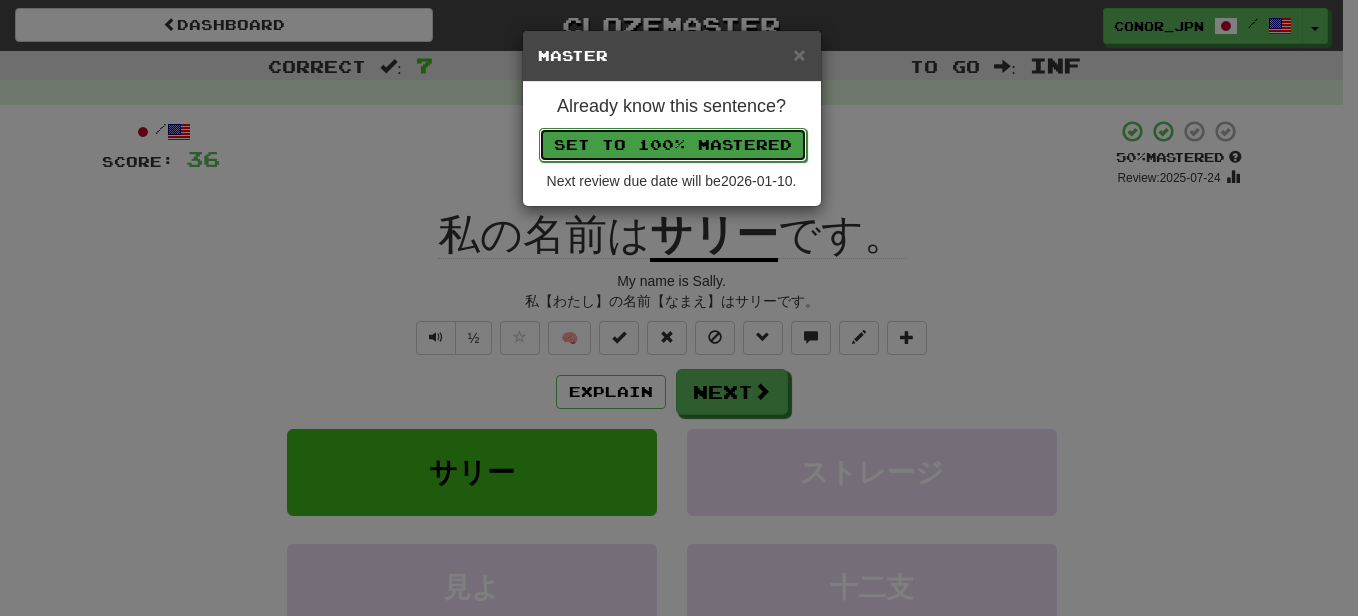 click on "Set to 100% Mastered" at bounding box center [673, 145] 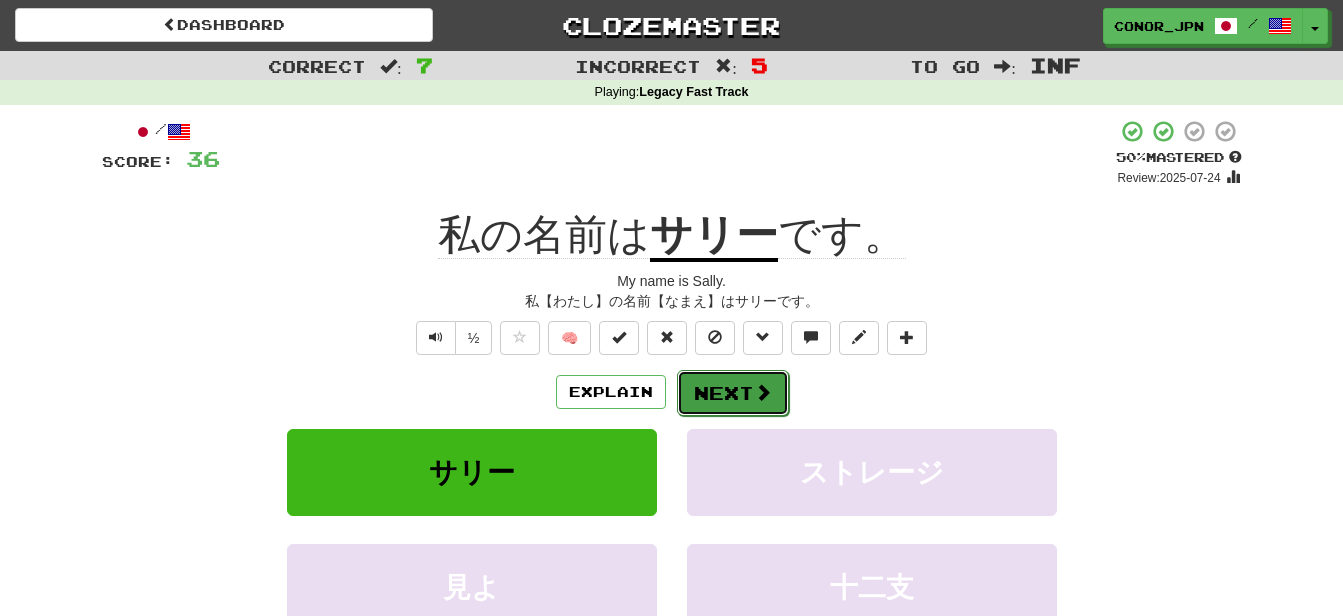 click on "Next" at bounding box center (733, 393) 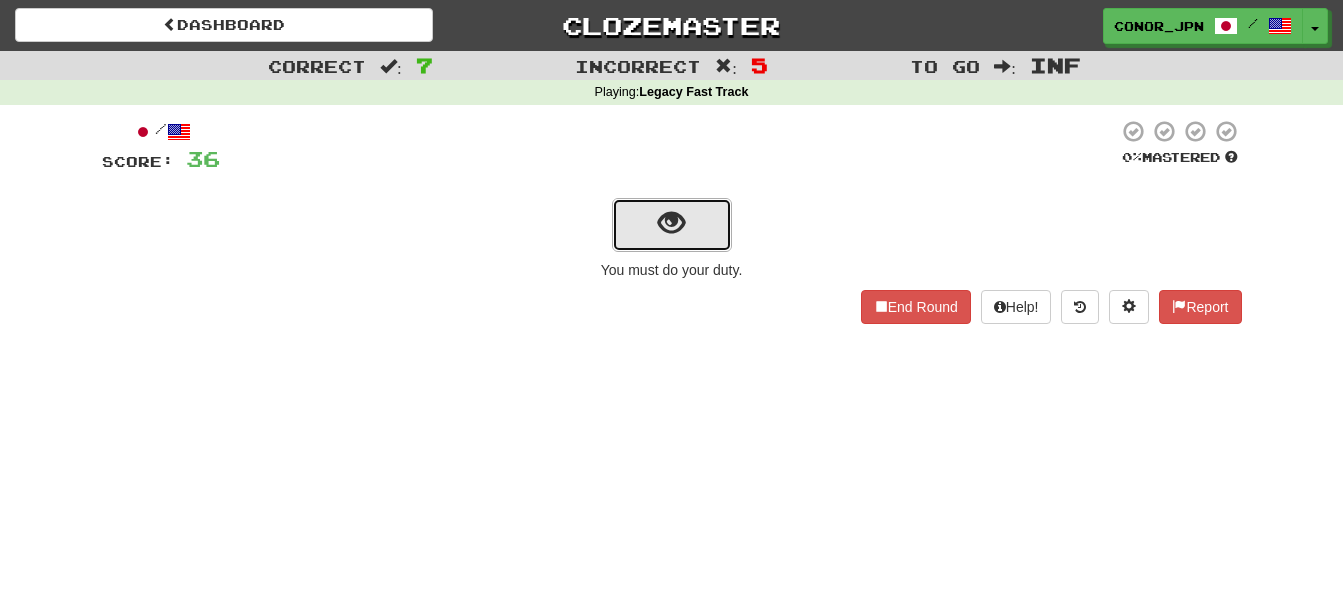 click at bounding box center (671, 223) 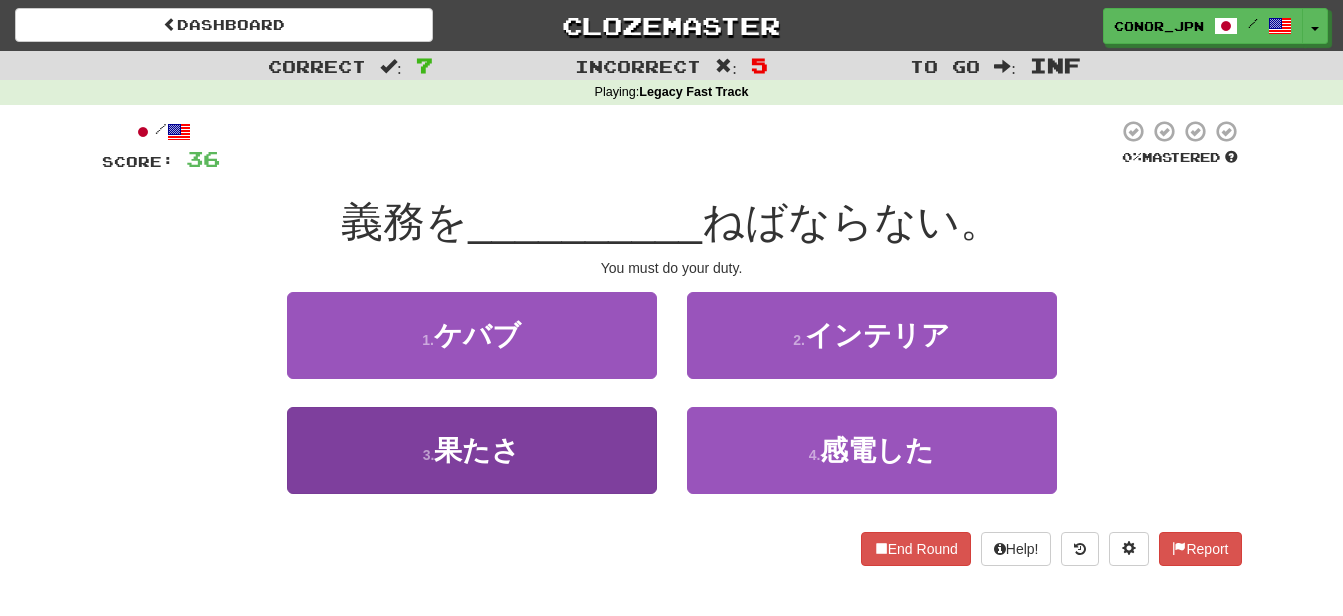 drag, startPoint x: 450, startPoint y: 402, endPoint x: 453, endPoint y: 414, distance: 12.369317 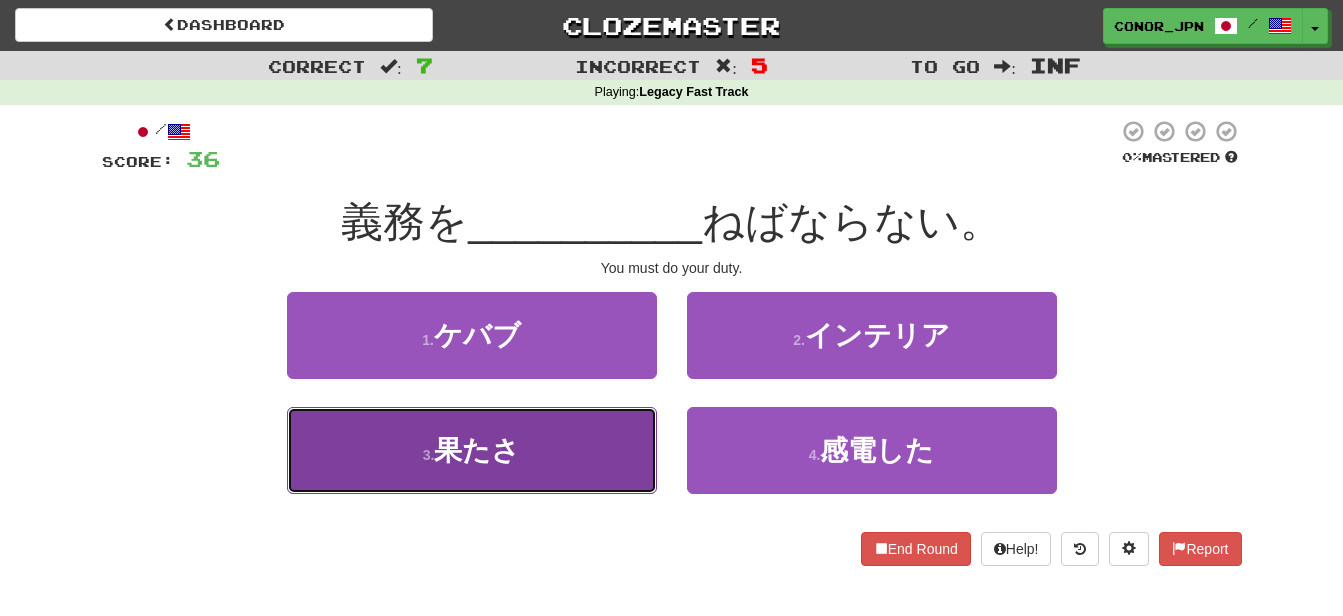click on "果たさ" at bounding box center [477, 450] 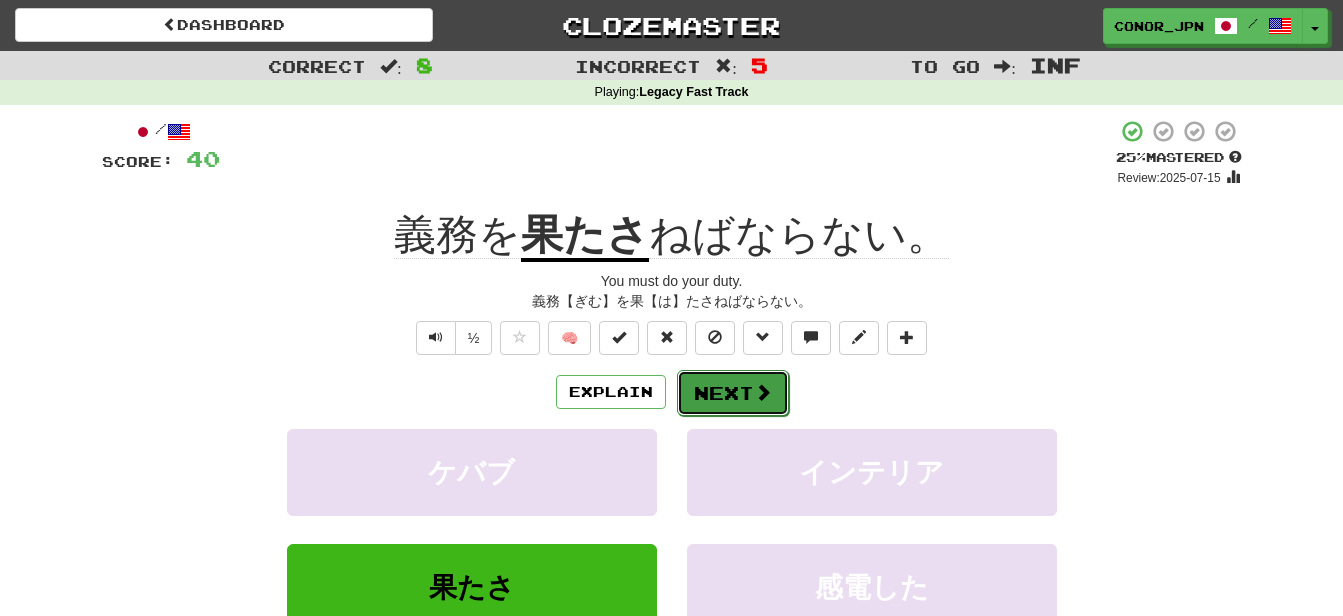 click on "Next" at bounding box center [733, 393] 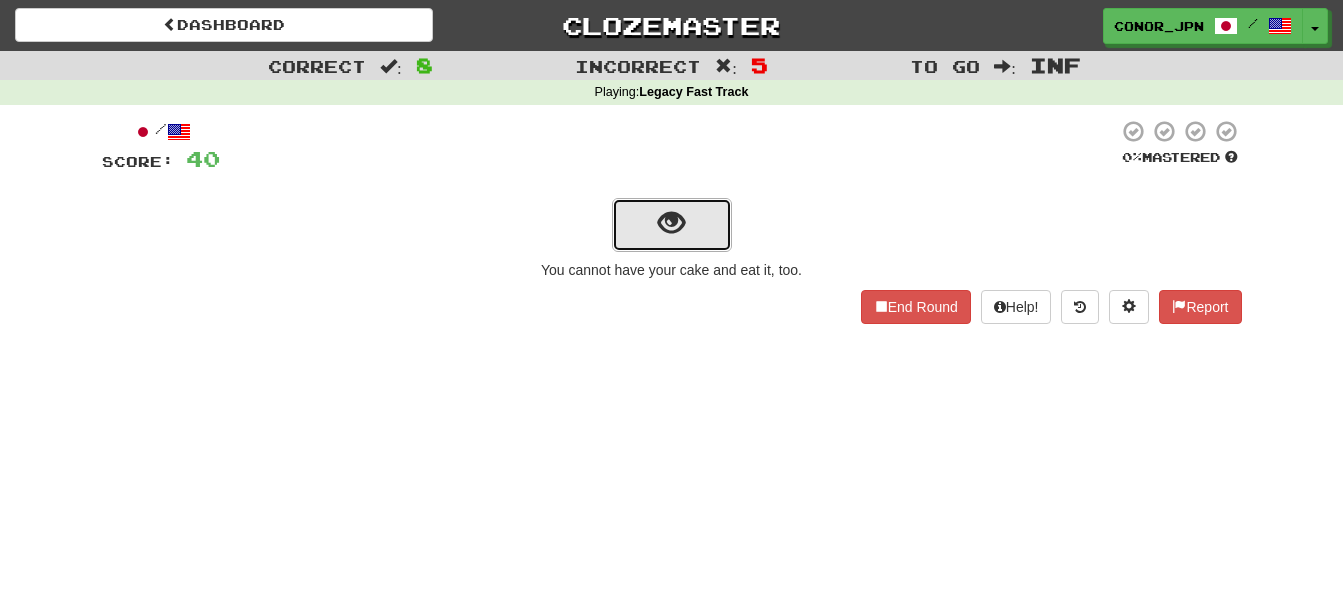 click at bounding box center [672, 225] 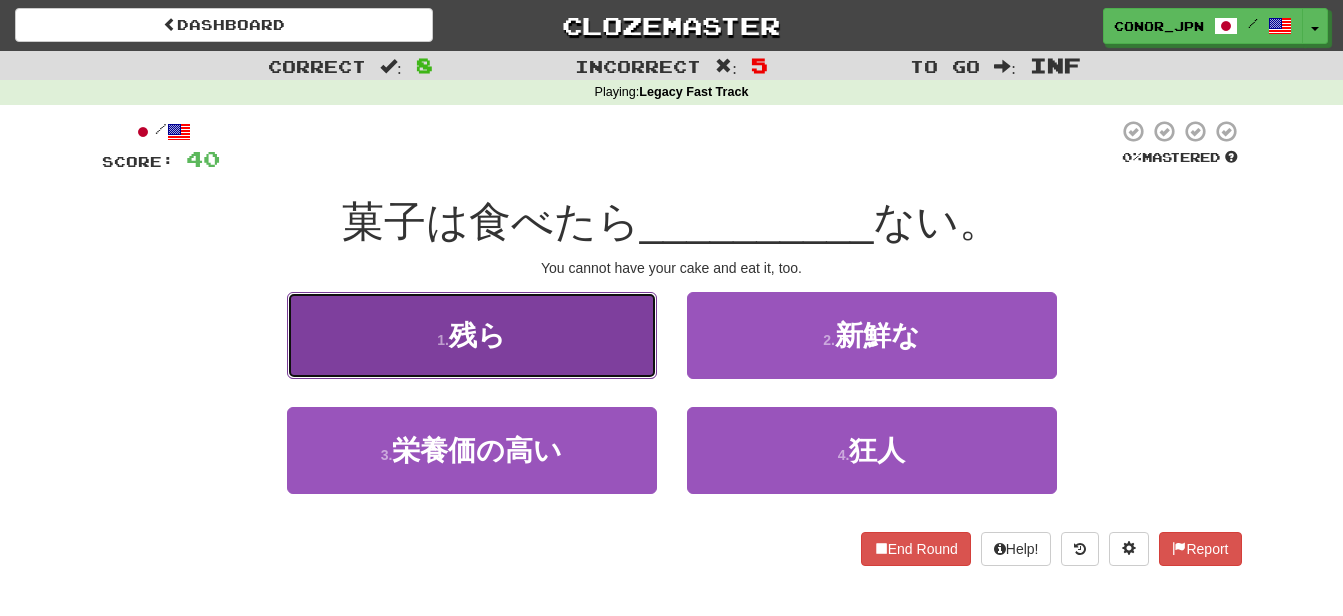click on "残ら" at bounding box center (477, 335) 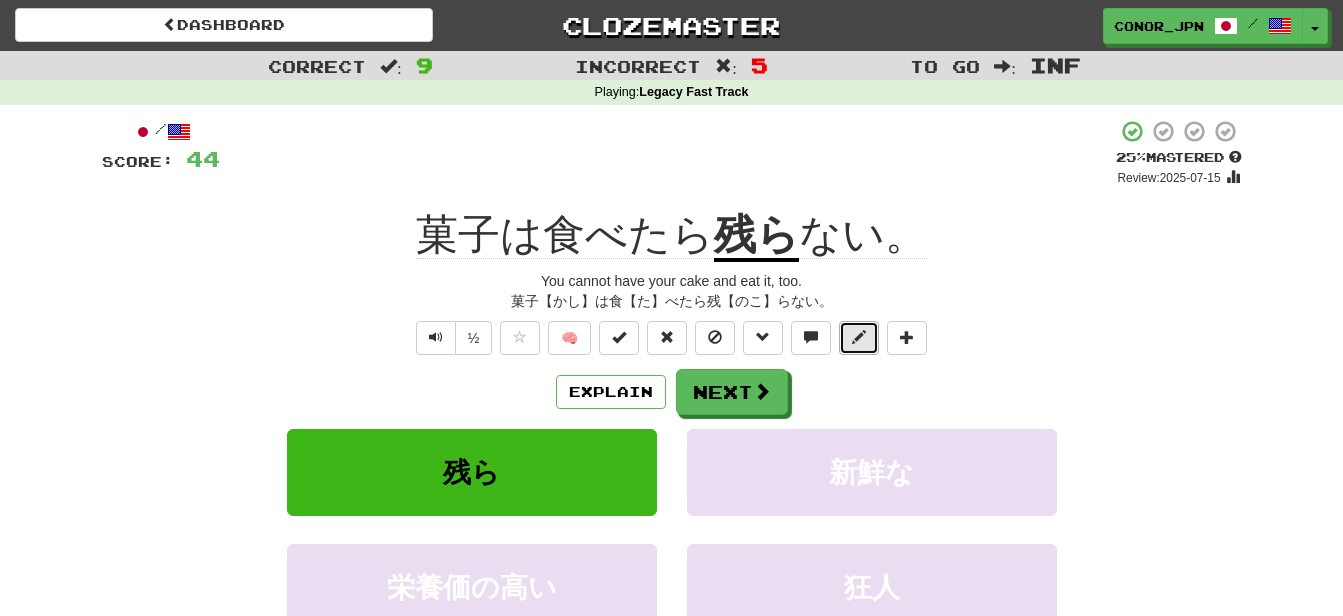 click at bounding box center [859, 338] 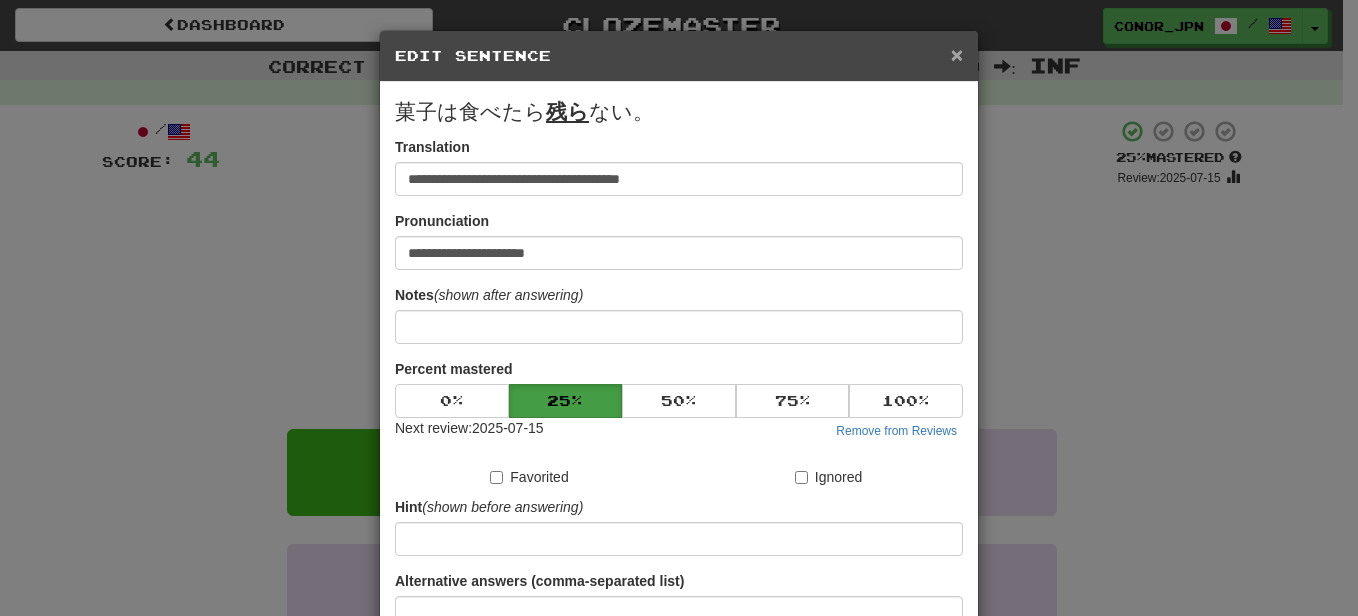 drag, startPoint x: 963, startPoint y: 49, endPoint x: 954, endPoint y: 56, distance: 11.401754 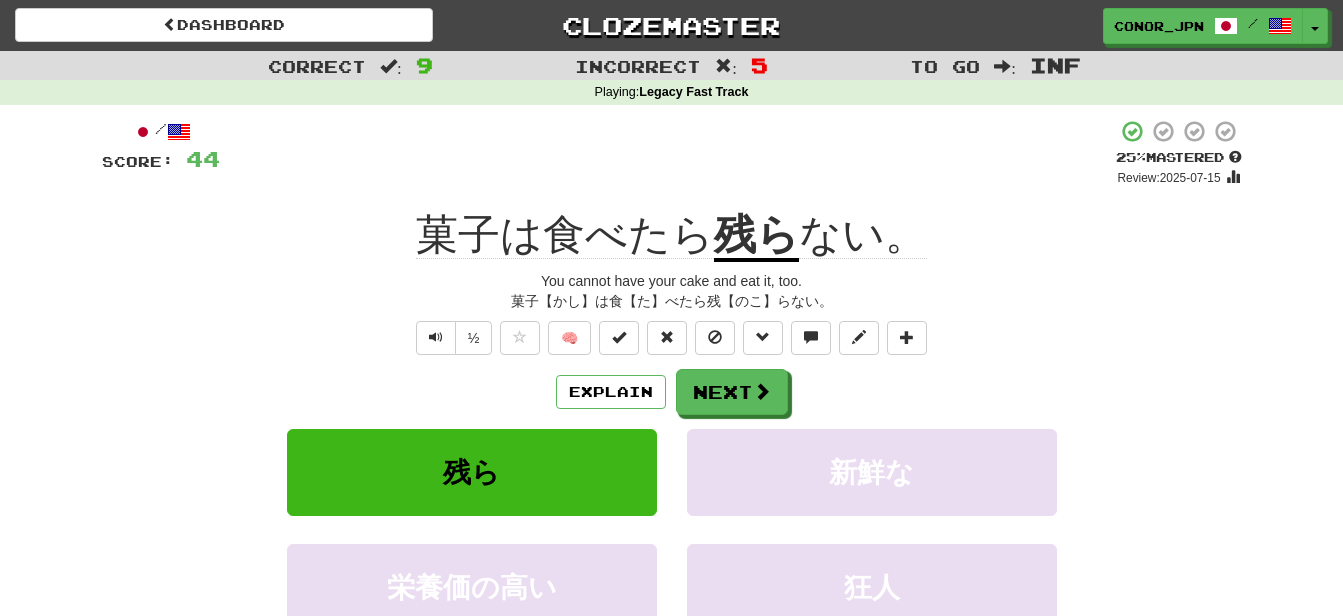 click on "Explain Next" at bounding box center (672, 392) 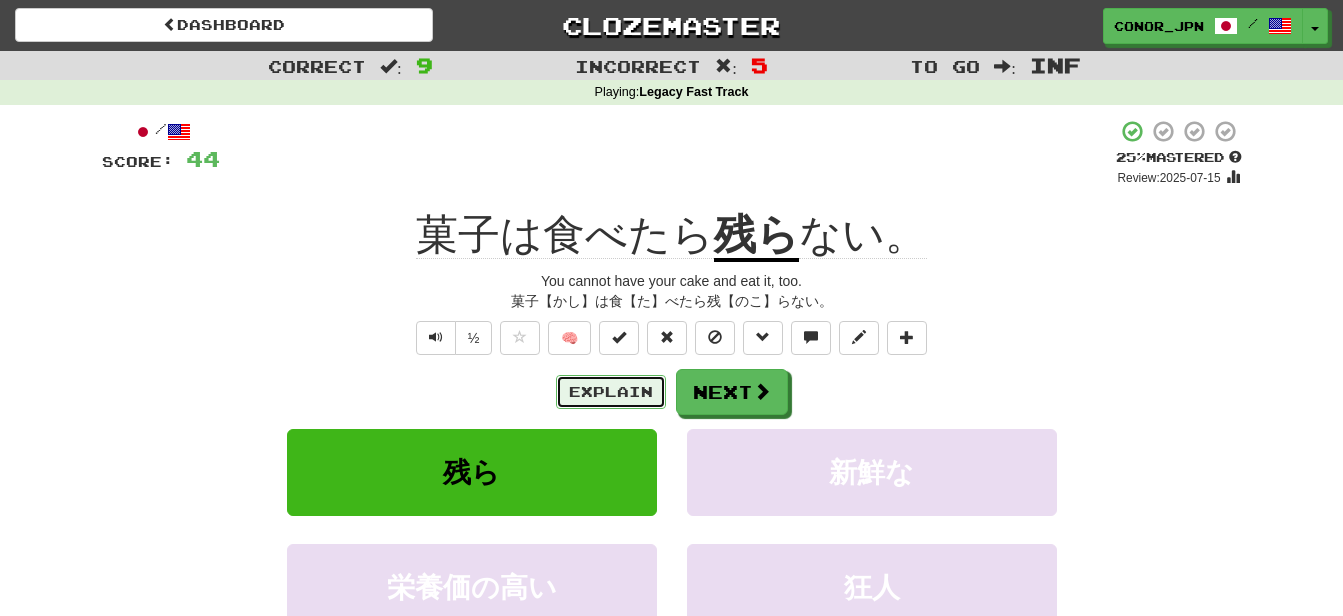 click on "Explain" at bounding box center [611, 392] 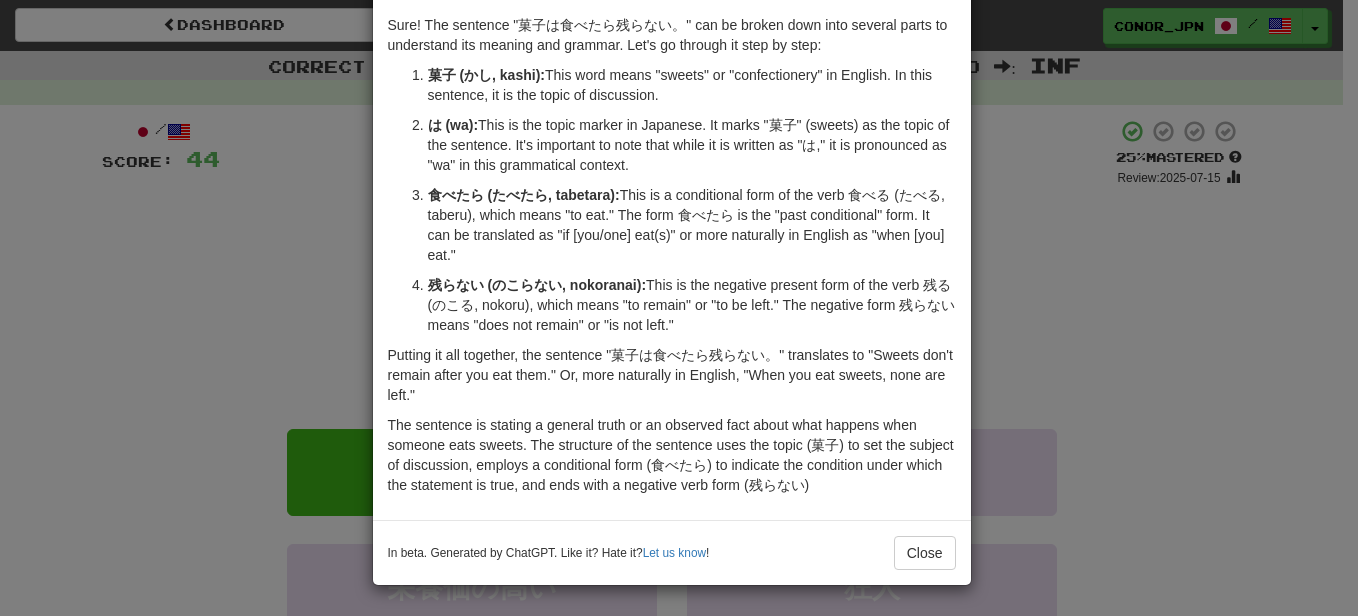 scroll, scrollTop: 102, scrollLeft: 0, axis: vertical 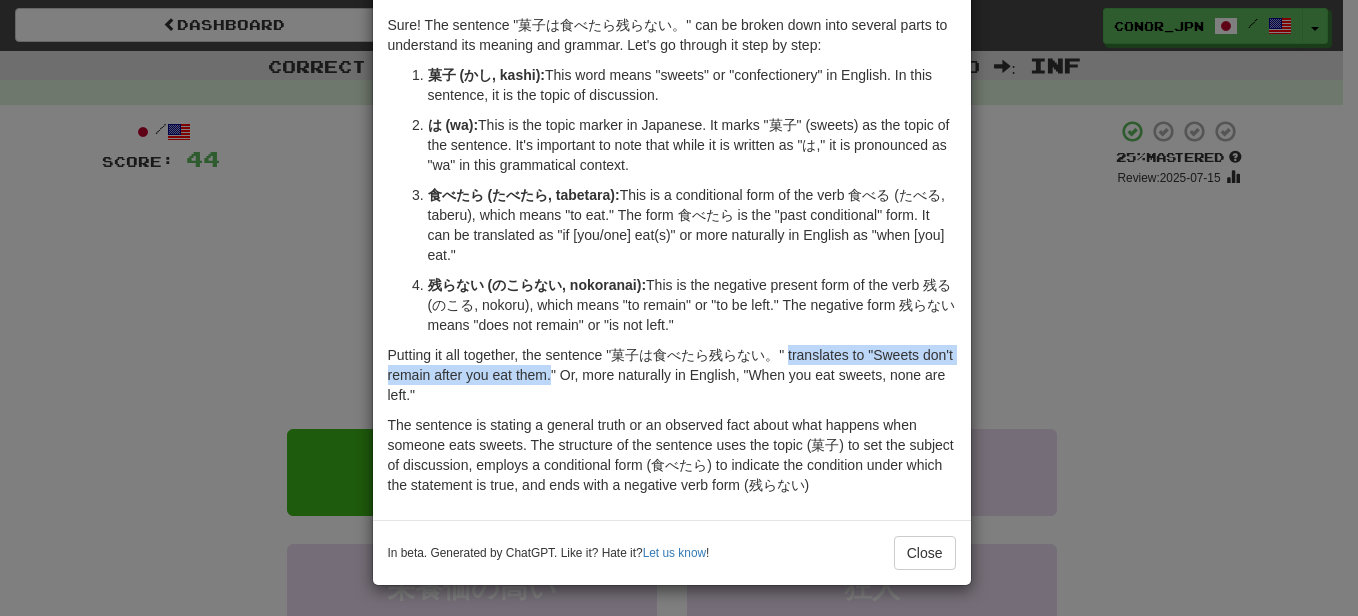 drag, startPoint x: 779, startPoint y: 336, endPoint x: 543, endPoint y: 355, distance: 236.7636 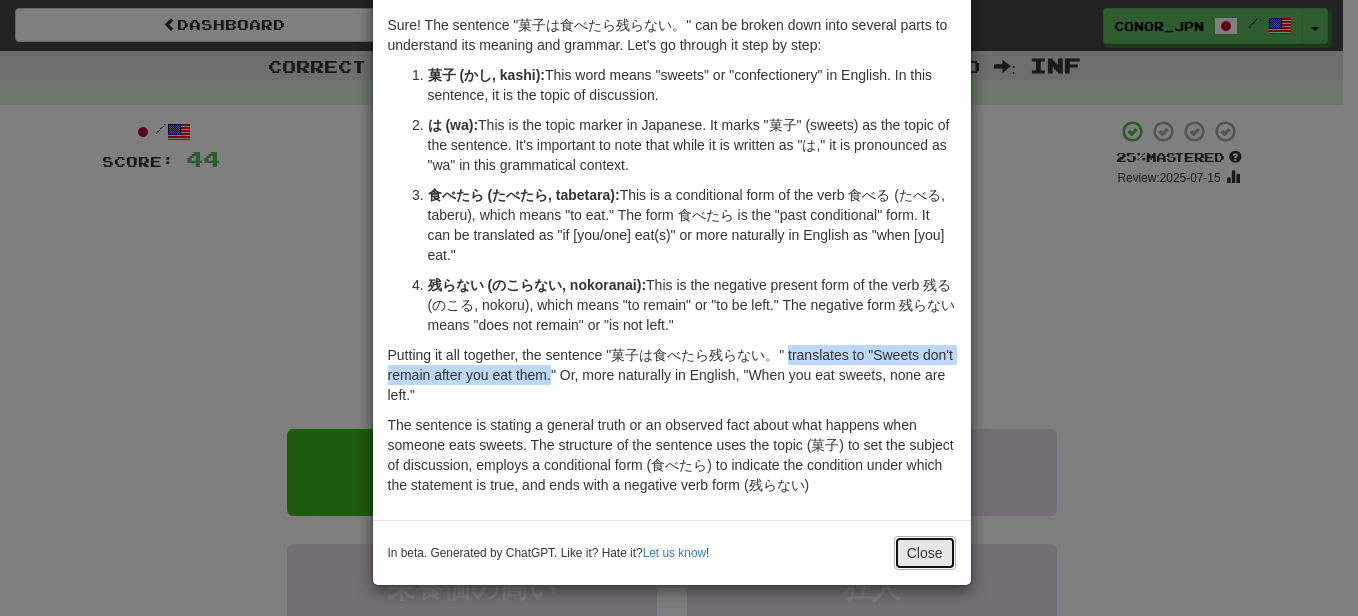 click on "Close" at bounding box center [925, 553] 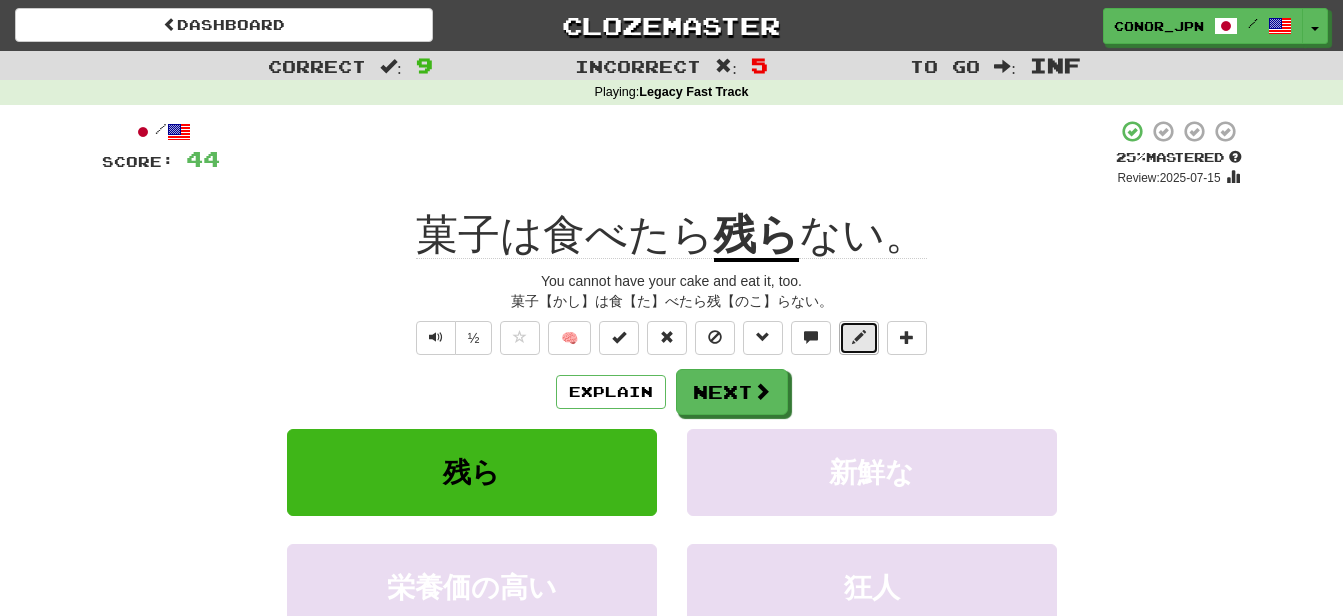 click at bounding box center [859, 338] 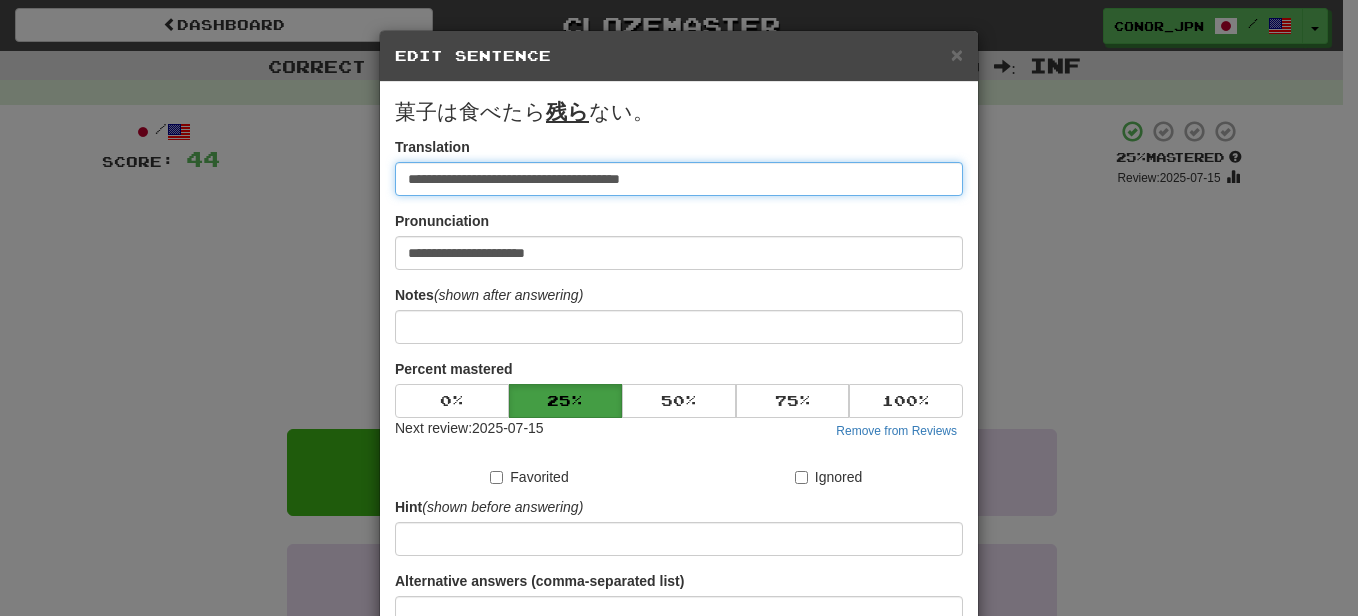 drag, startPoint x: 697, startPoint y: 185, endPoint x: 366, endPoint y: 185, distance: 331 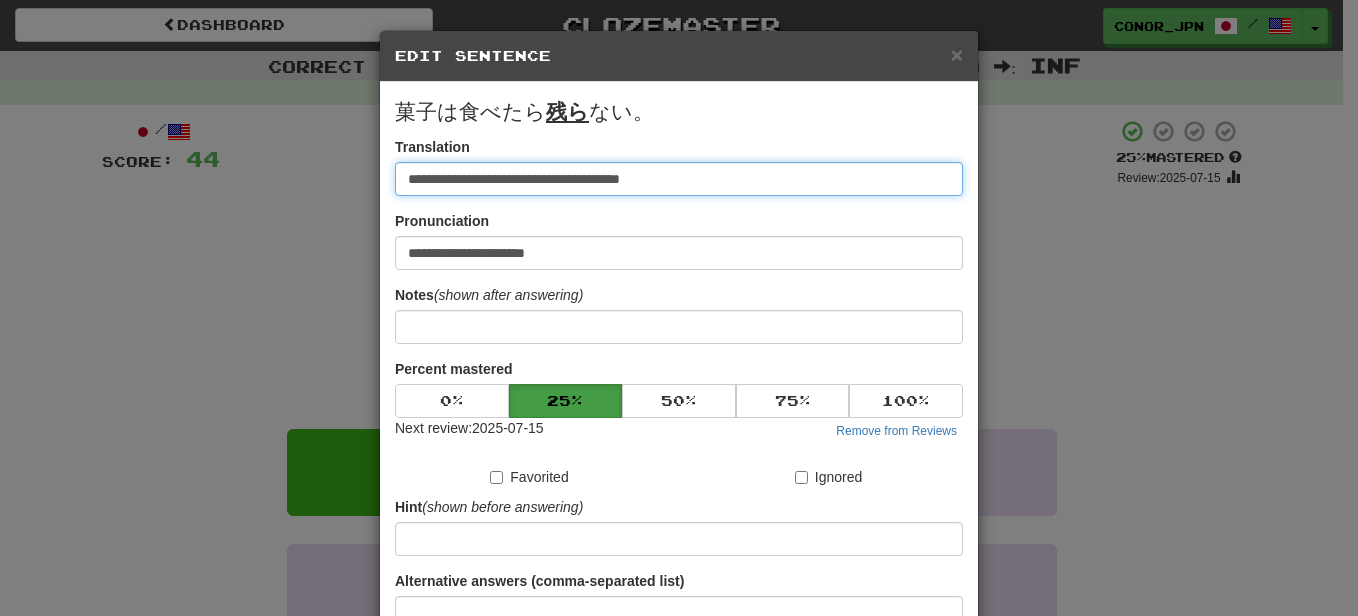 paste on "**********" 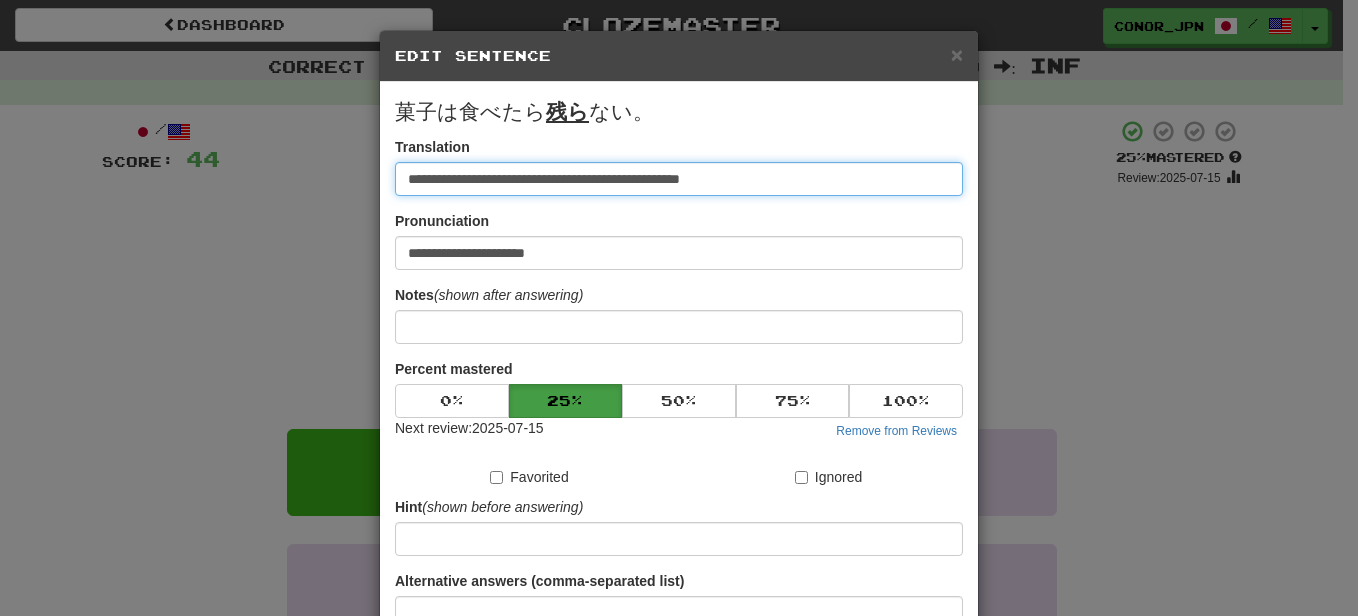 scroll, scrollTop: 186, scrollLeft: 0, axis: vertical 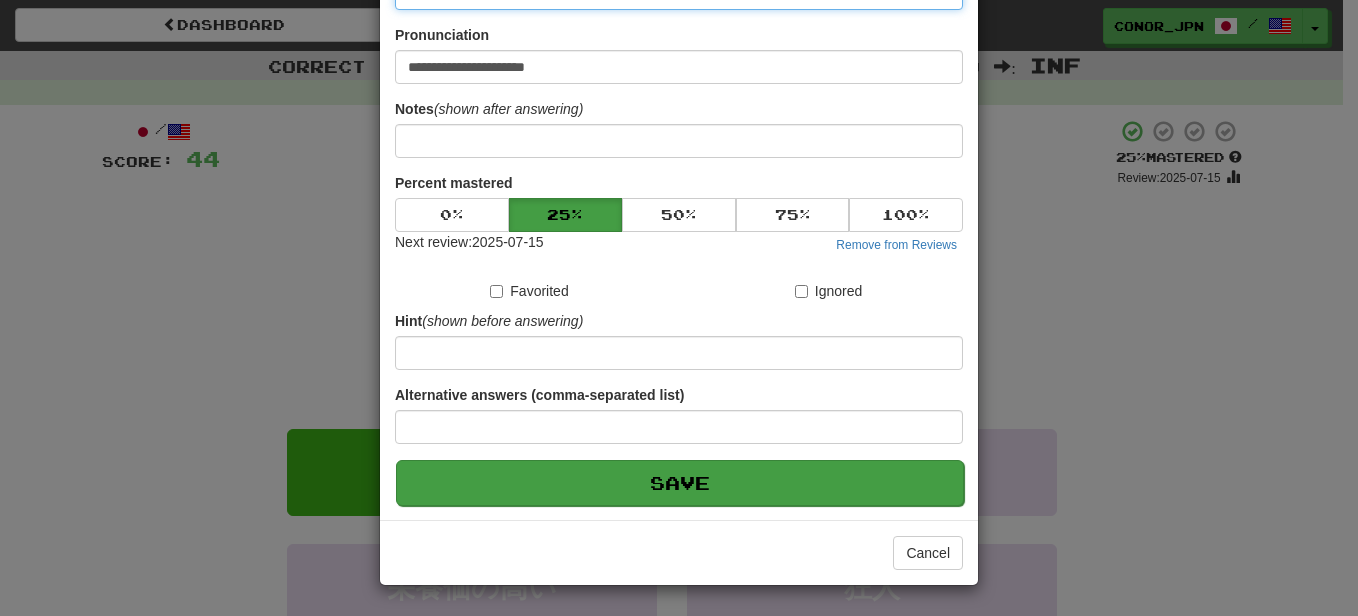 type on "**********" 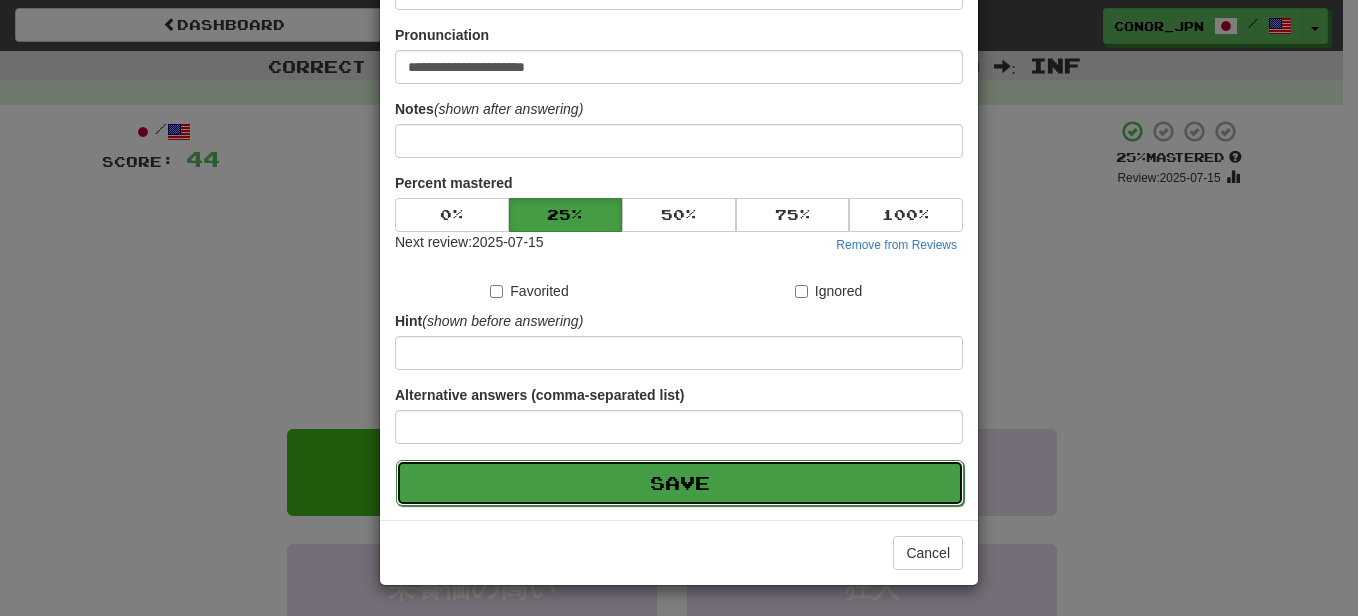 click on "Save" at bounding box center (680, 483) 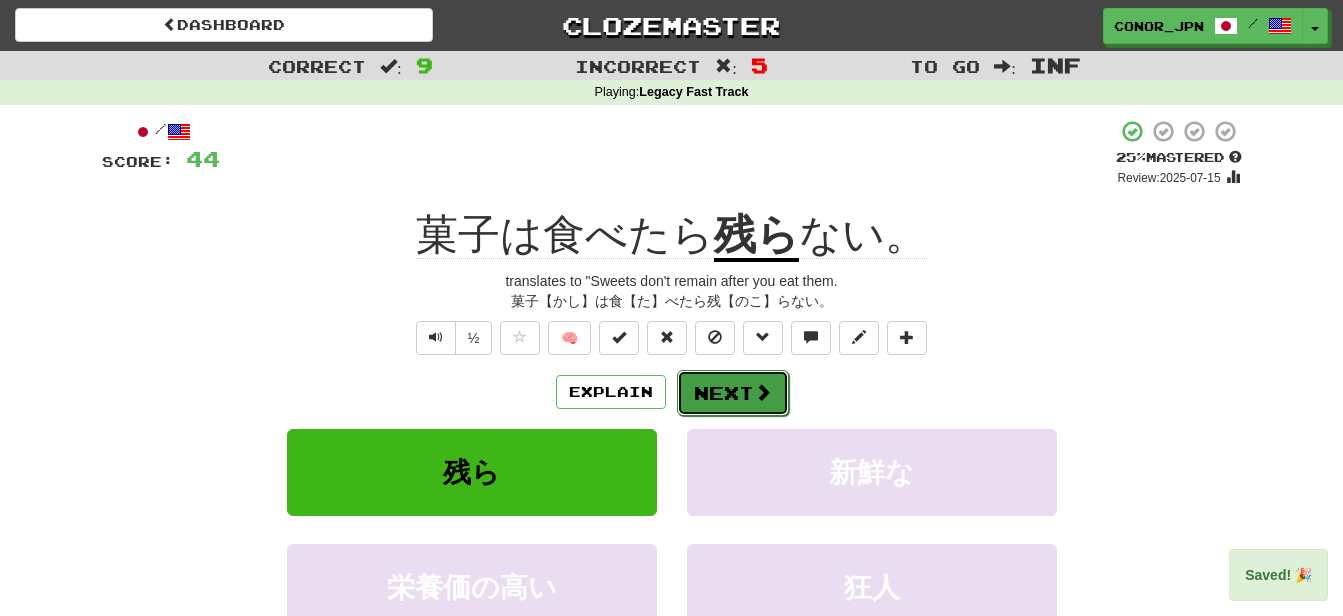 click on "Next" at bounding box center (733, 393) 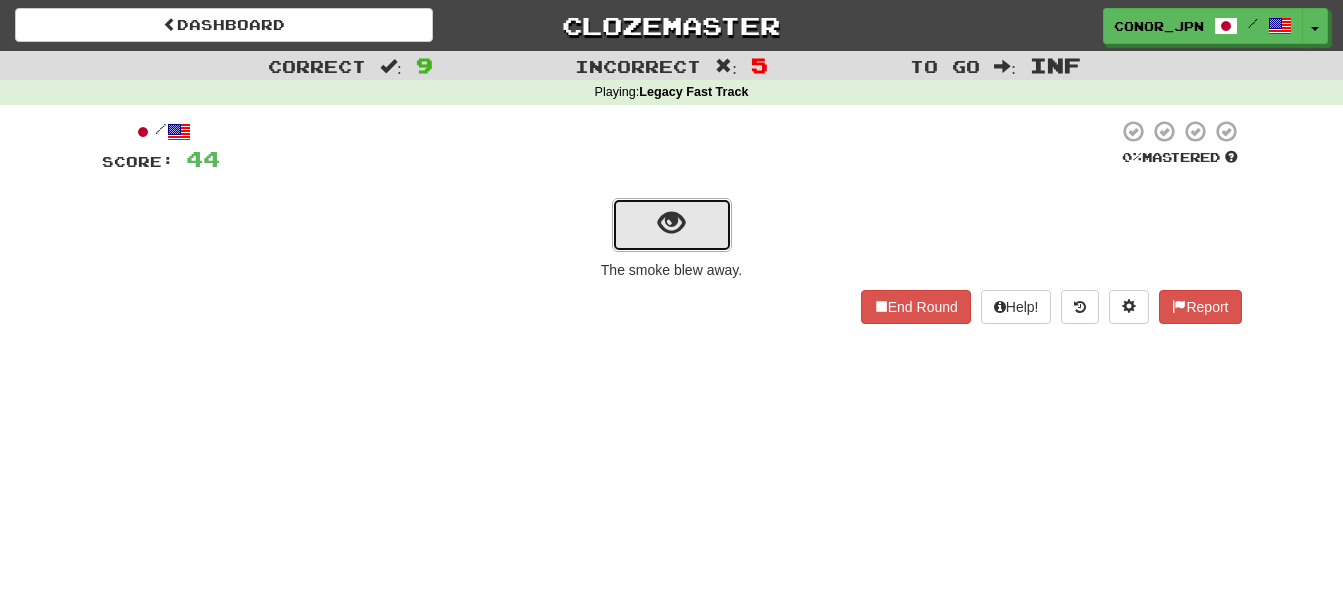 click at bounding box center [672, 225] 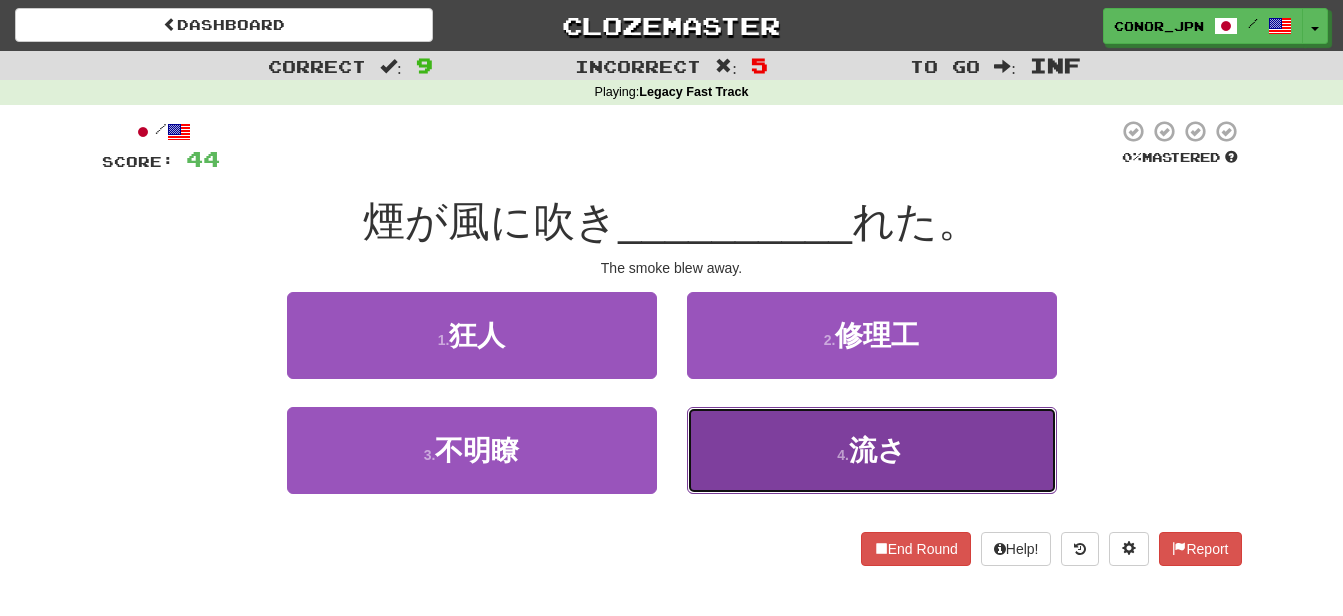 click on "4 .  流さ" at bounding box center (872, 450) 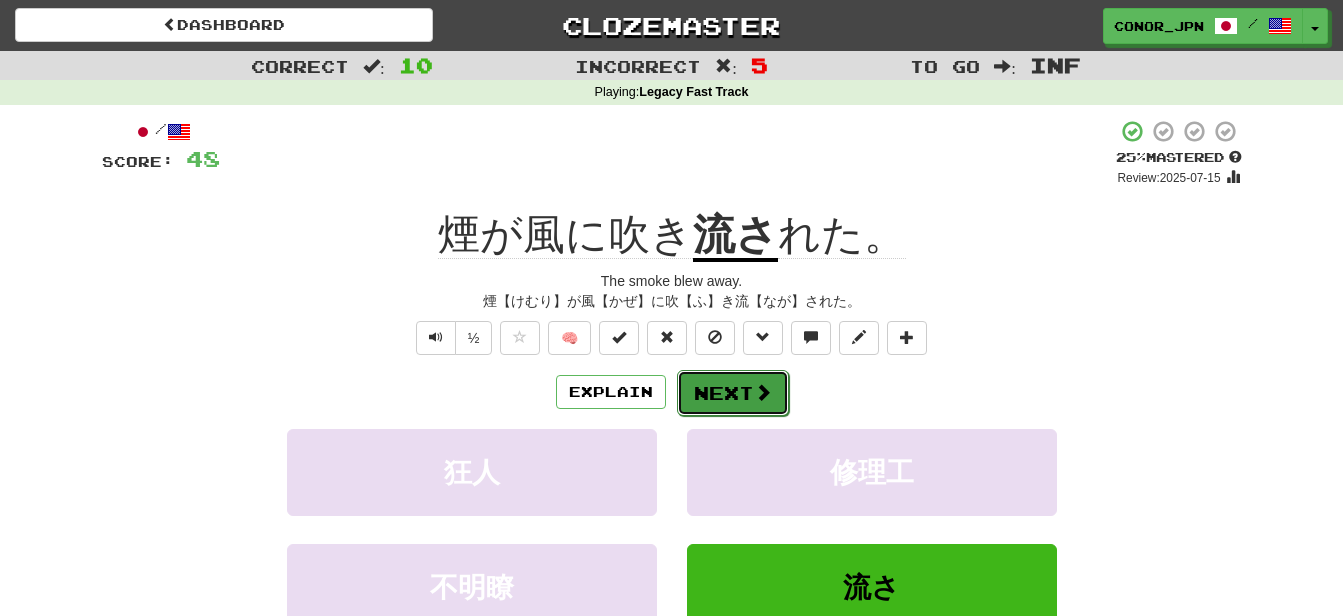 click on "Next" at bounding box center (733, 393) 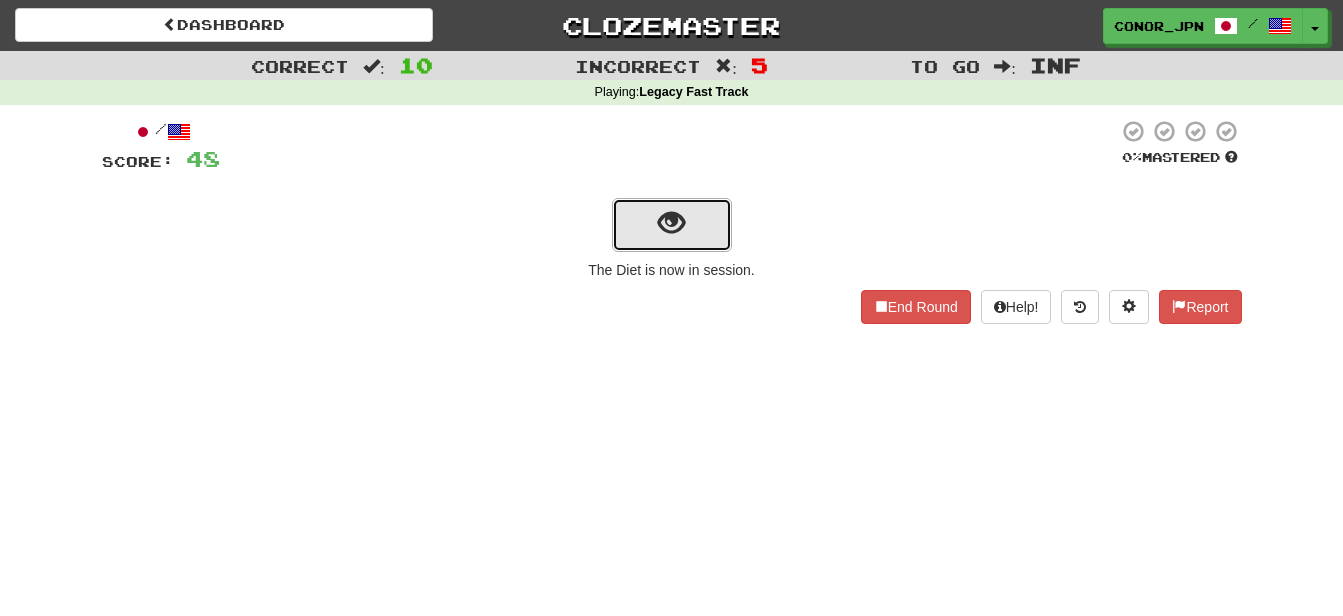 click at bounding box center [672, 225] 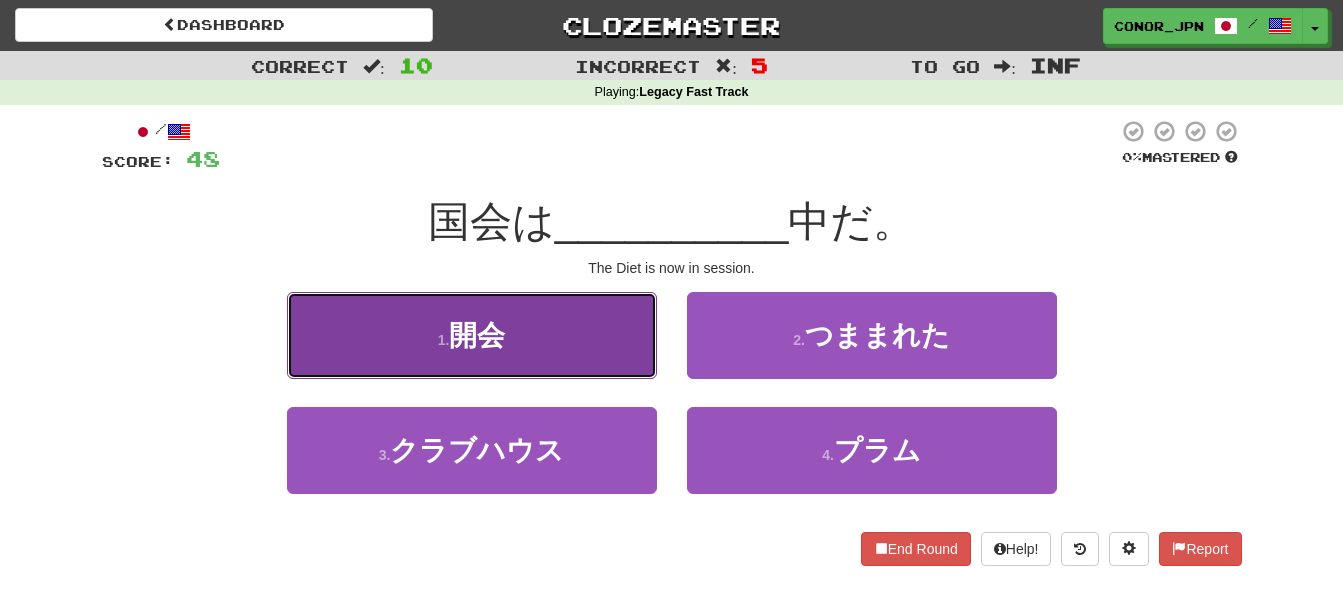 click on "1 .  開会" at bounding box center (472, 335) 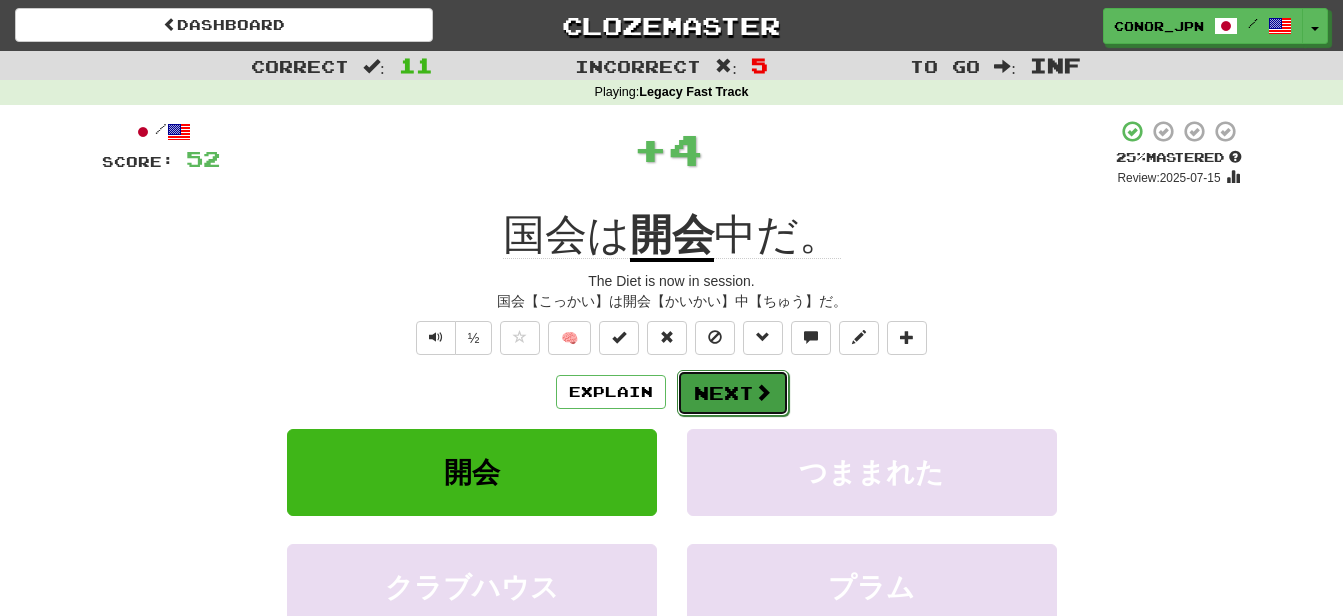 click at bounding box center (763, 392) 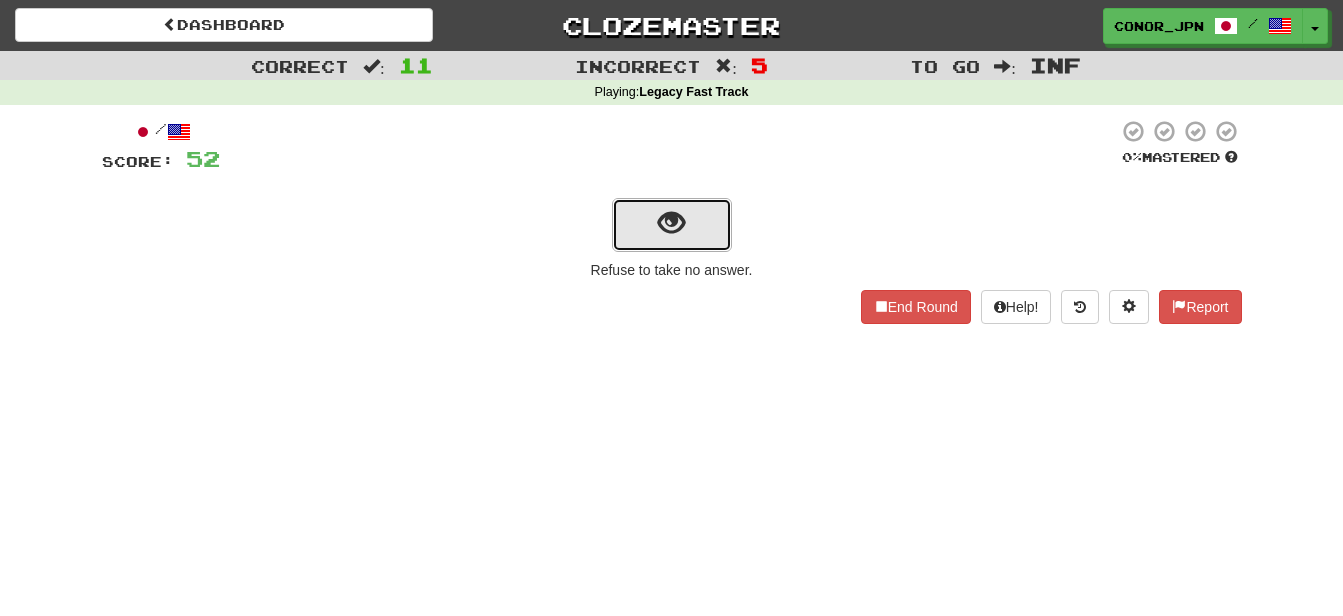 click at bounding box center (672, 225) 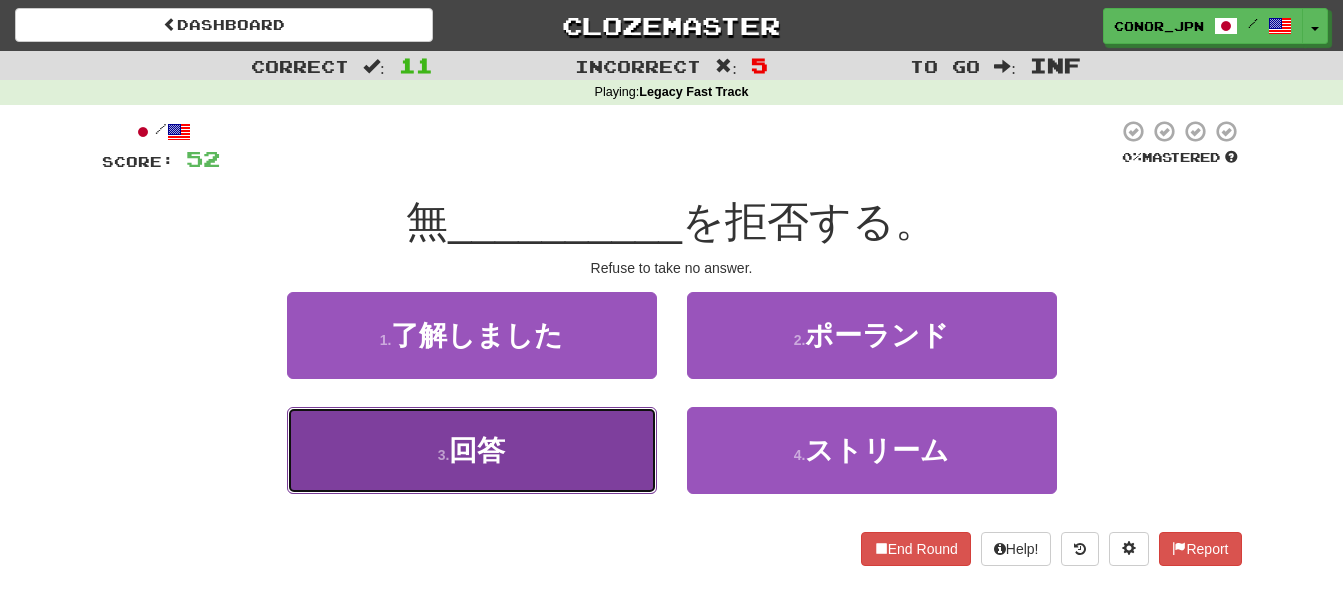 click on "3 .  回答" at bounding box center (472, 450) 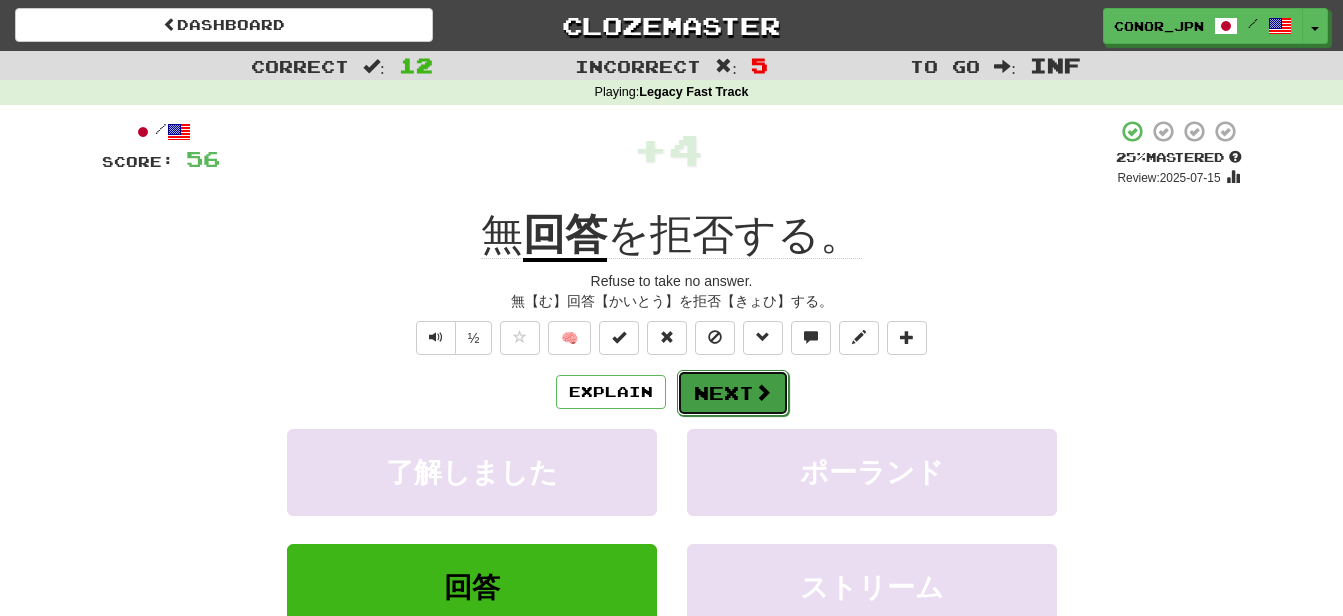 click on "Next" at bounding box center (733, 393) 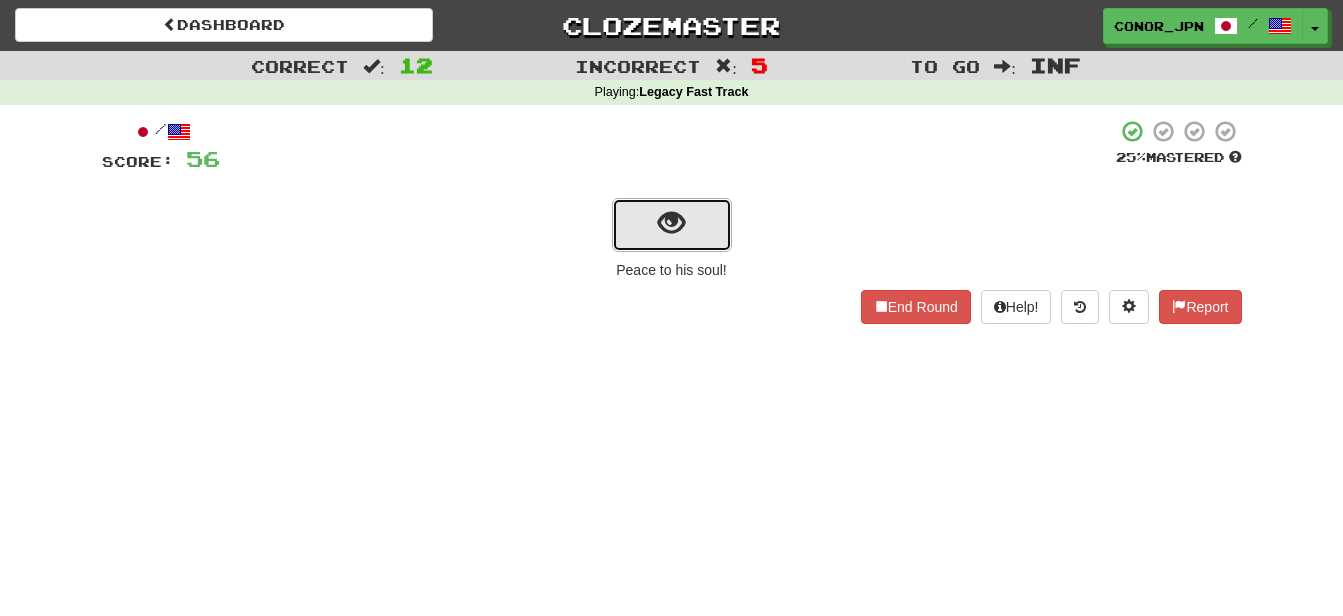click at bounding box center (672, 225) 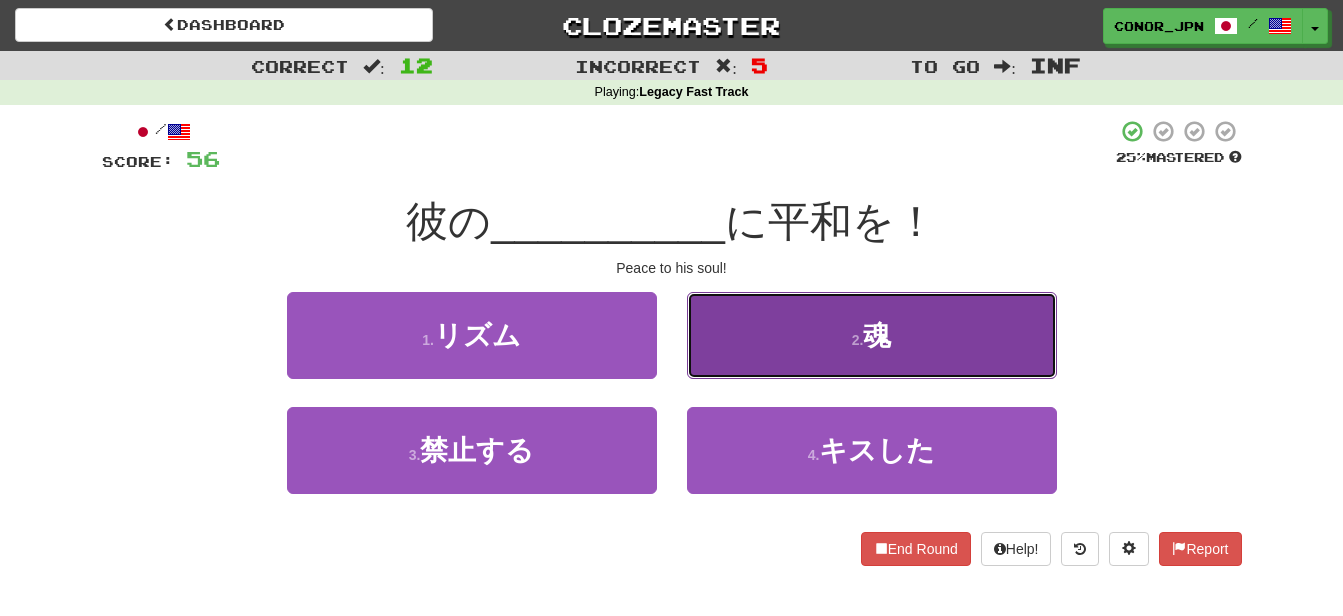 click on "2 .  魂" at bounding box center (872, 335) 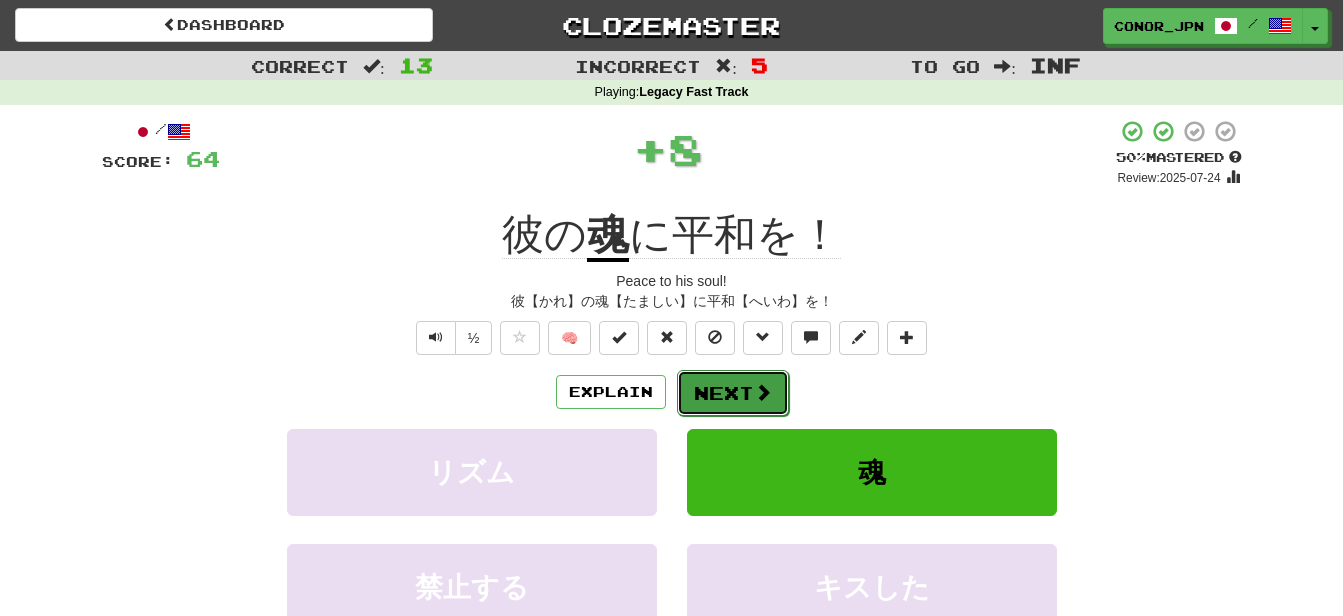 click on "Next" at bounding box center (733, 393) 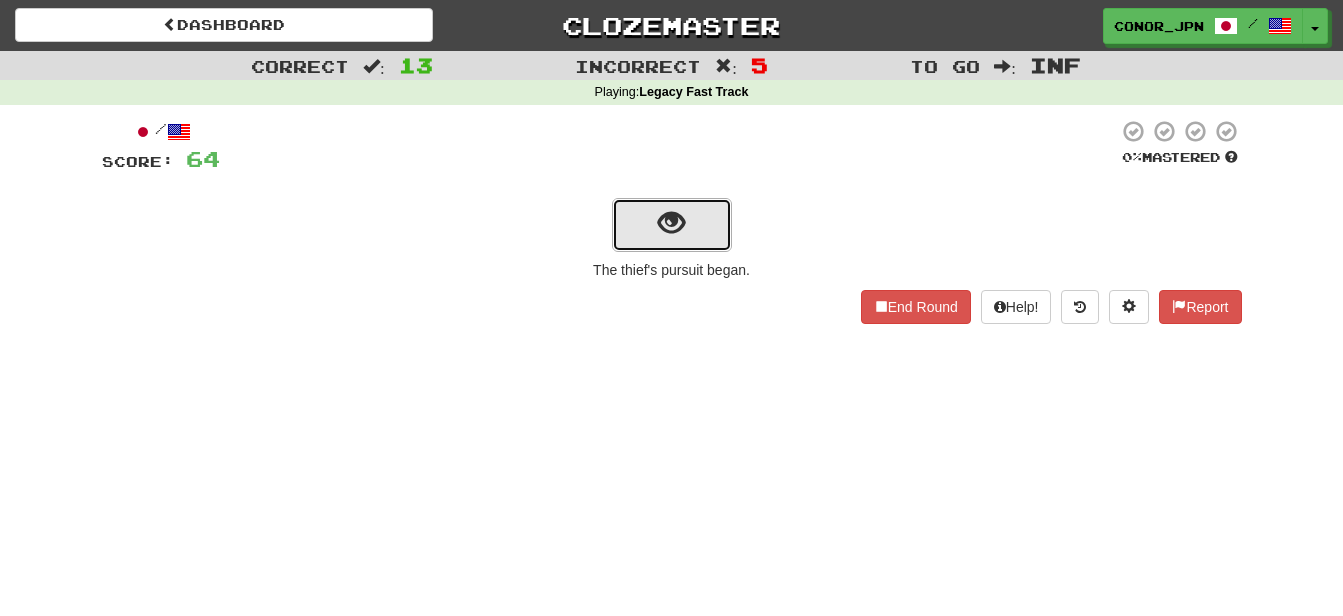 click at bounding box center (672, 225) 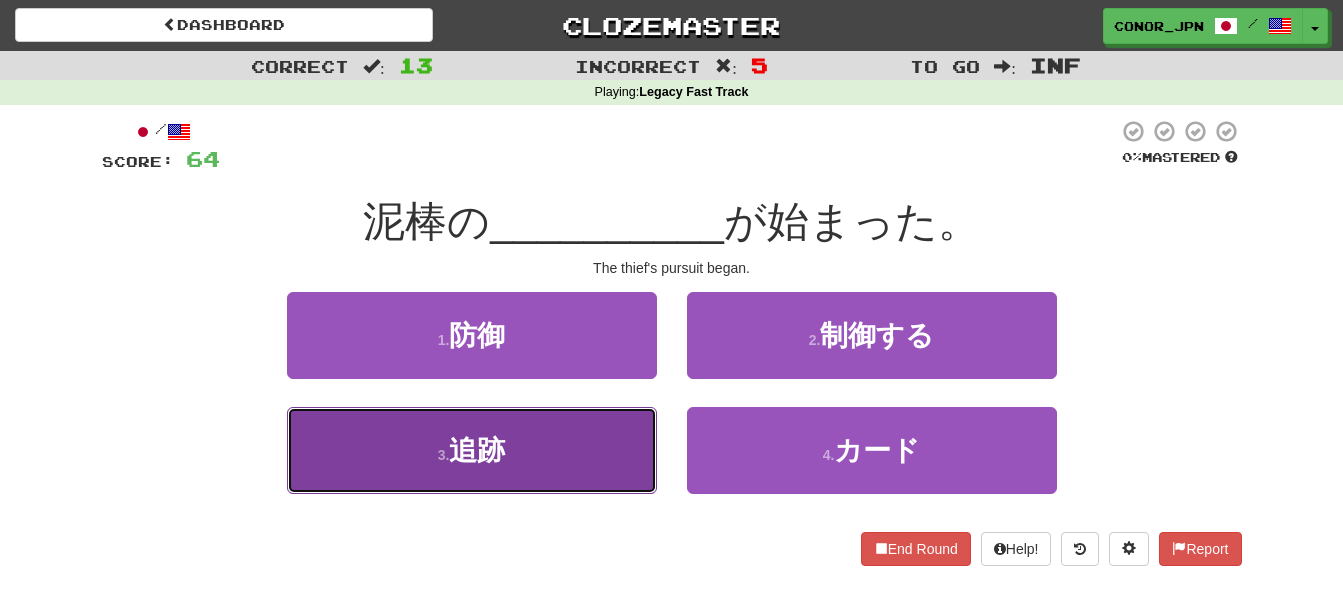 click on "3 .  追跡" at bounding box center [472, 450] 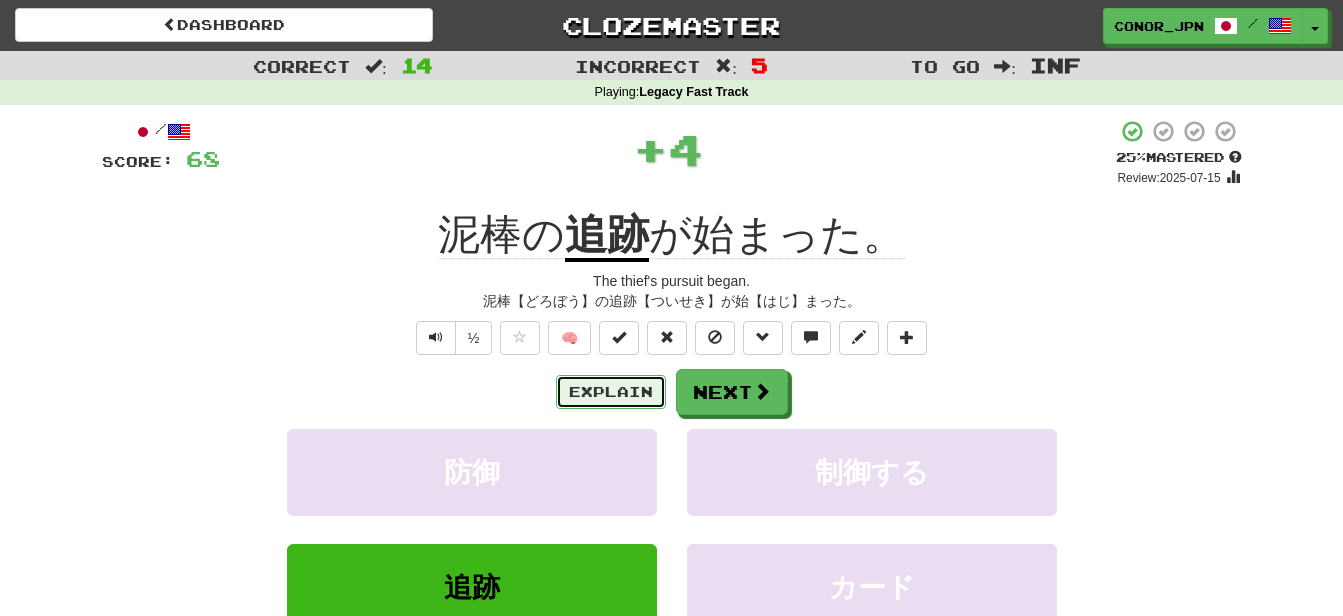 click on "Explain" at bounding box center (611, 392) 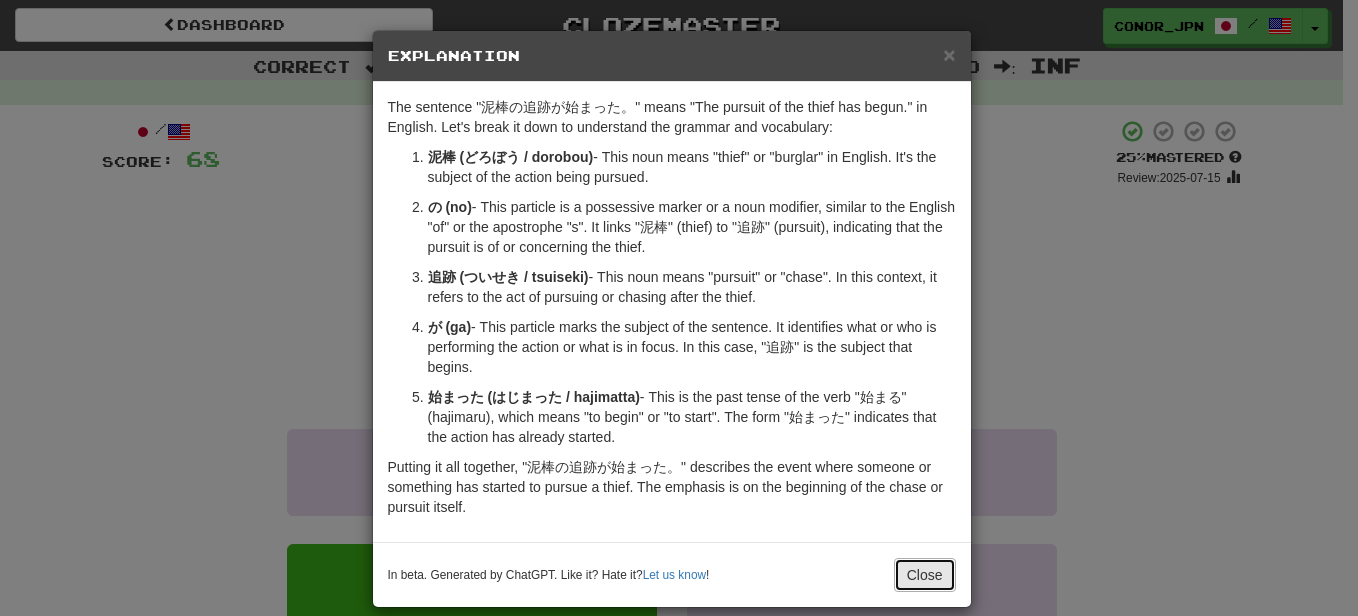 click on "Close" at bounding box center [925, 575] 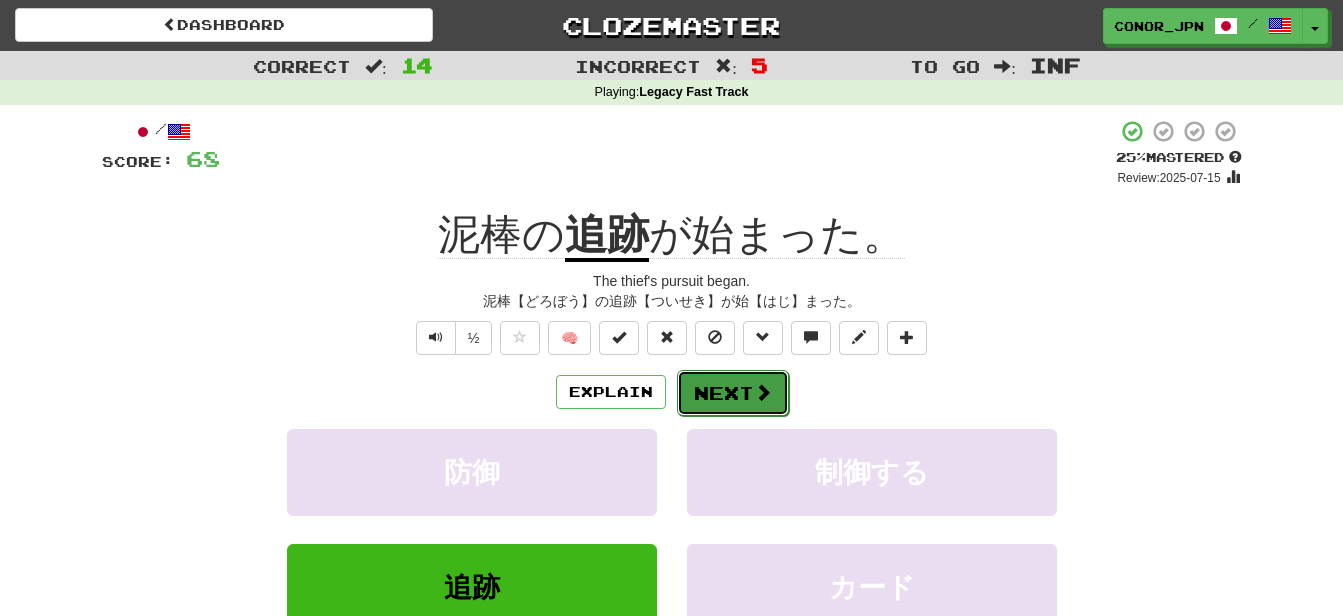 click on "Next" at bounding box center (733, 393) 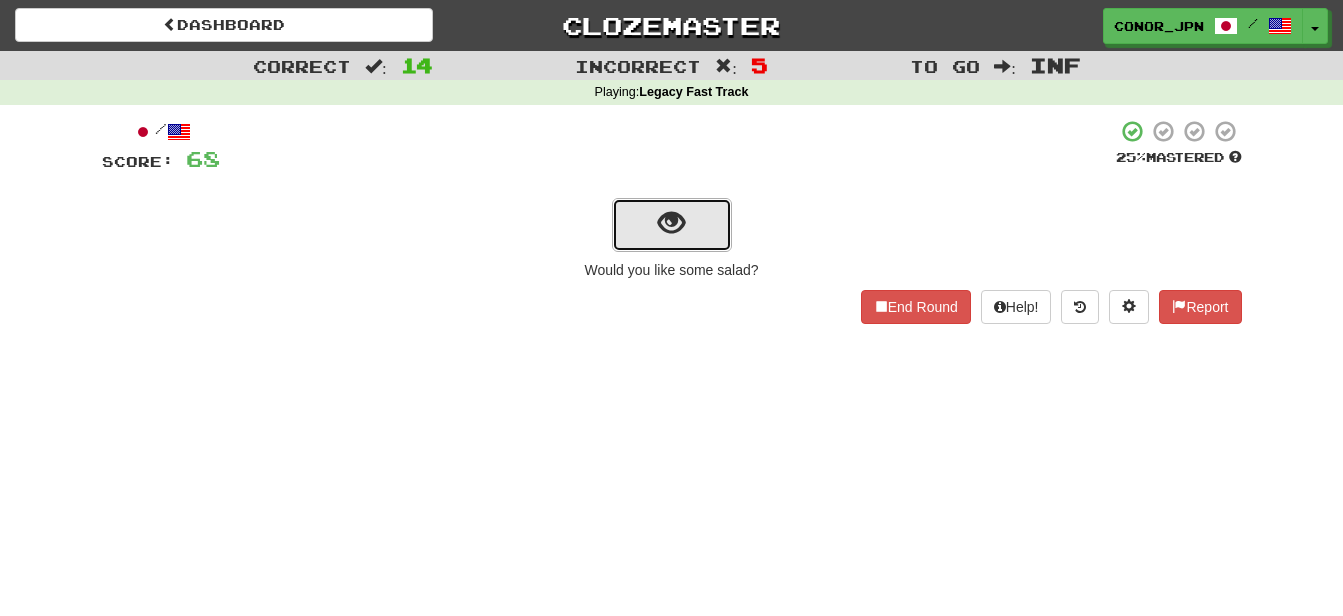 click at bounding box center [672, 225] 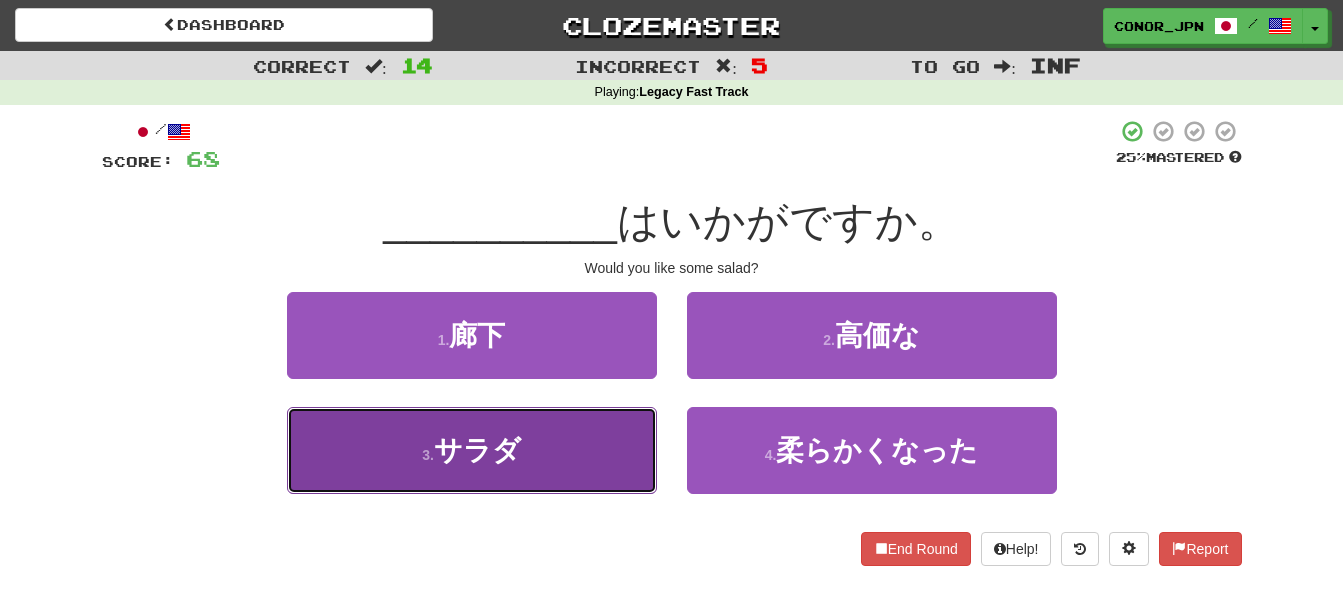click on "3 .  サラダ" at bounding box center (472, 450) 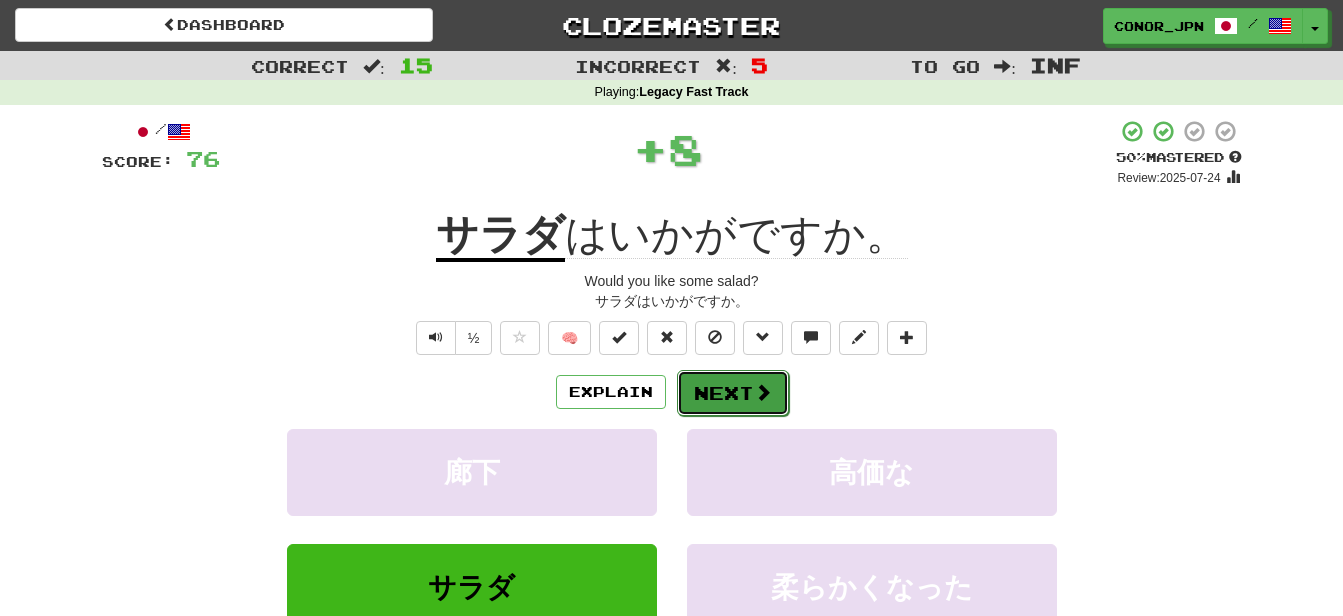 click on "Next" at bounding box center (733, 393) 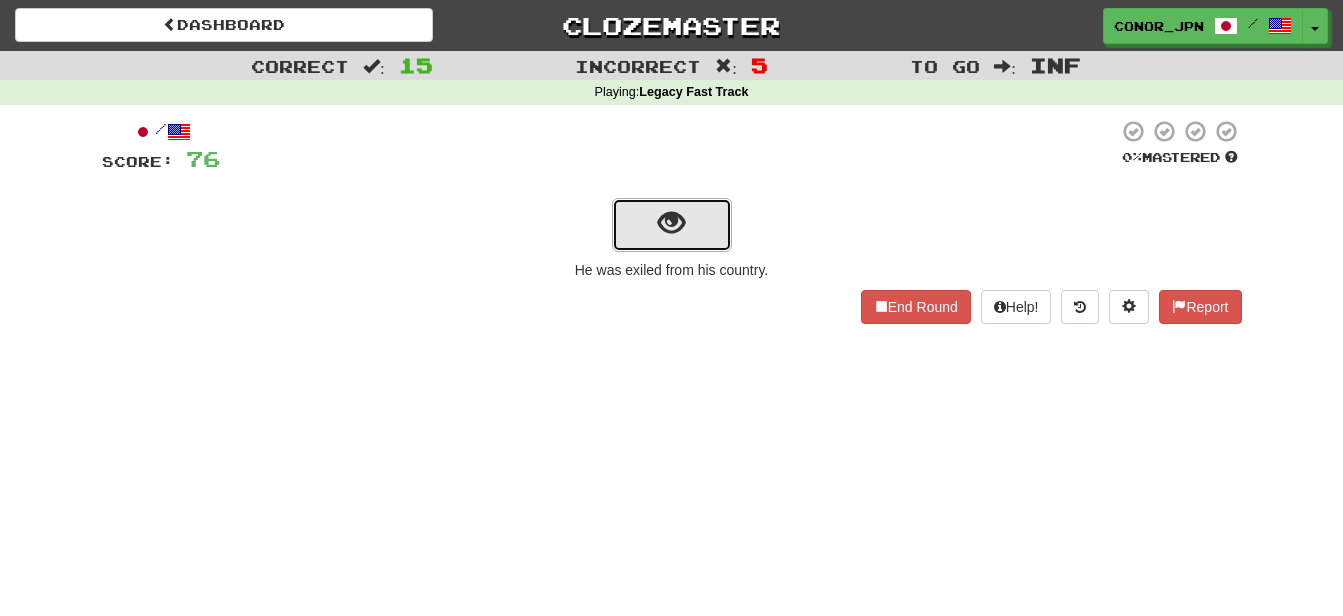 click at bounding box center [671, 223] 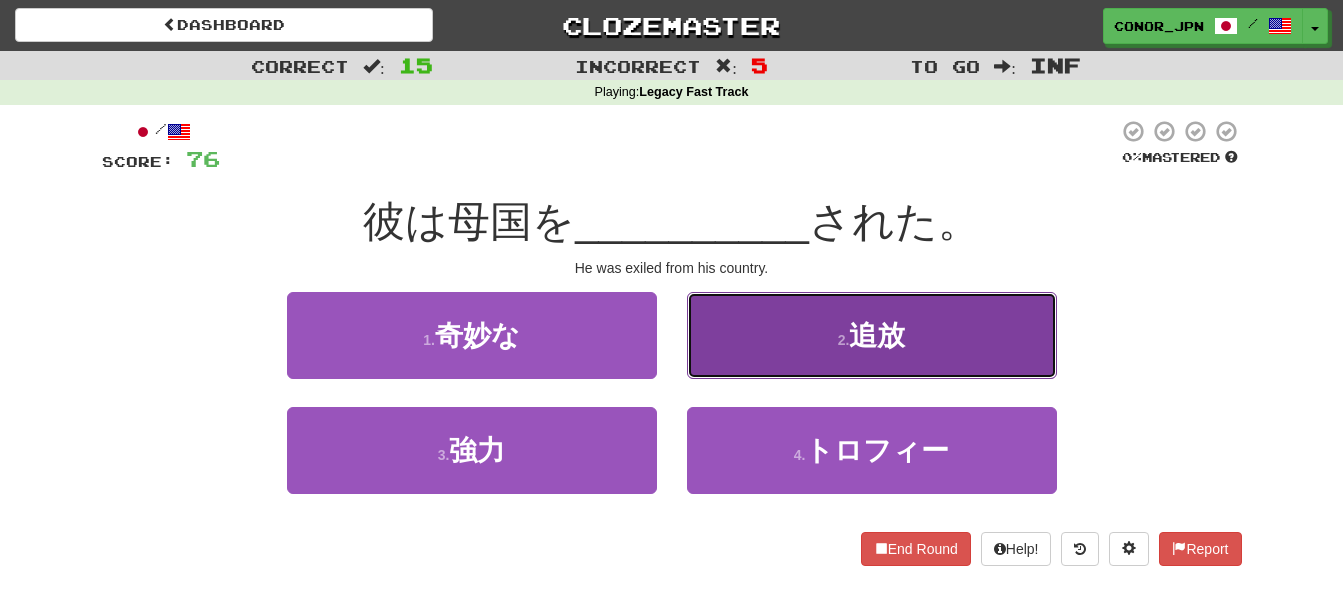 click on "追放" at bounding box center [877, 335] 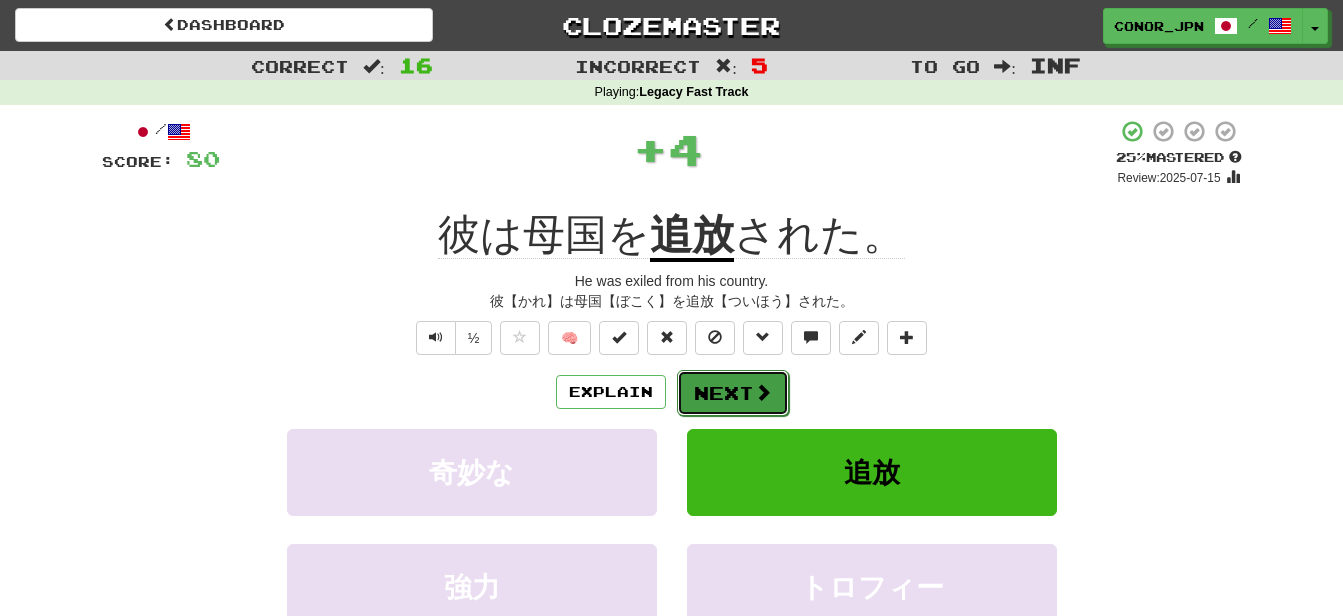 click on "Next" at bounding box center (733, 393) 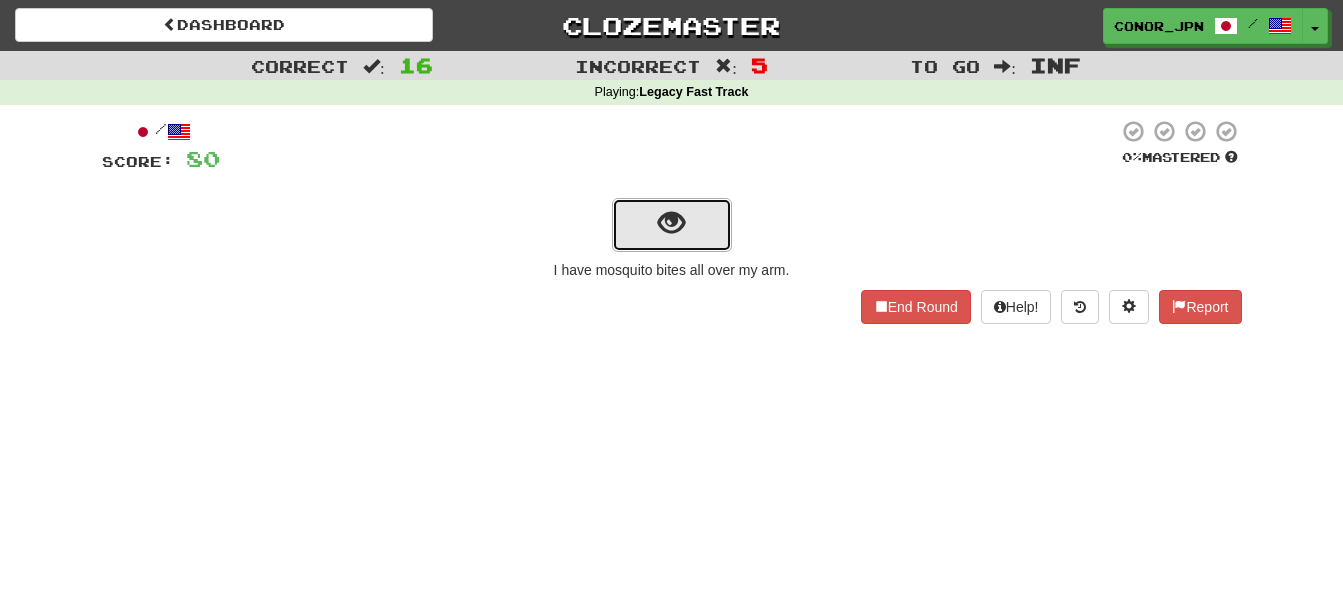 click at bounding box center [672, 225] 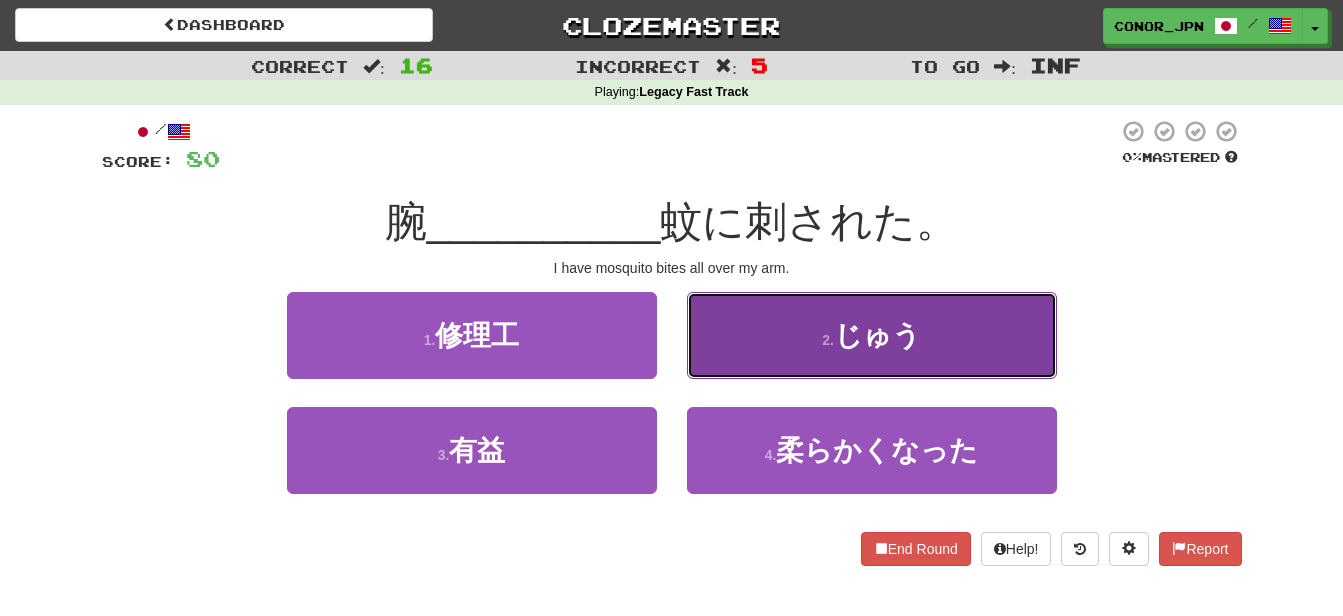 click on "2 .  じゅう" at bounding box center [872, 335] 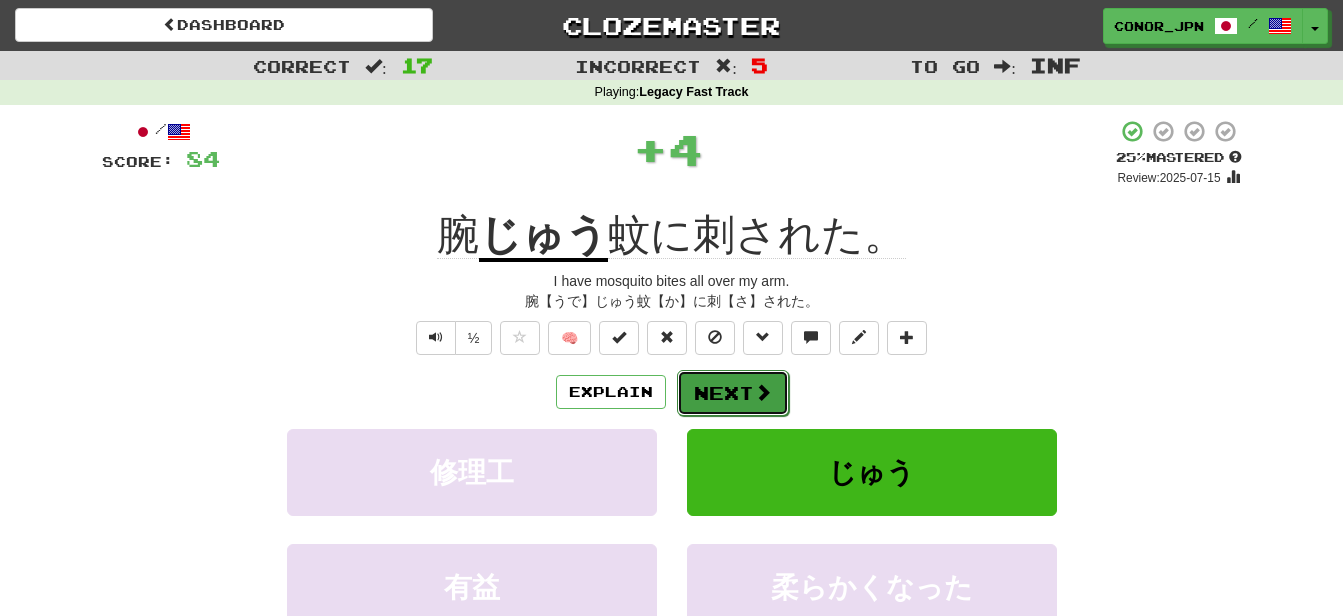 click on "Next" at bounding box center (733, 393) 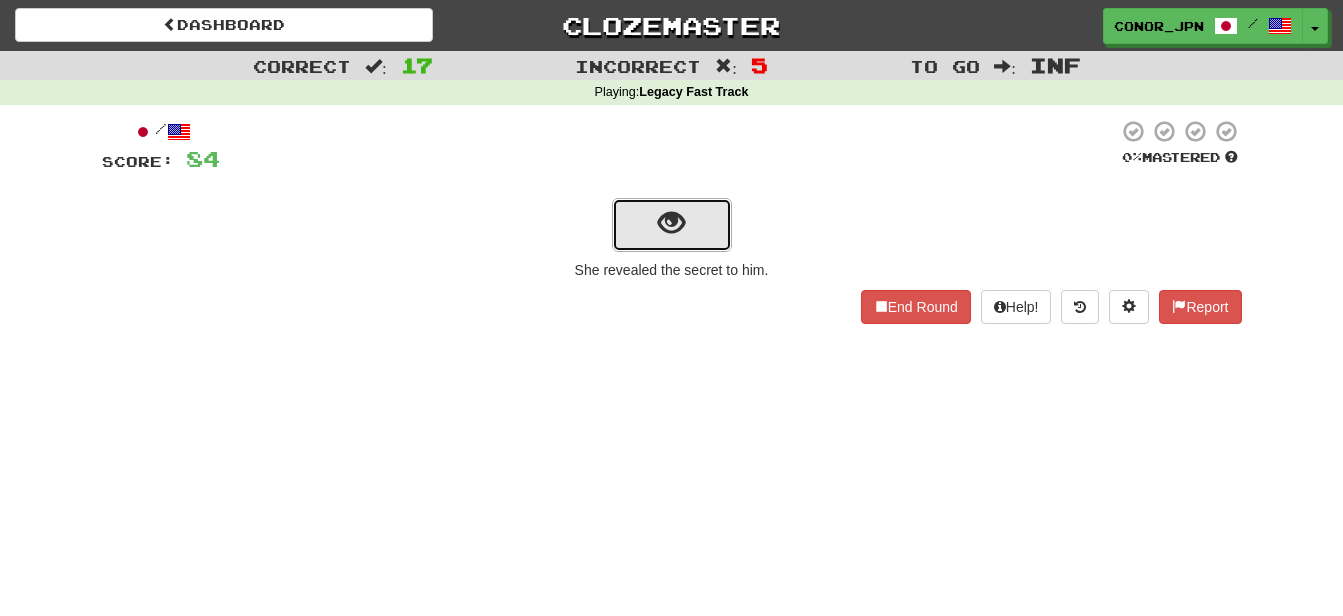 click at bounding box center (671, 223) 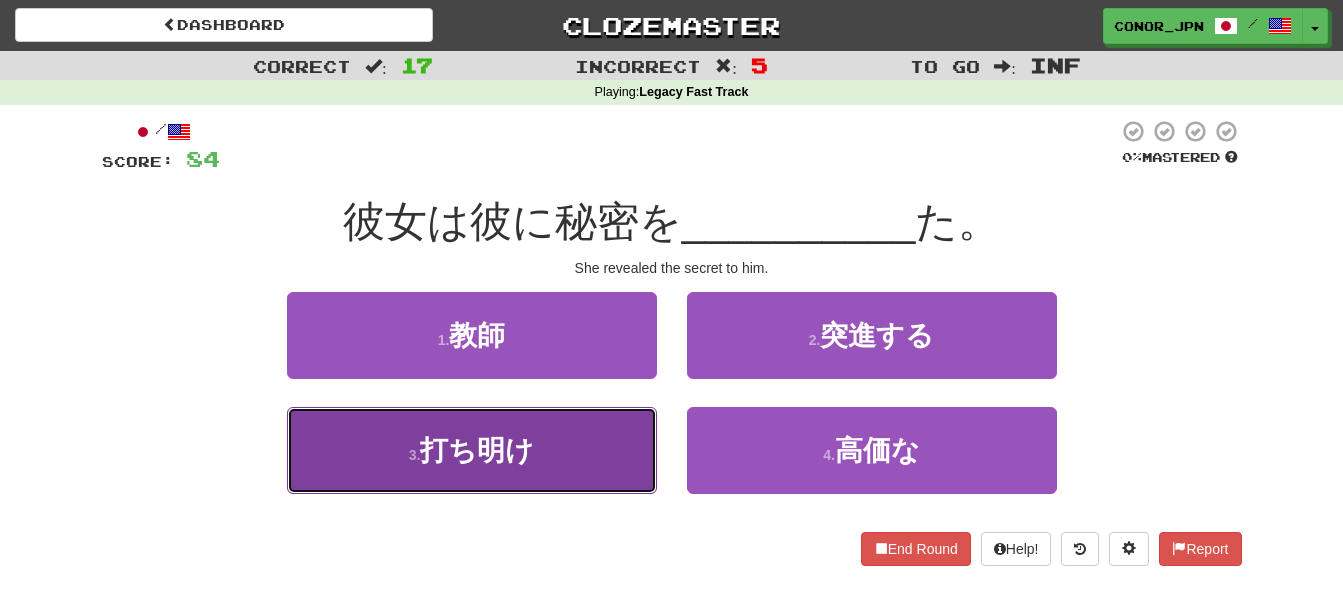 click on "3 .  打ち明け" at bounding box center [472, 450] 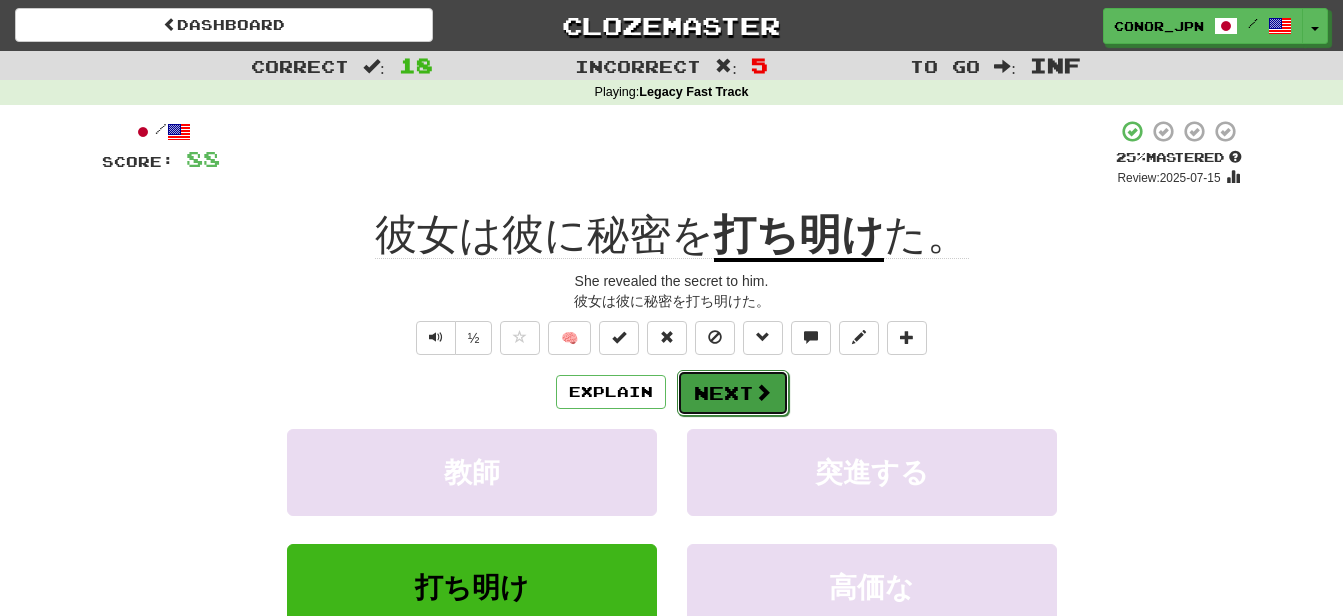 click on "Next" at bounding box center (733, 393) 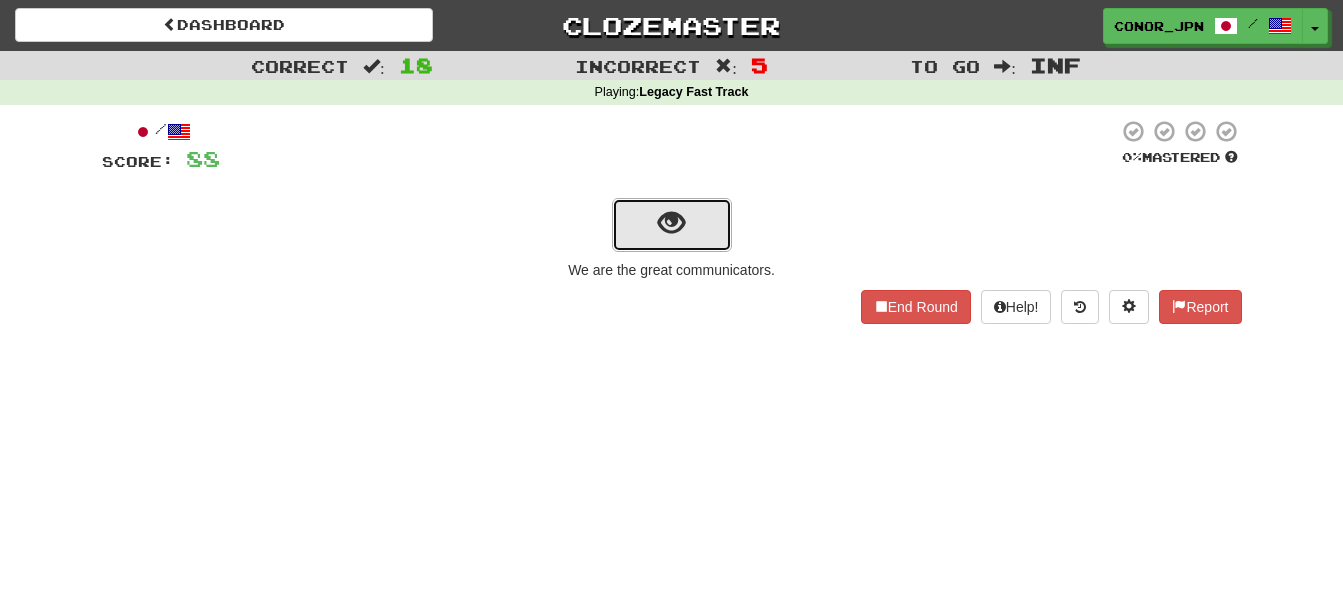 click at bounding box center (672, 225) 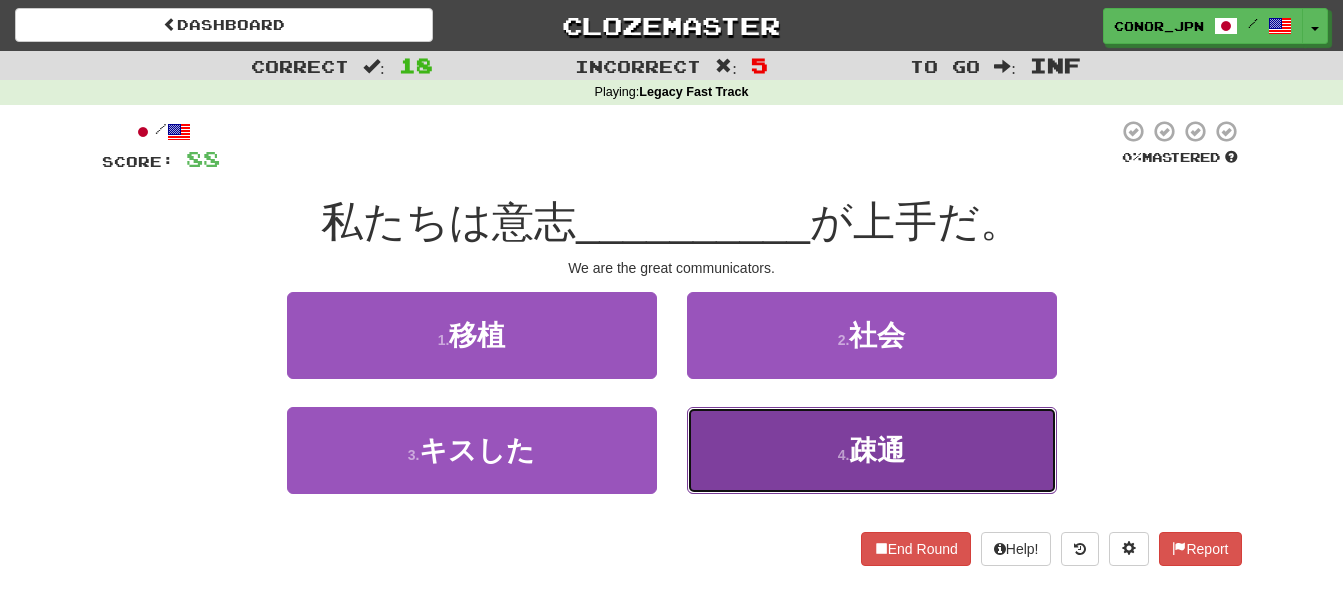click on "4 .  疎通" at bounding box center [872, 450] 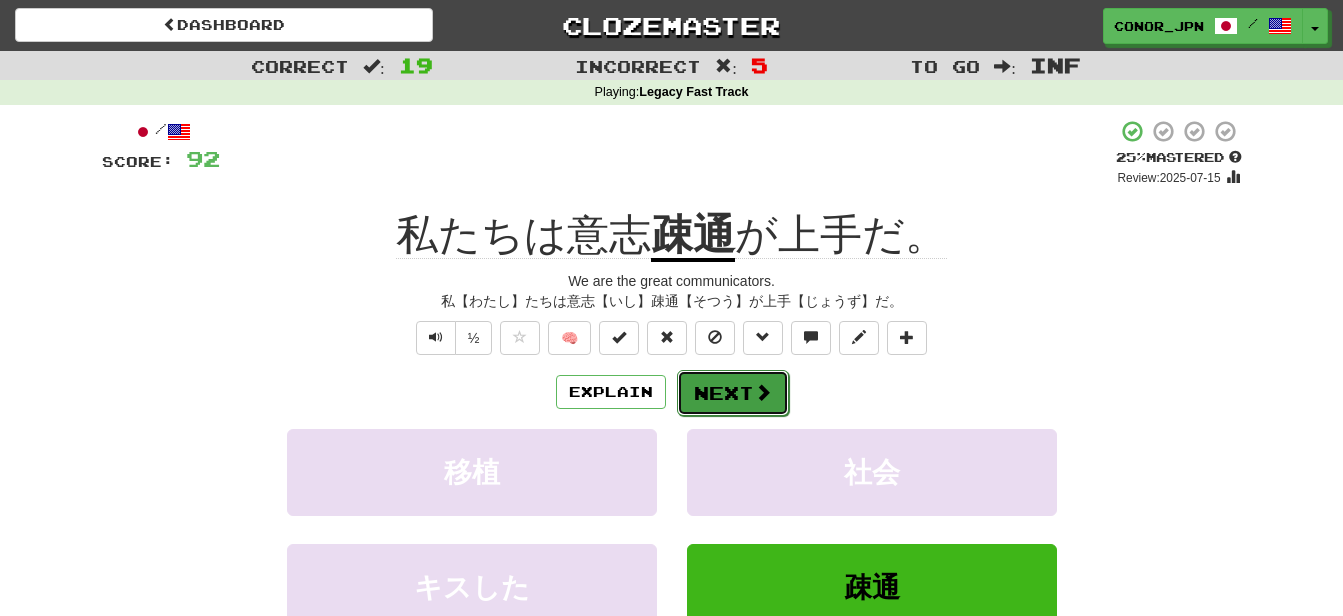 click on "Next" at bounding box center (733, 393) 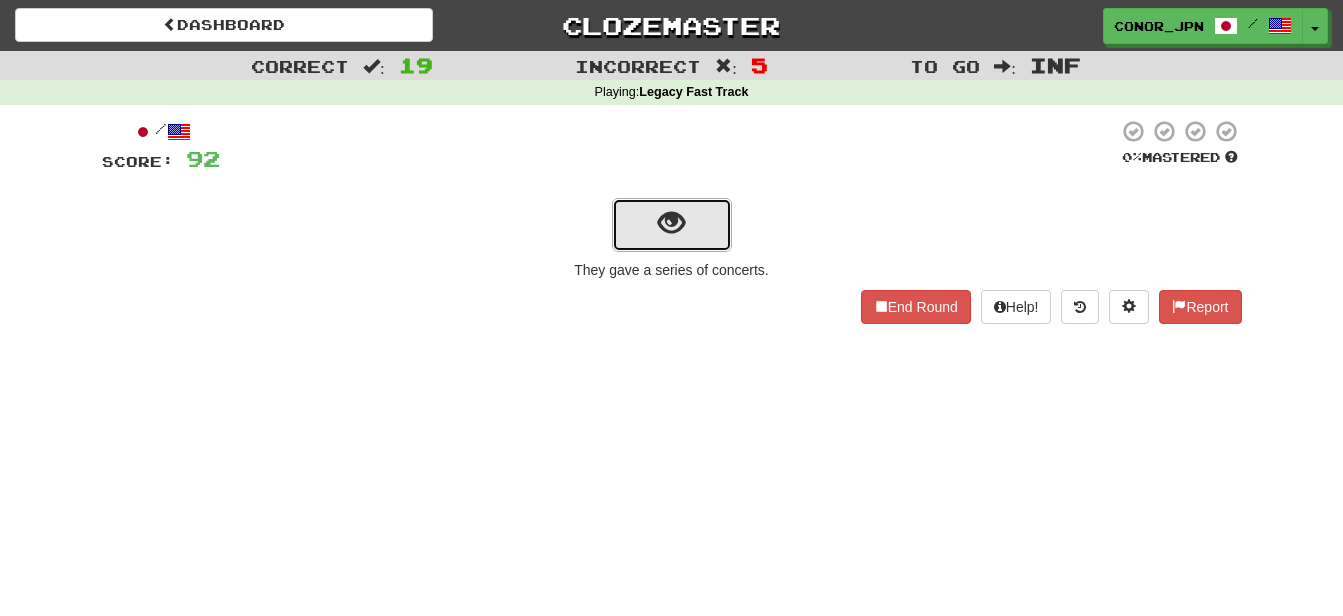 click at bounding box center (671, 223) 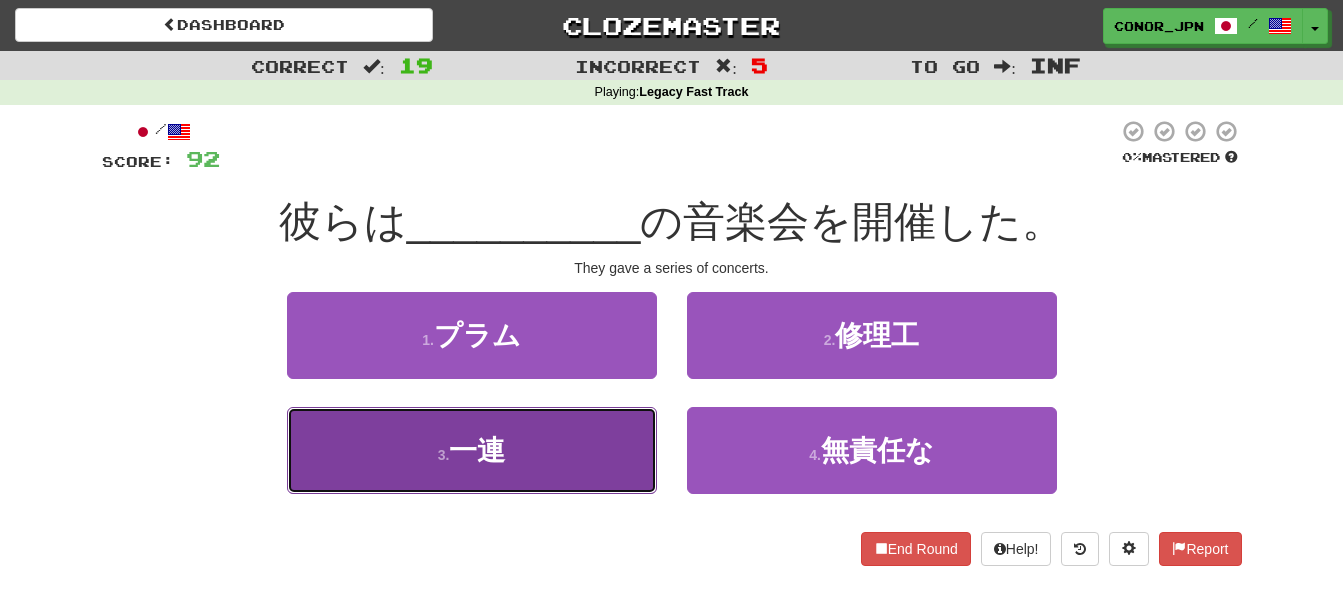 click on "3 .  一連" at bounding box center (472, 450) 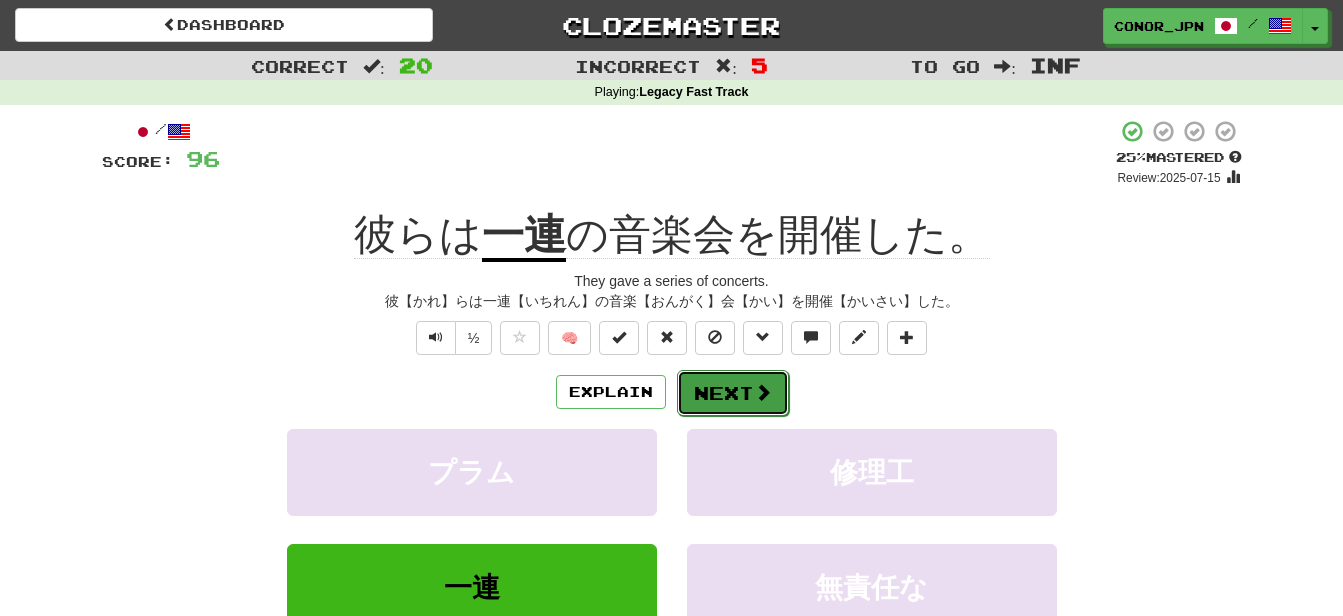 click on "Next" at bounding box center [733, 393] 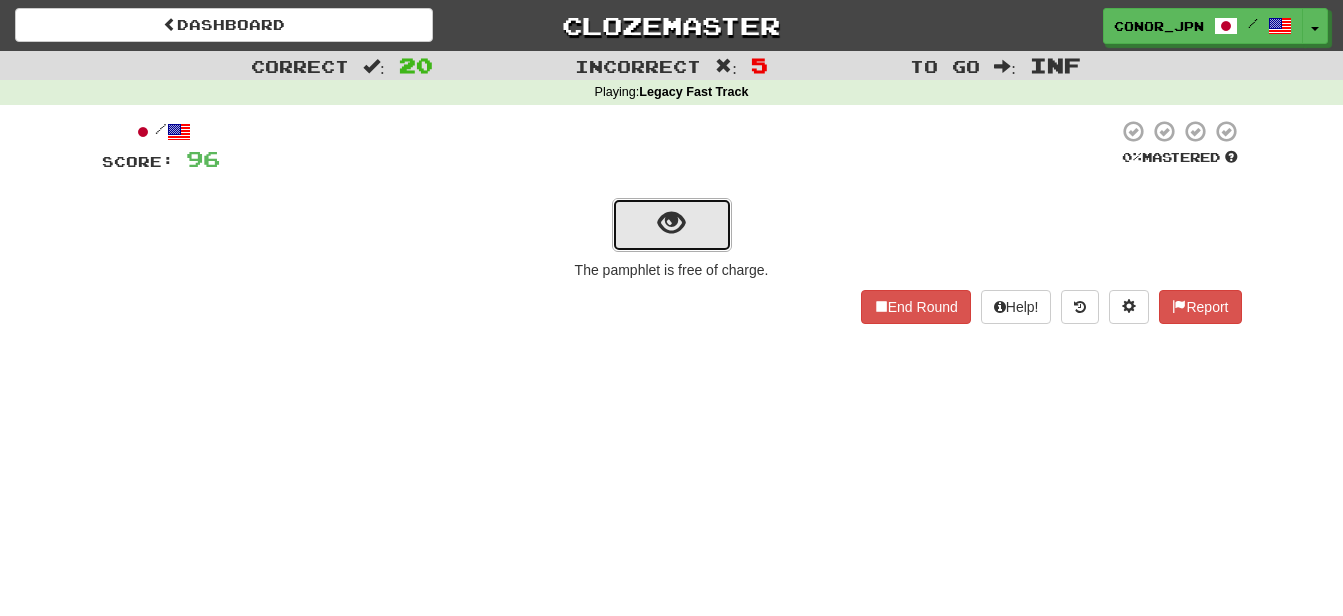 click at bounding box center [672, 225] 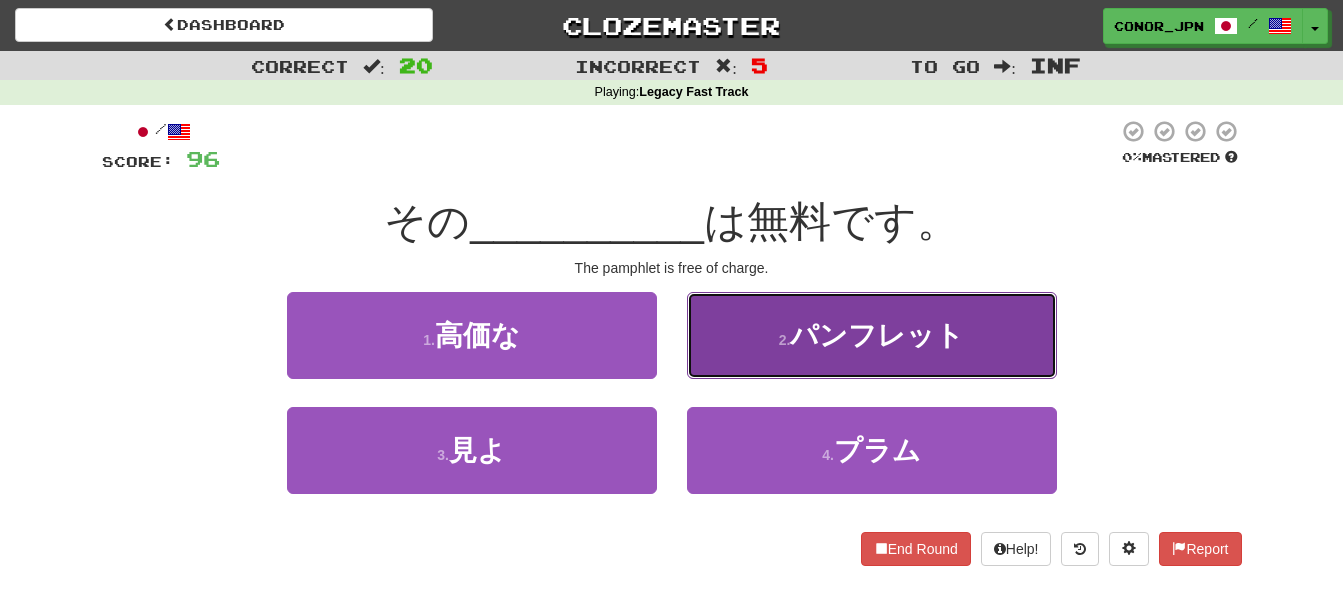 click on "パンフレット" at bounding box center (877, 335) 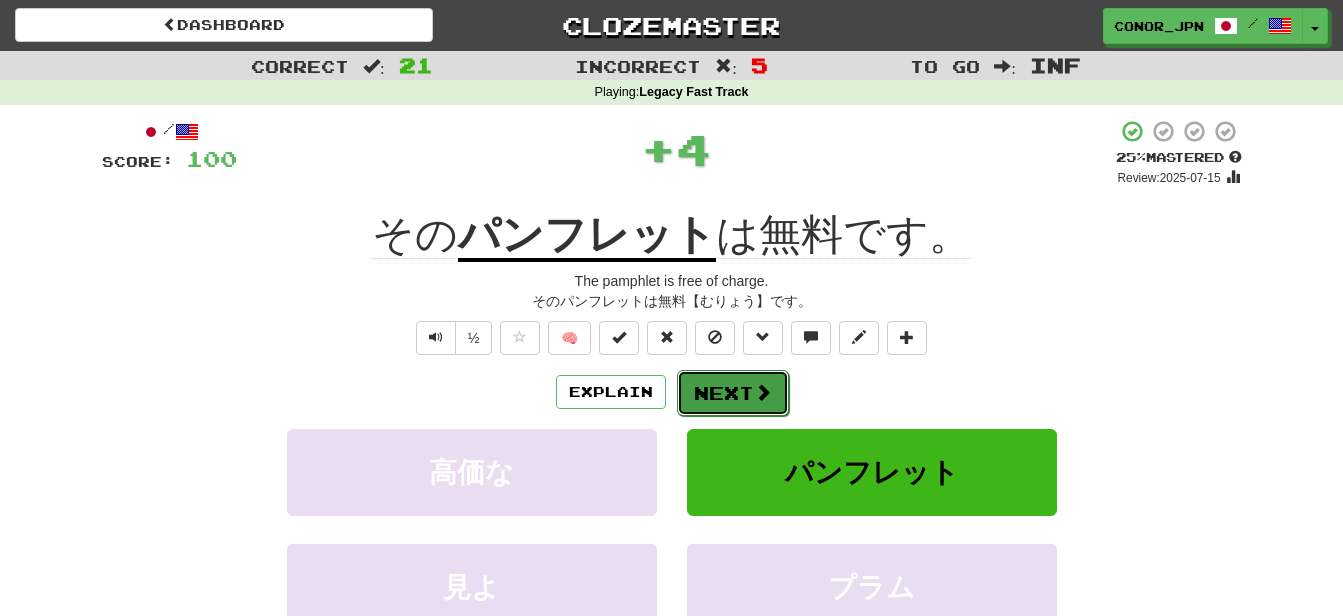 click at bounding box center (763, 392) 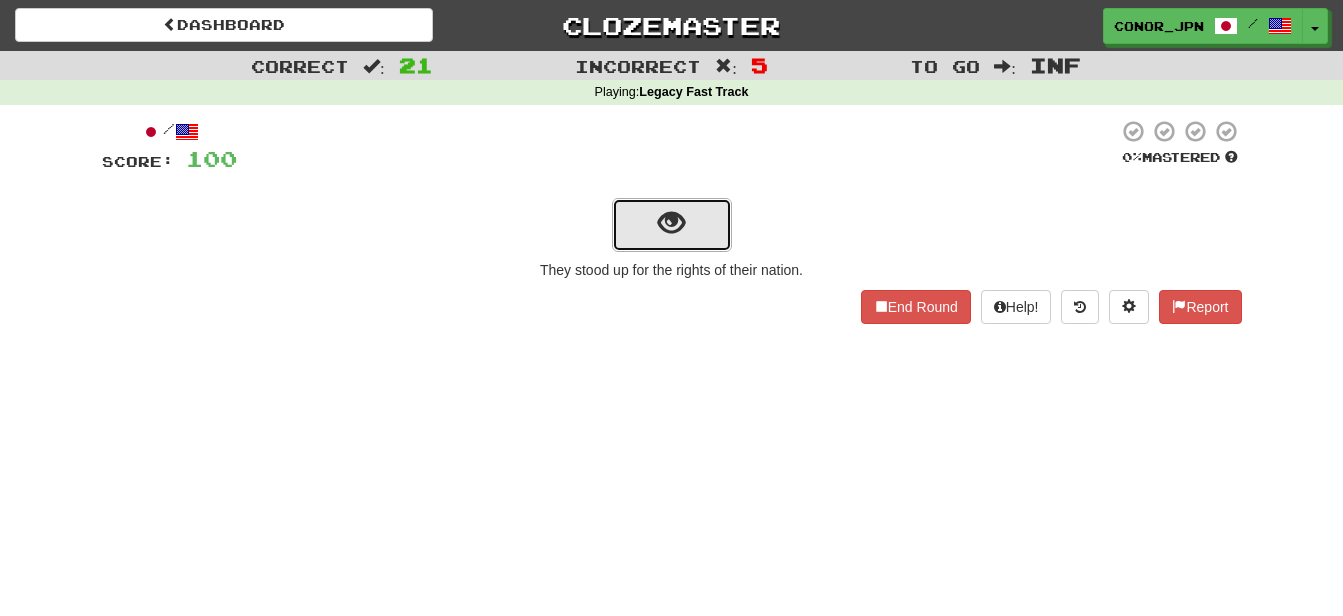 click at bounding box center (672, 225) 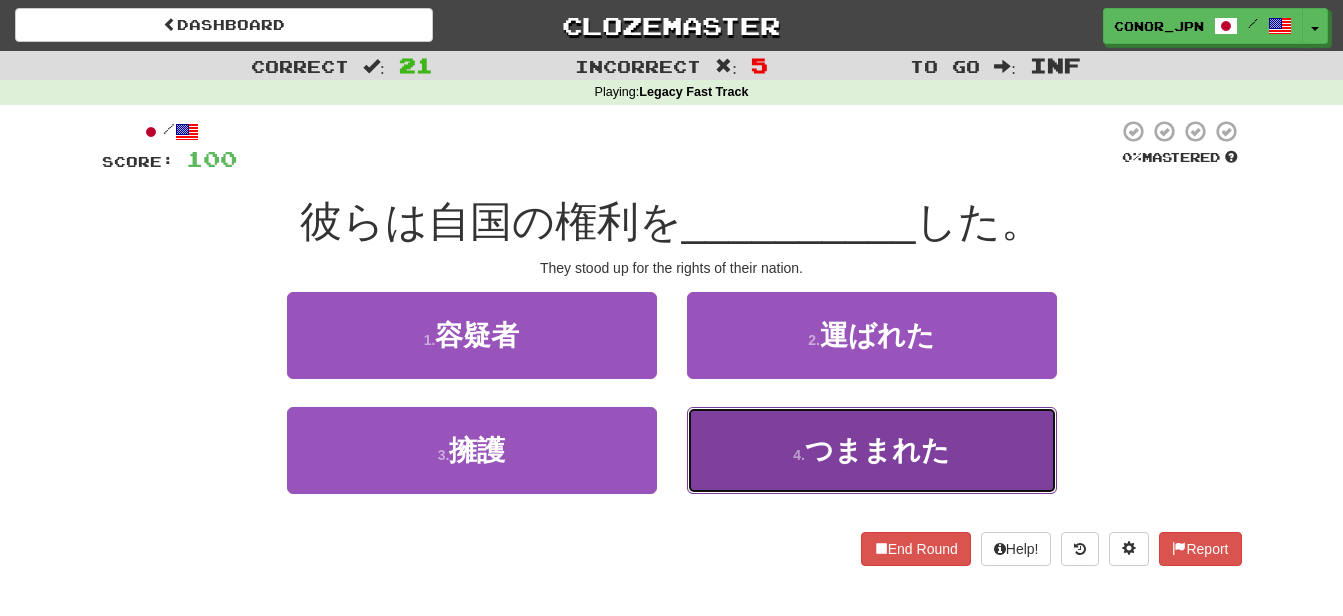 click on "4 .  つままれた" at bounding box center [872, 450] 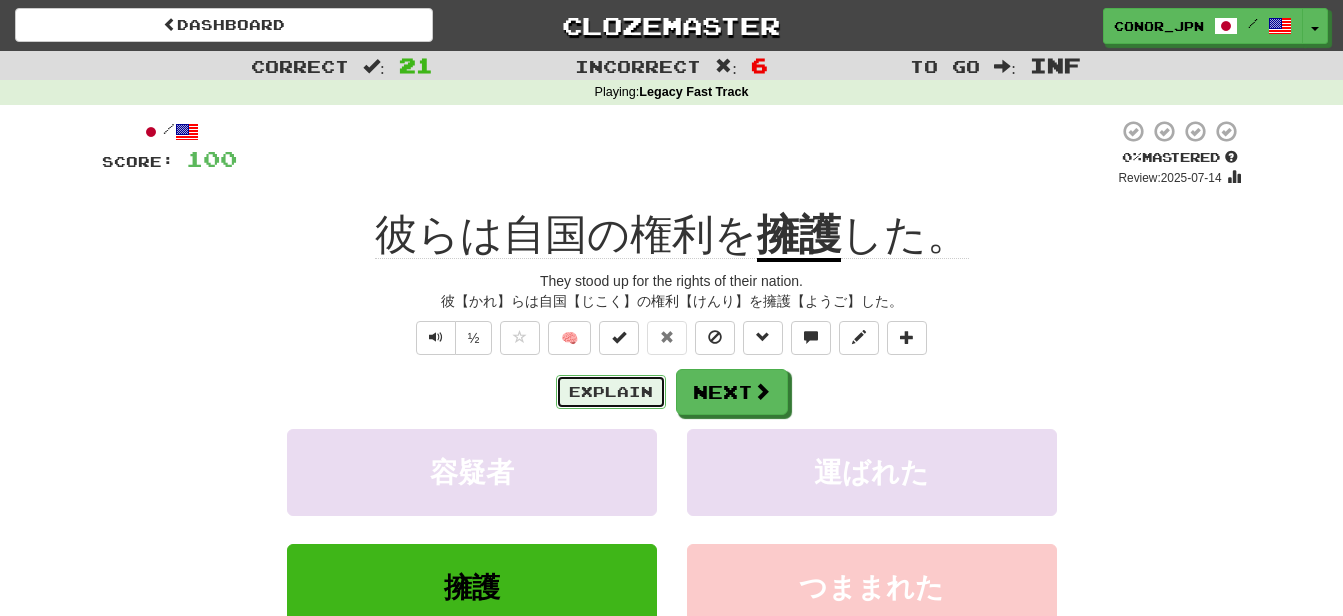 click on "Explain" at bounding box center [611, 392] 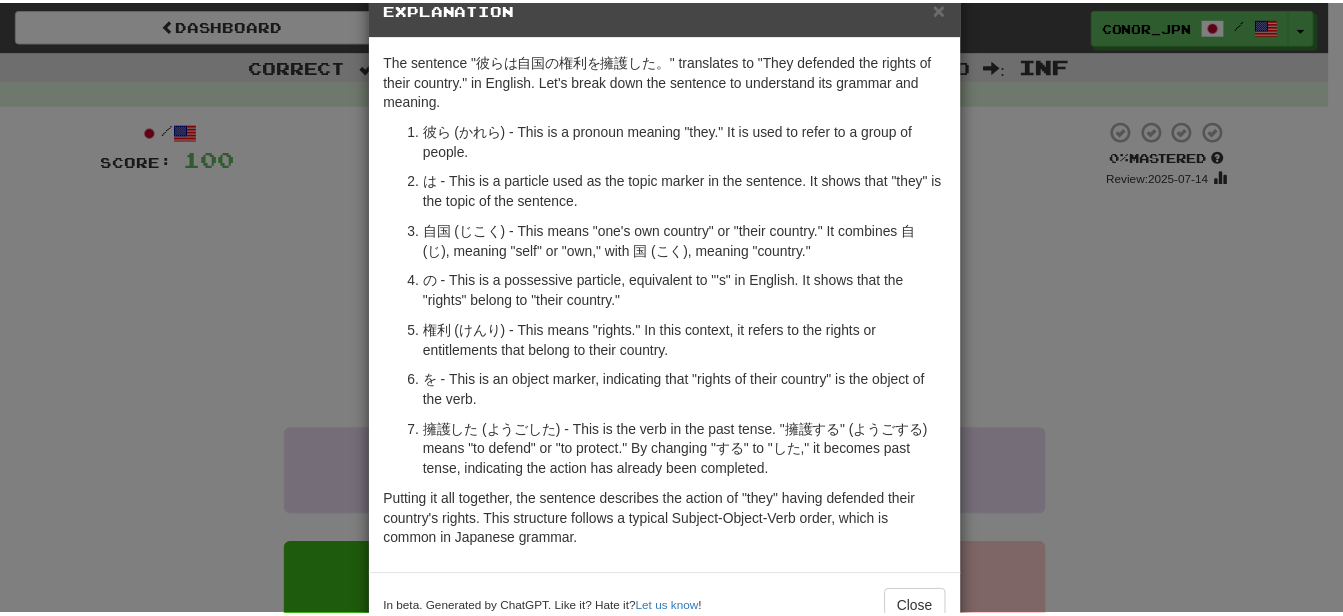 scroll, scrollTop: 0, scrollLeft: 0, axis: both 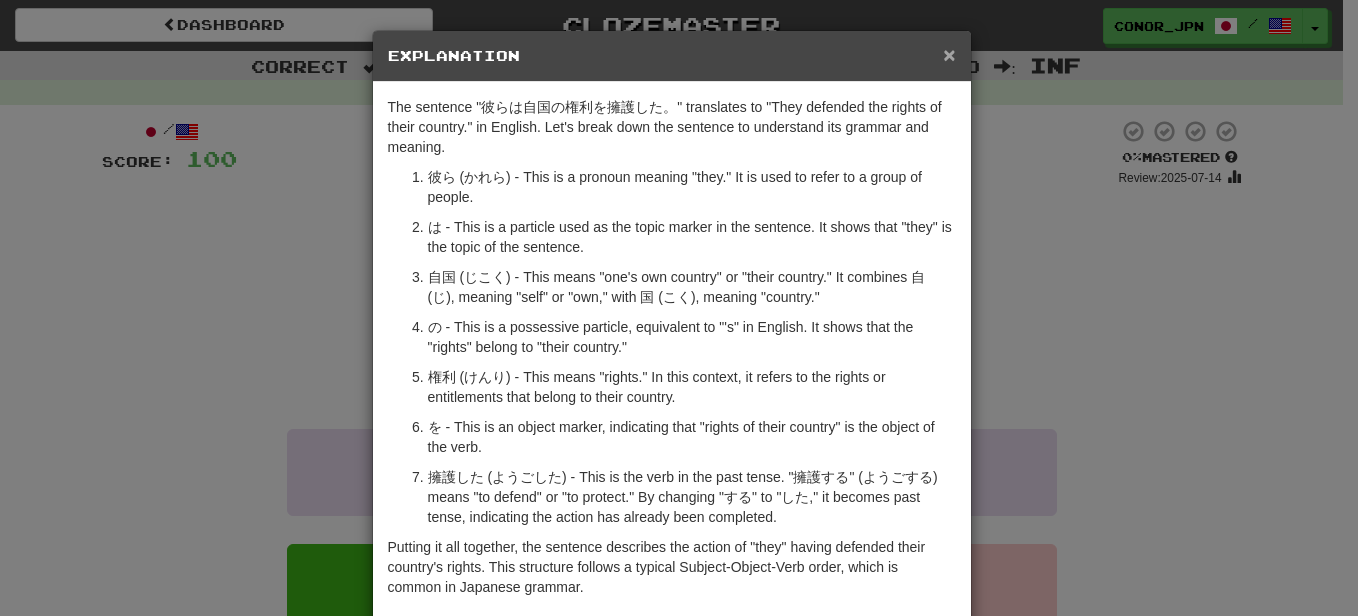 click on "×" at bounding box center [949, 54] 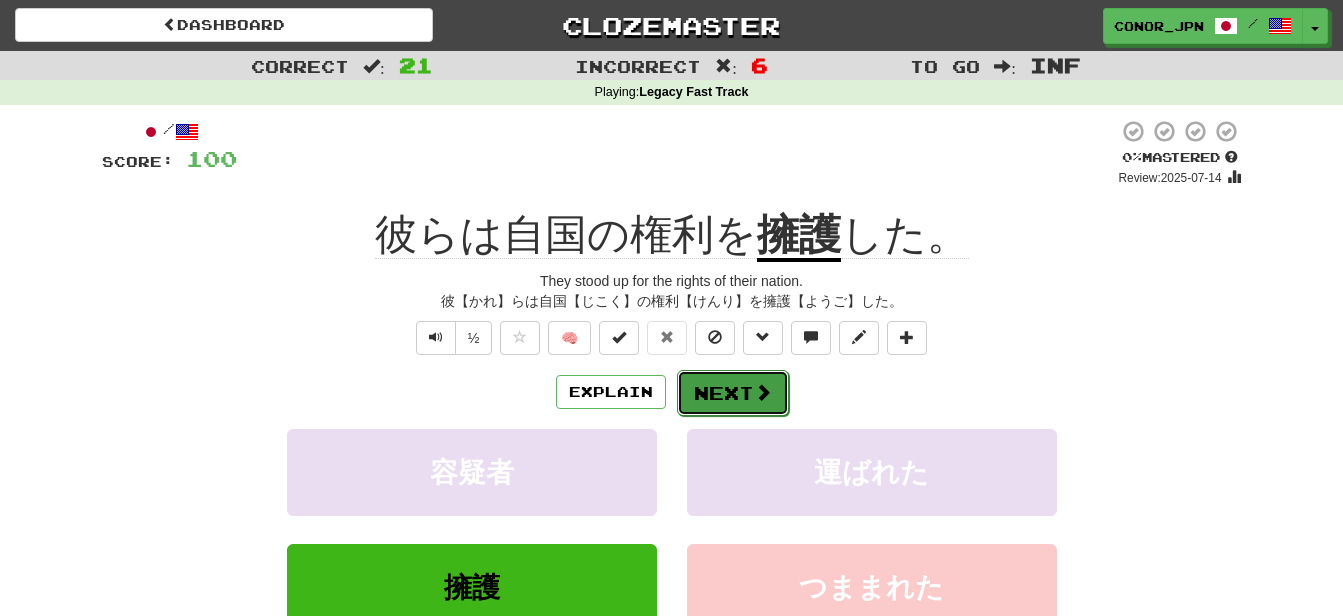 click on "Next" at bounding box center (733, 393) 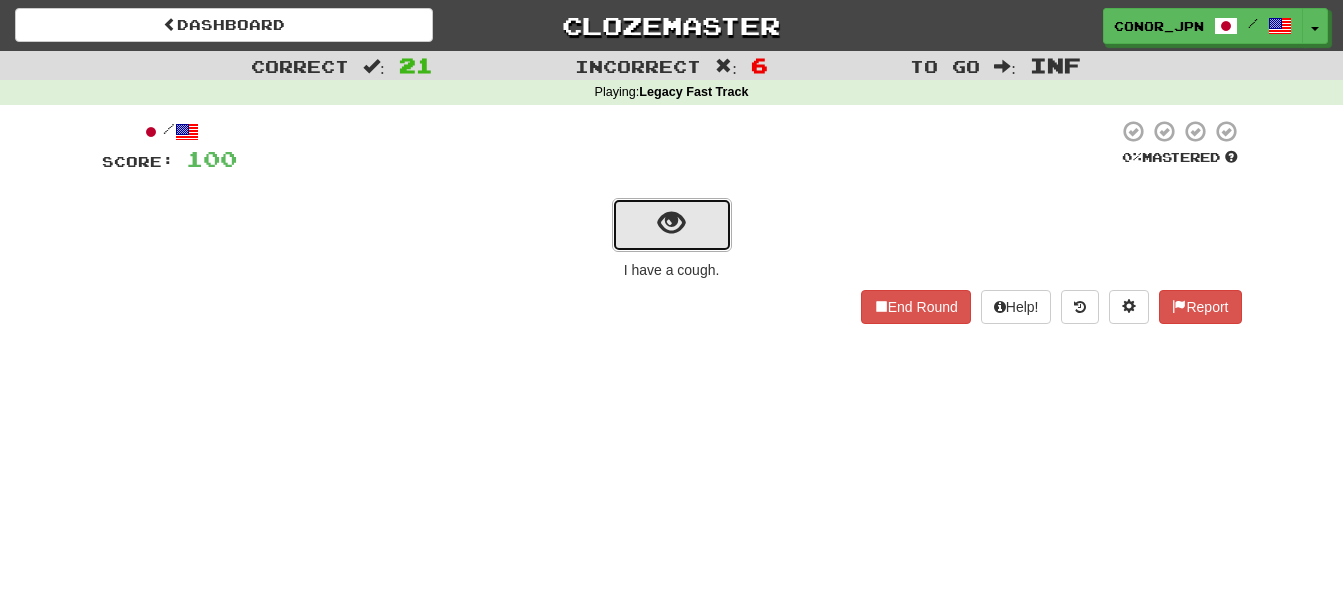 click at bounding box center [672, 225] 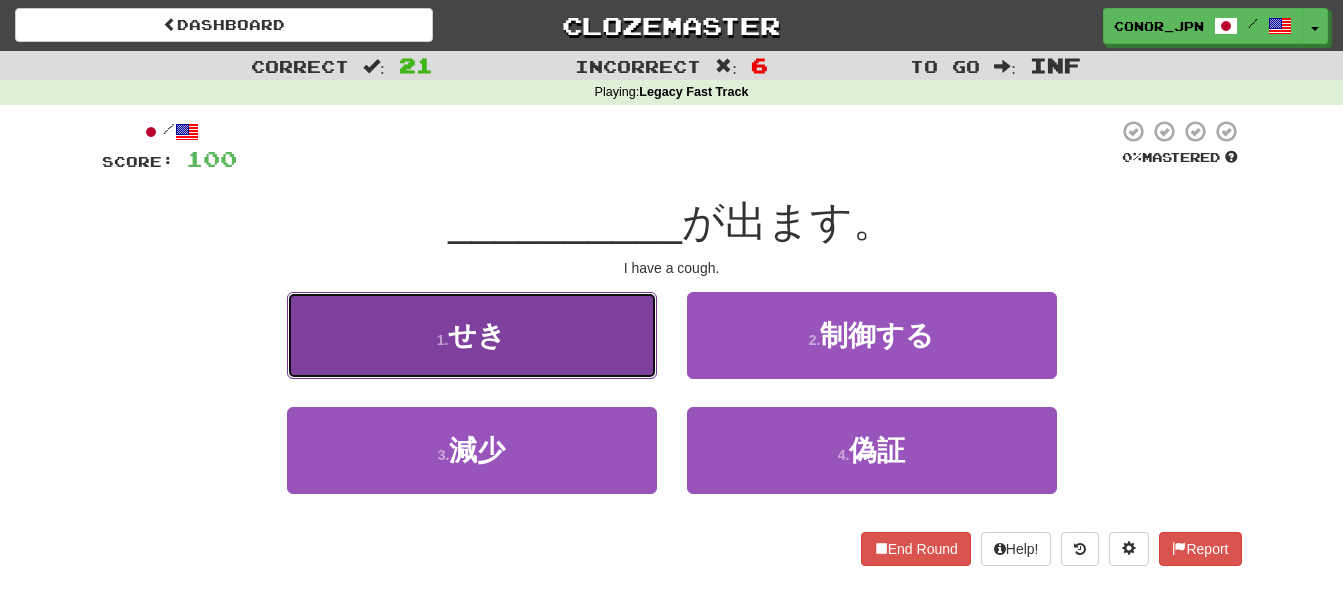 click on "1 .  せき" at bounding box center [472, 335] 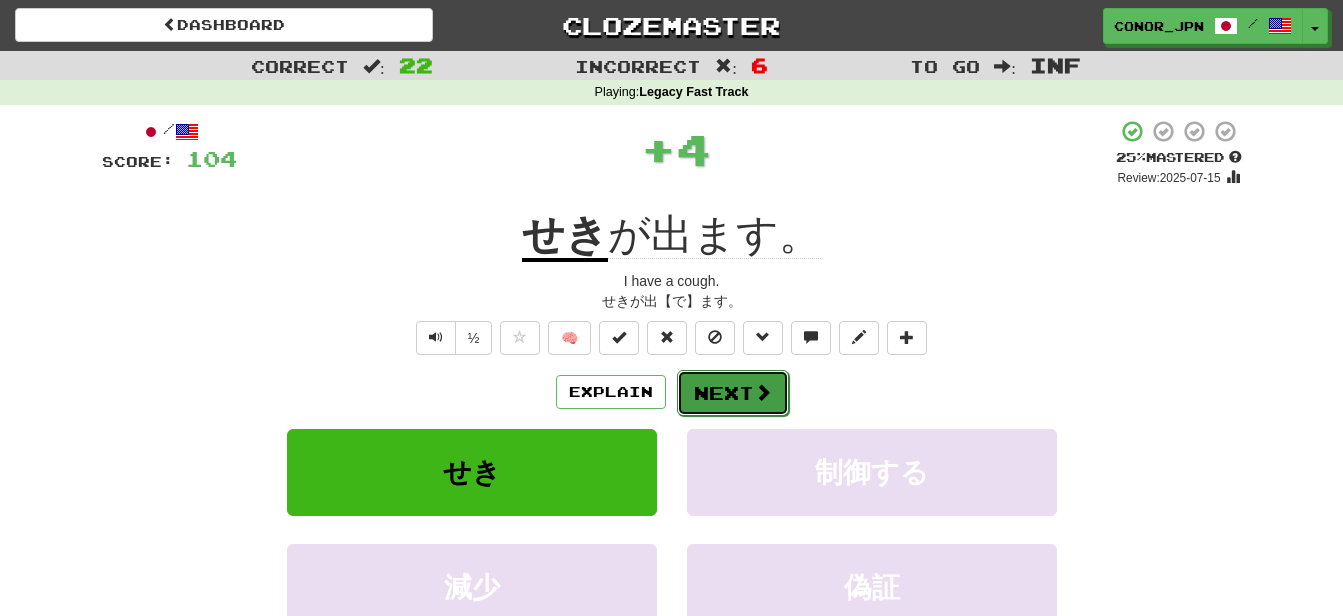 click on "Next" at bounding box center (733, 393) 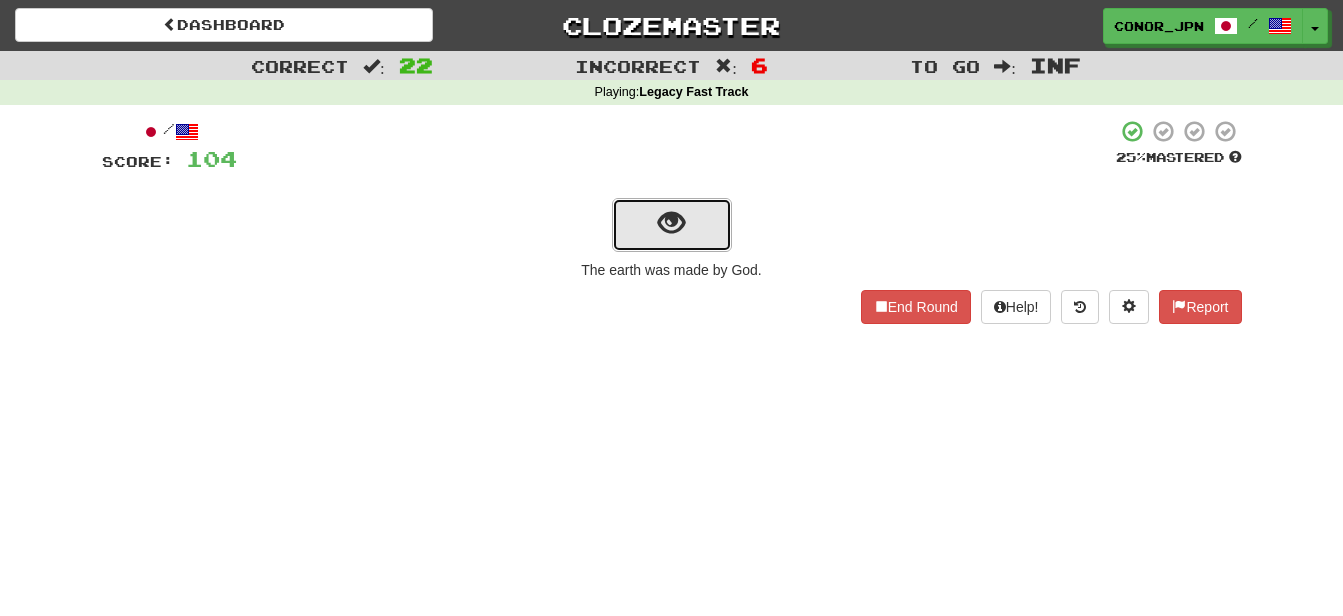 click at bounding box center [671, 223] 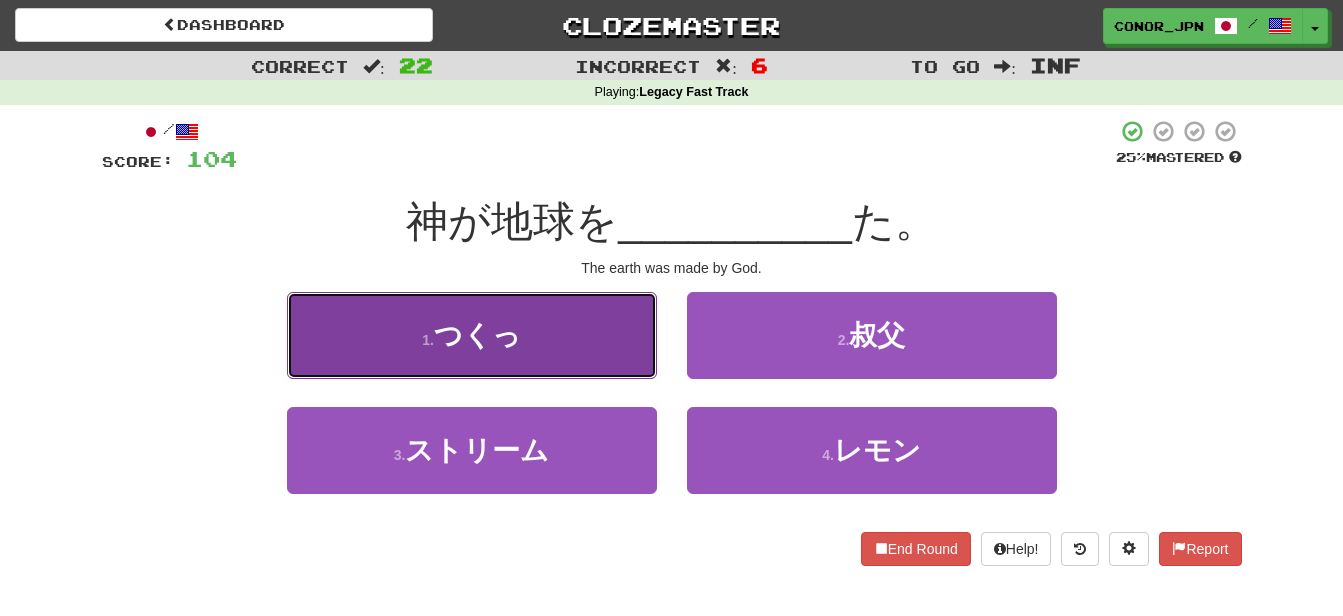 click on "つくっ" at bounding box center [477, 335] 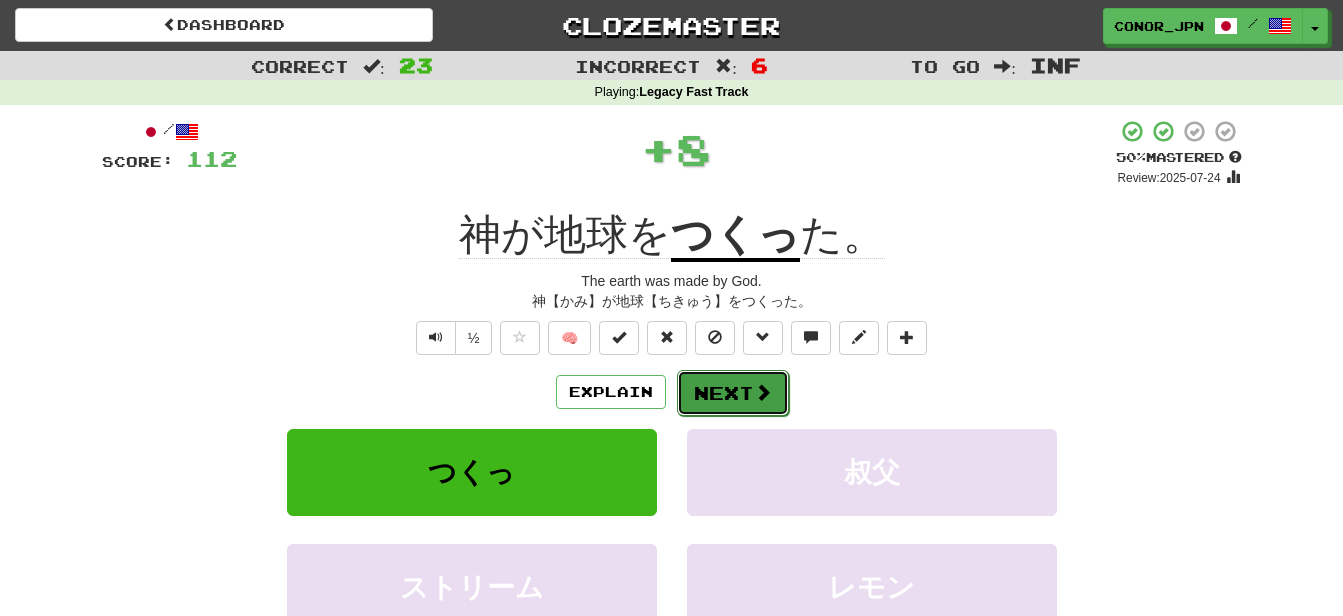 click on "Next" at bounding box center [733, 393] 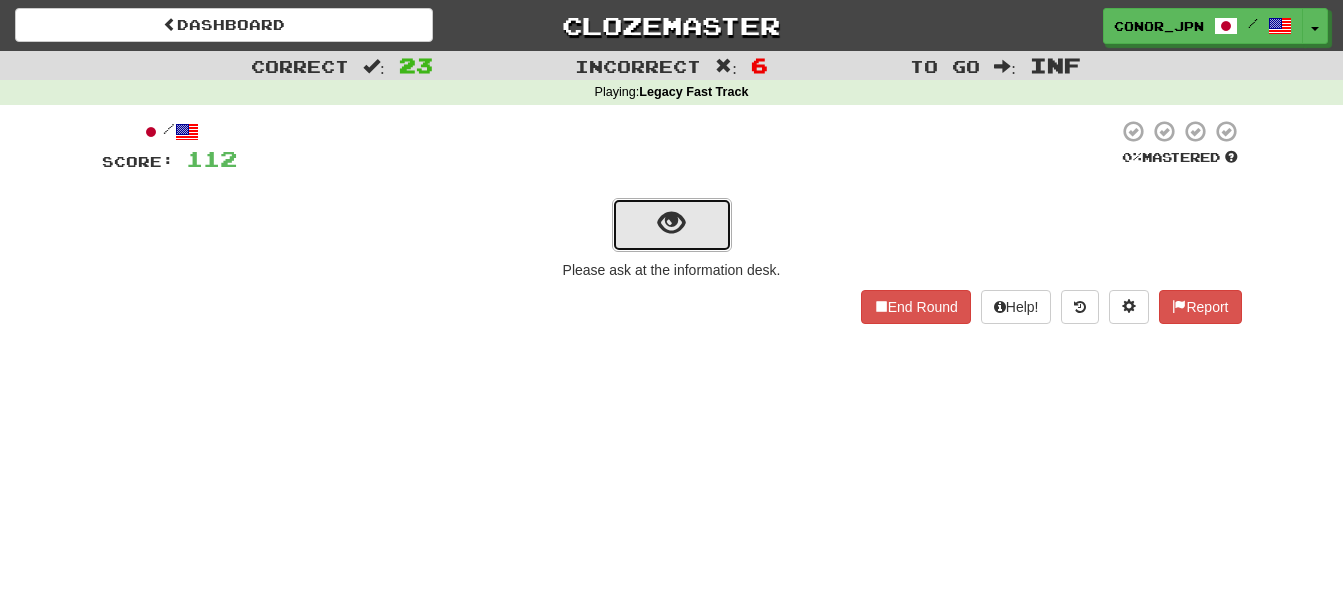 click at bounding box center (672, 225) 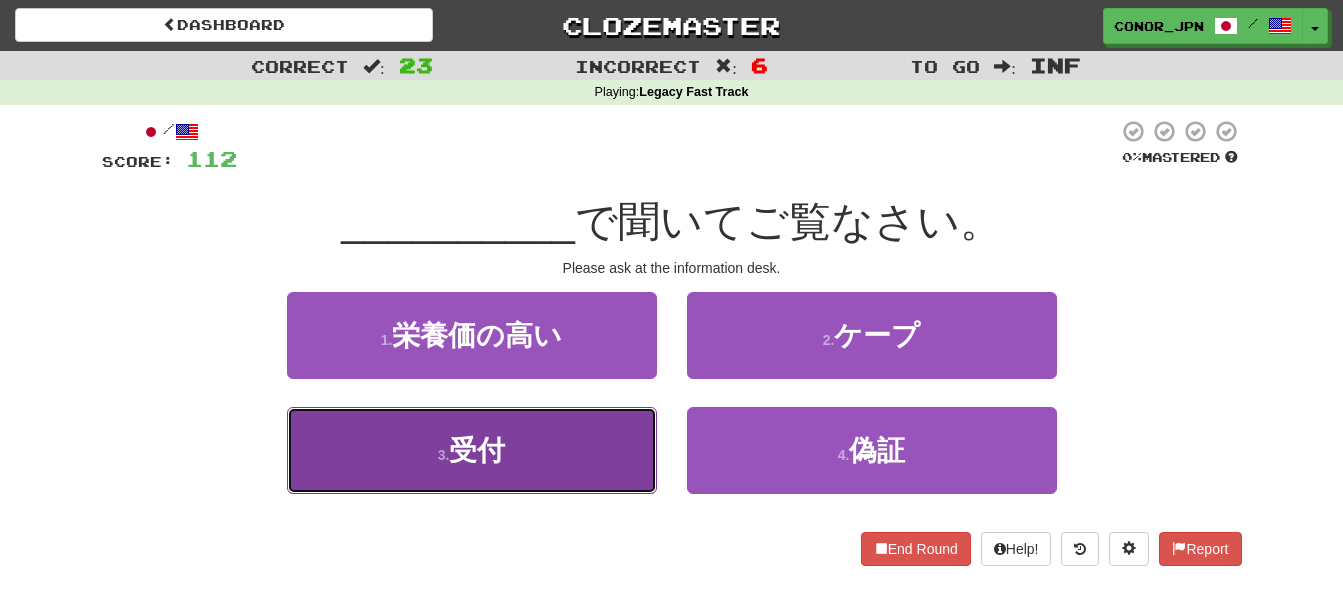 click on "3 .  受付" at bounding box center [472, 450] 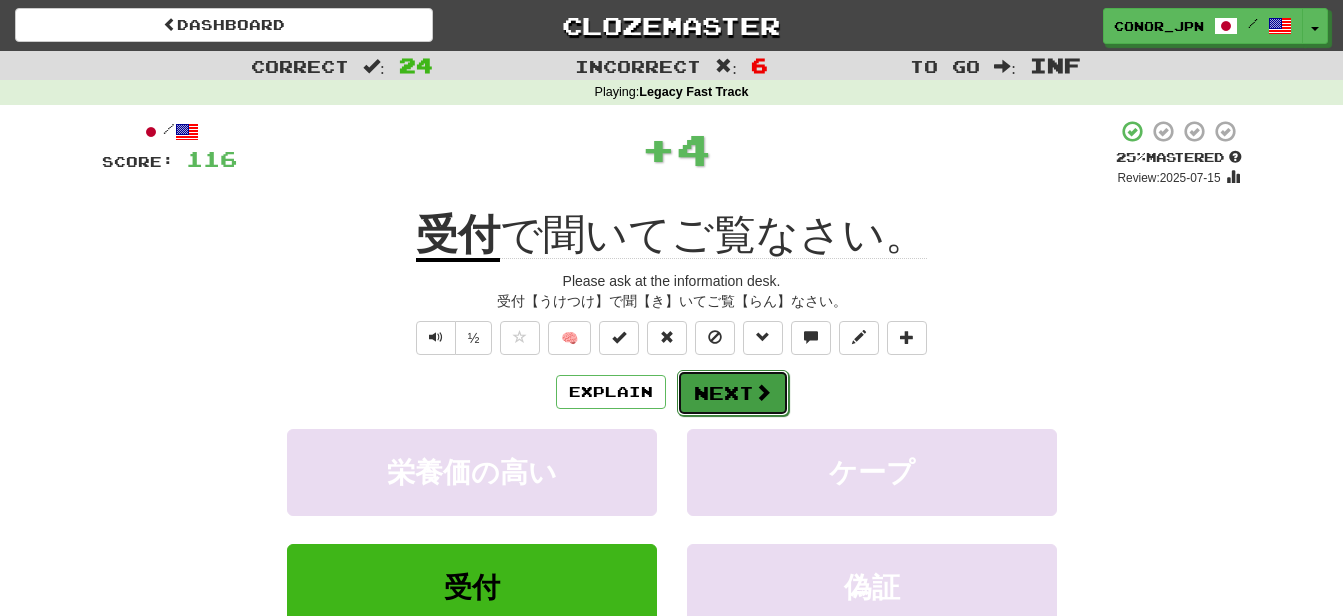 click on "Next" at bounding box center [733, 393] 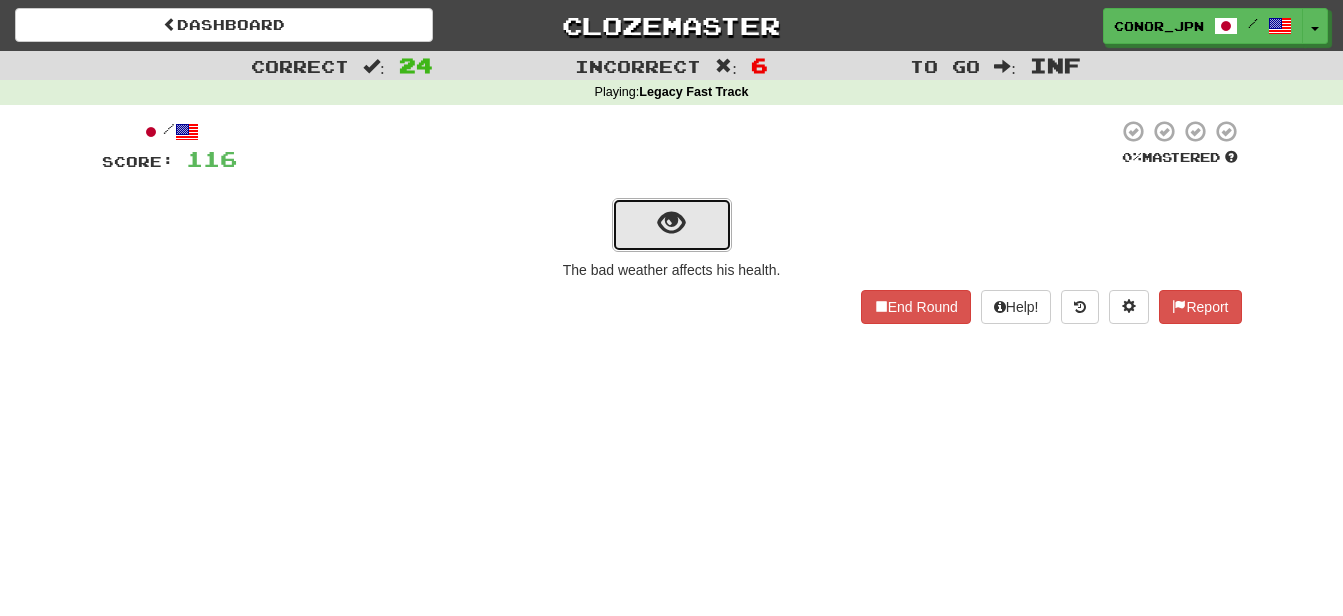 click at bounding box center [672, 225] 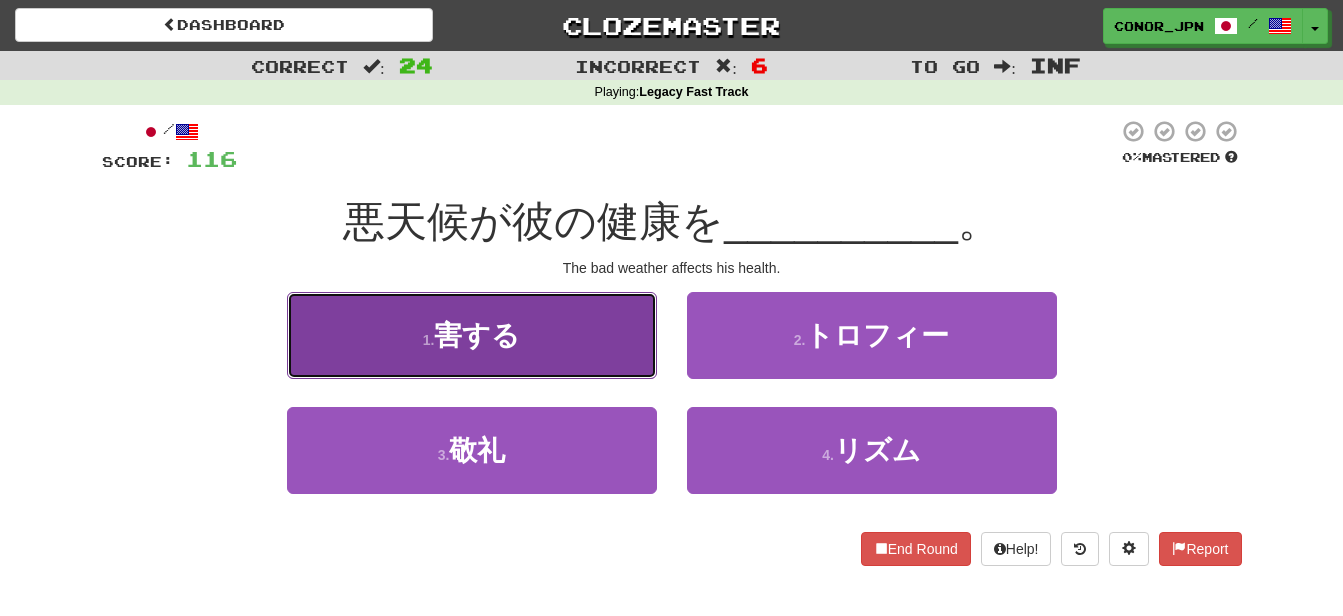 click on "1 .  害する" at bounding box center [472, 335] 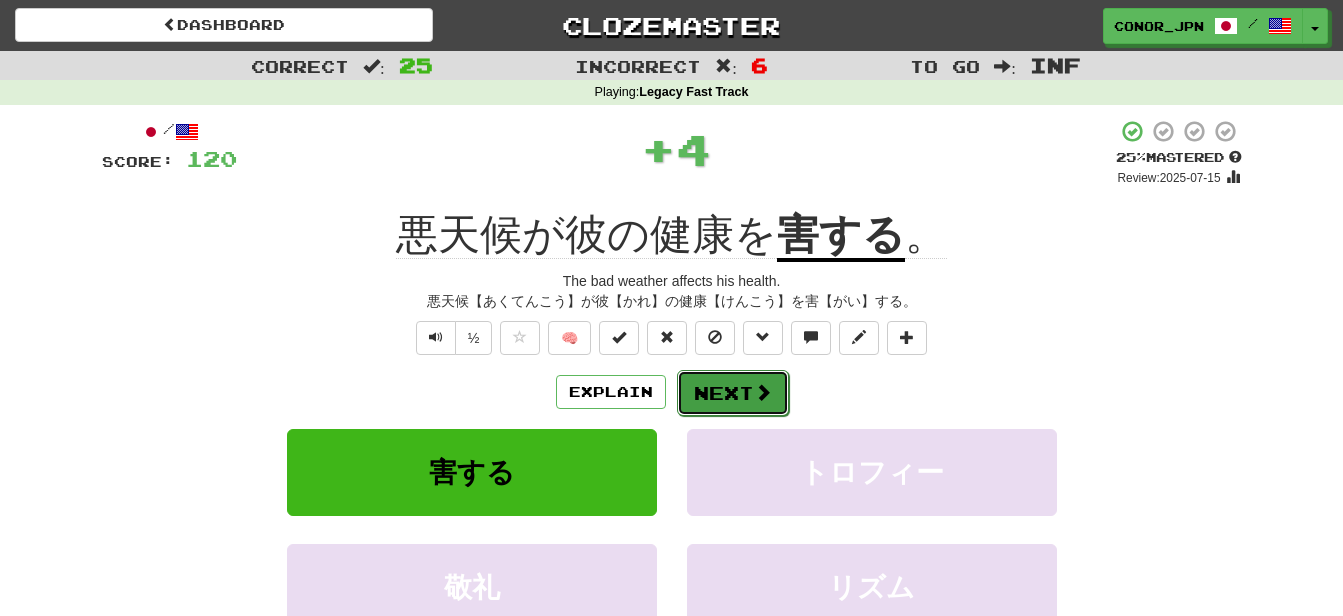 click on "Next" at bounding box center (733, 393) 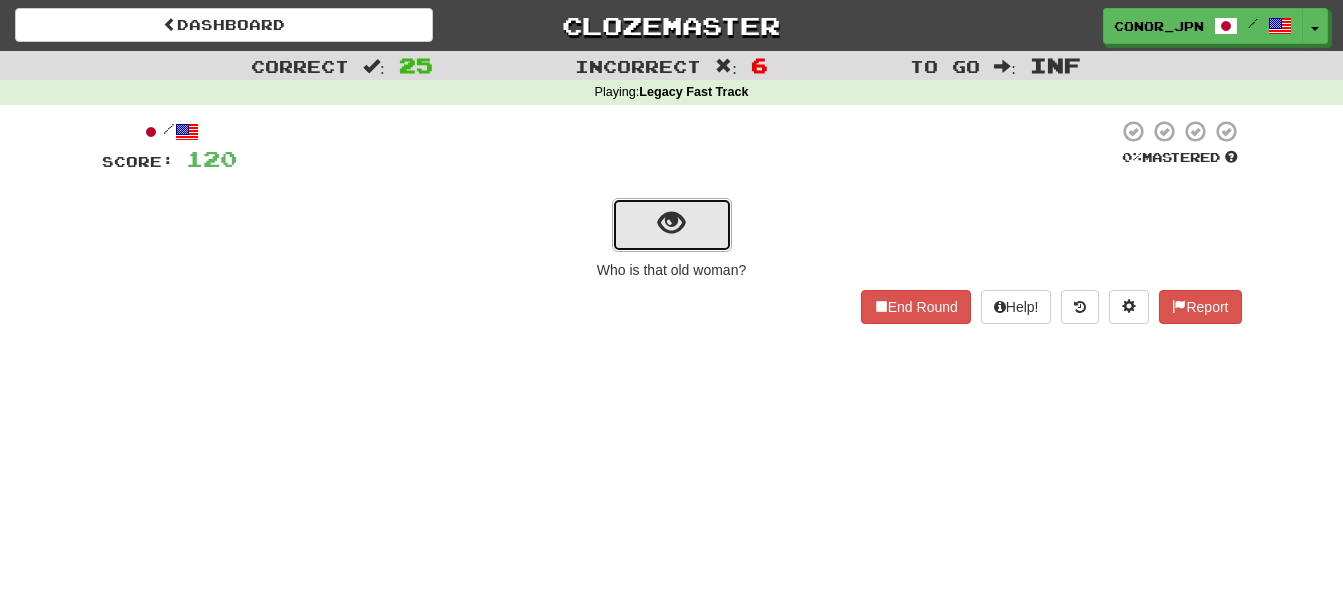 click at bounding box center [672, 225] 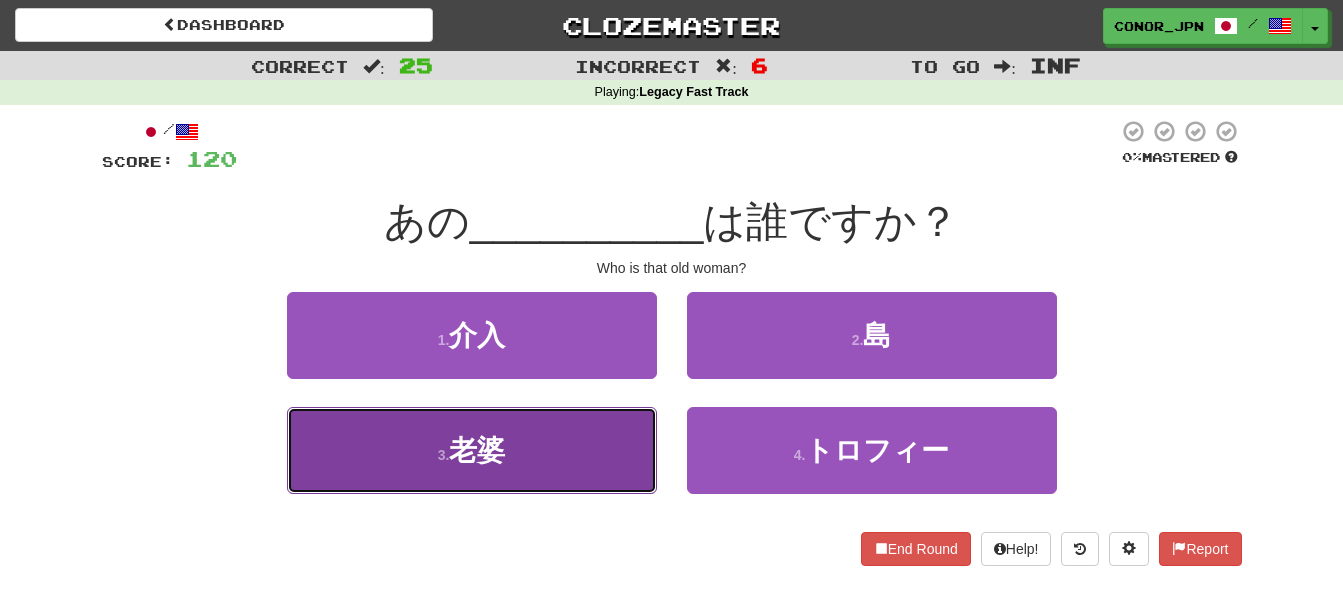 click on "老婆" at bounding box center [477, 450] 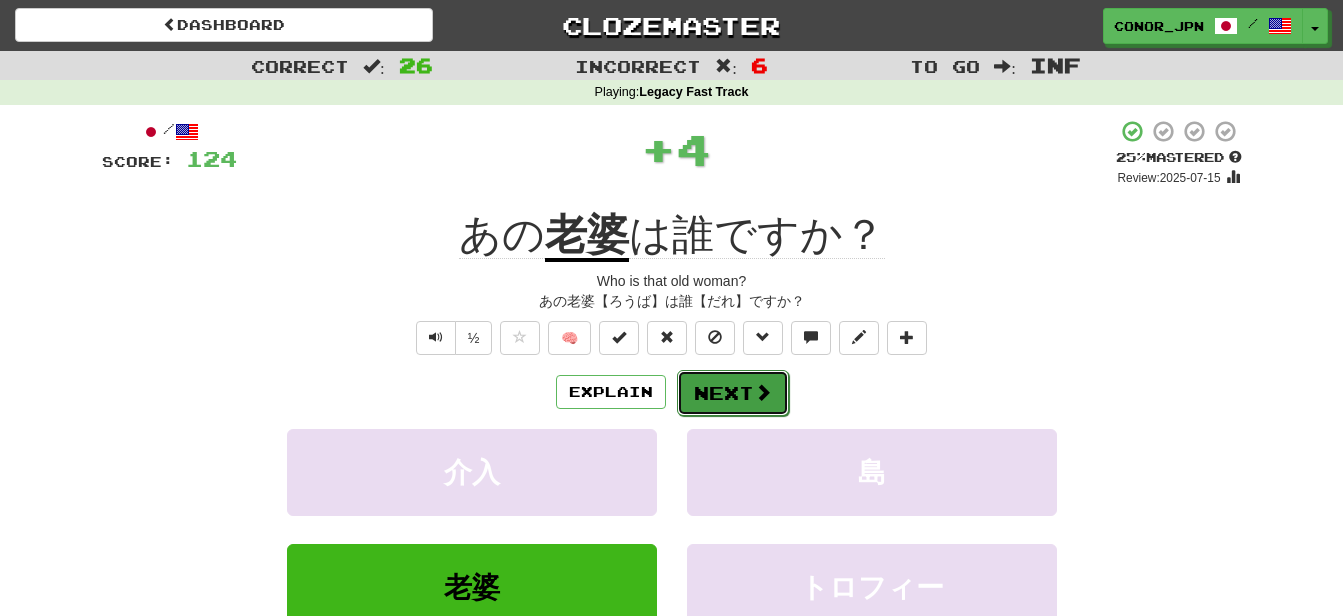 click at bounding box center [763, 392] 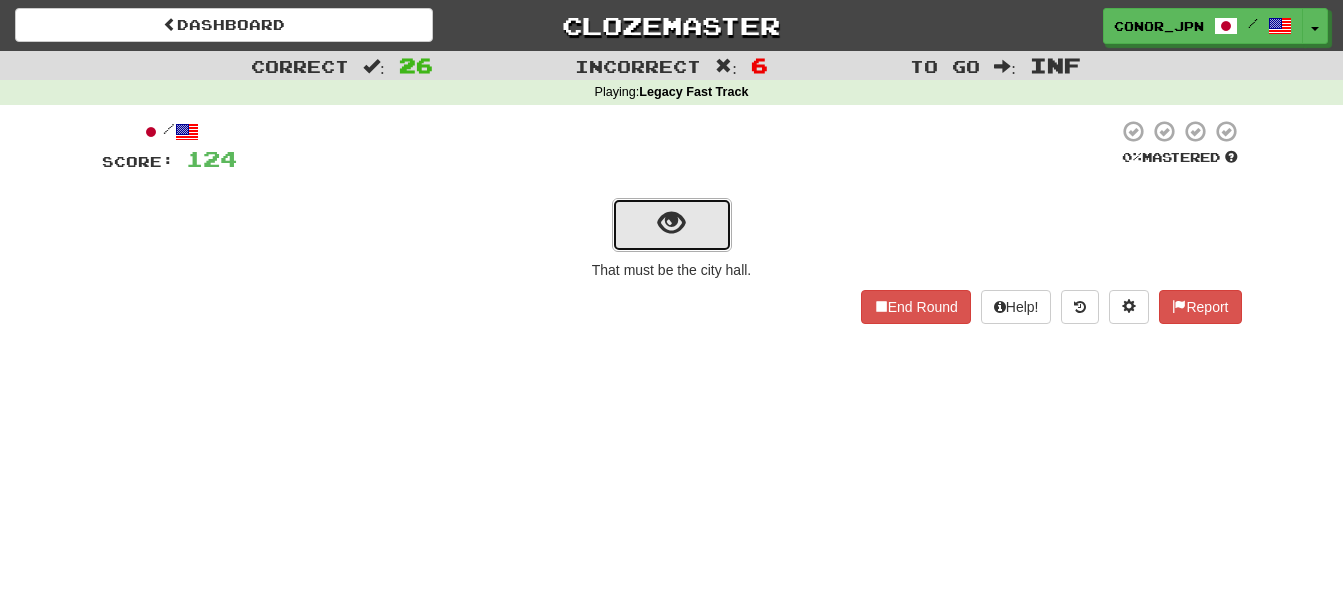 click at bounding box center [672, 225] 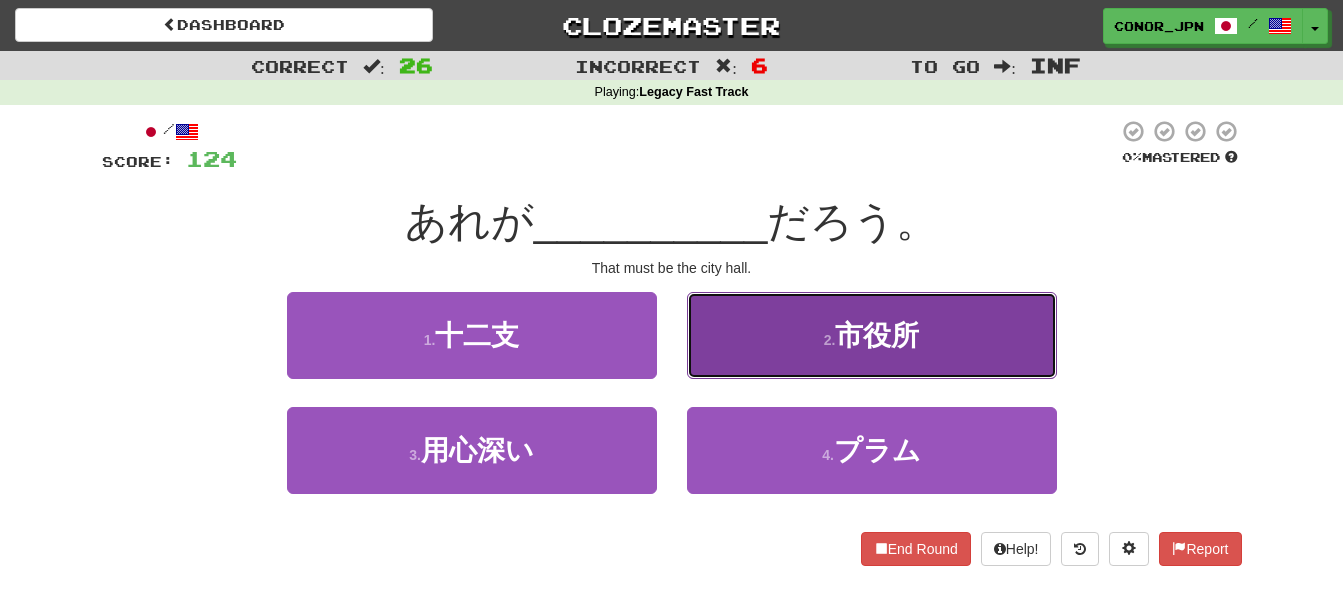 click on "2 .  市役所" at bounding box center [872, 335] 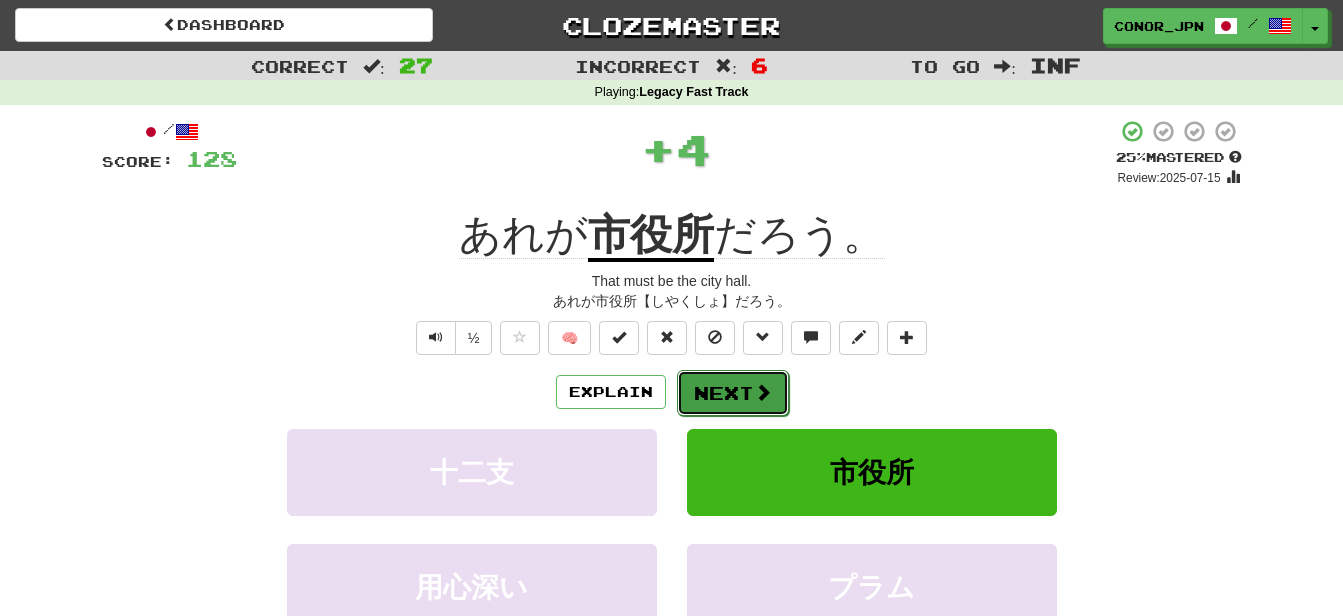 click on "Next" at bounding box center (733, 393) 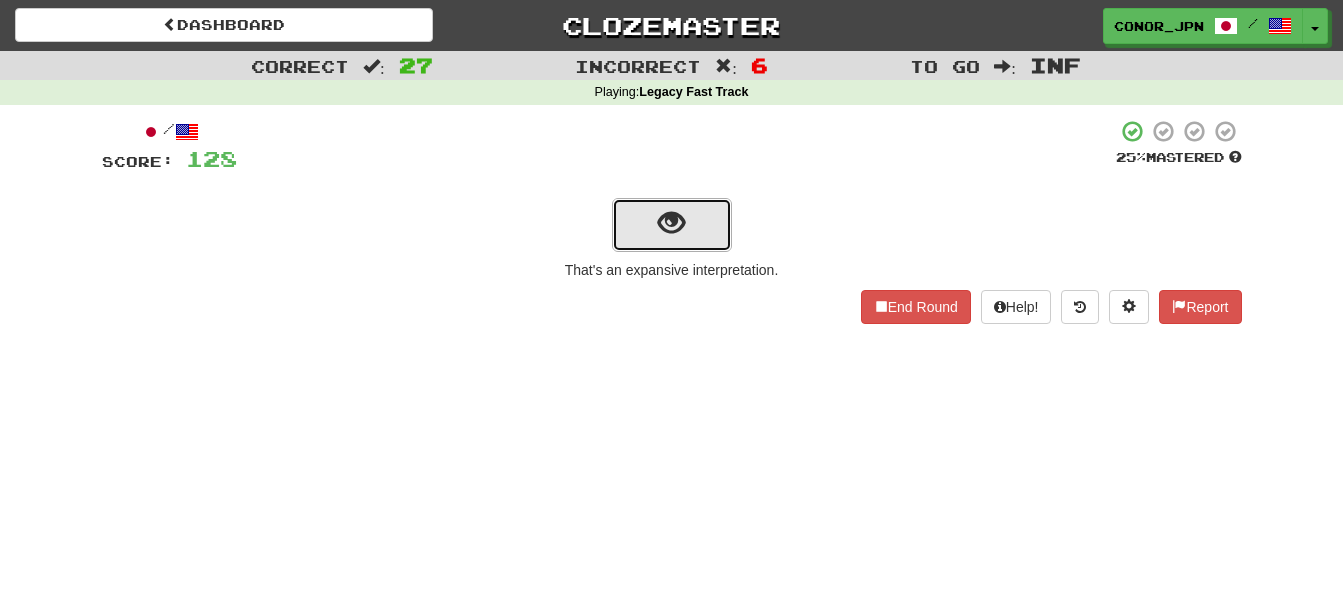 click at bounding box center (671, 223) 